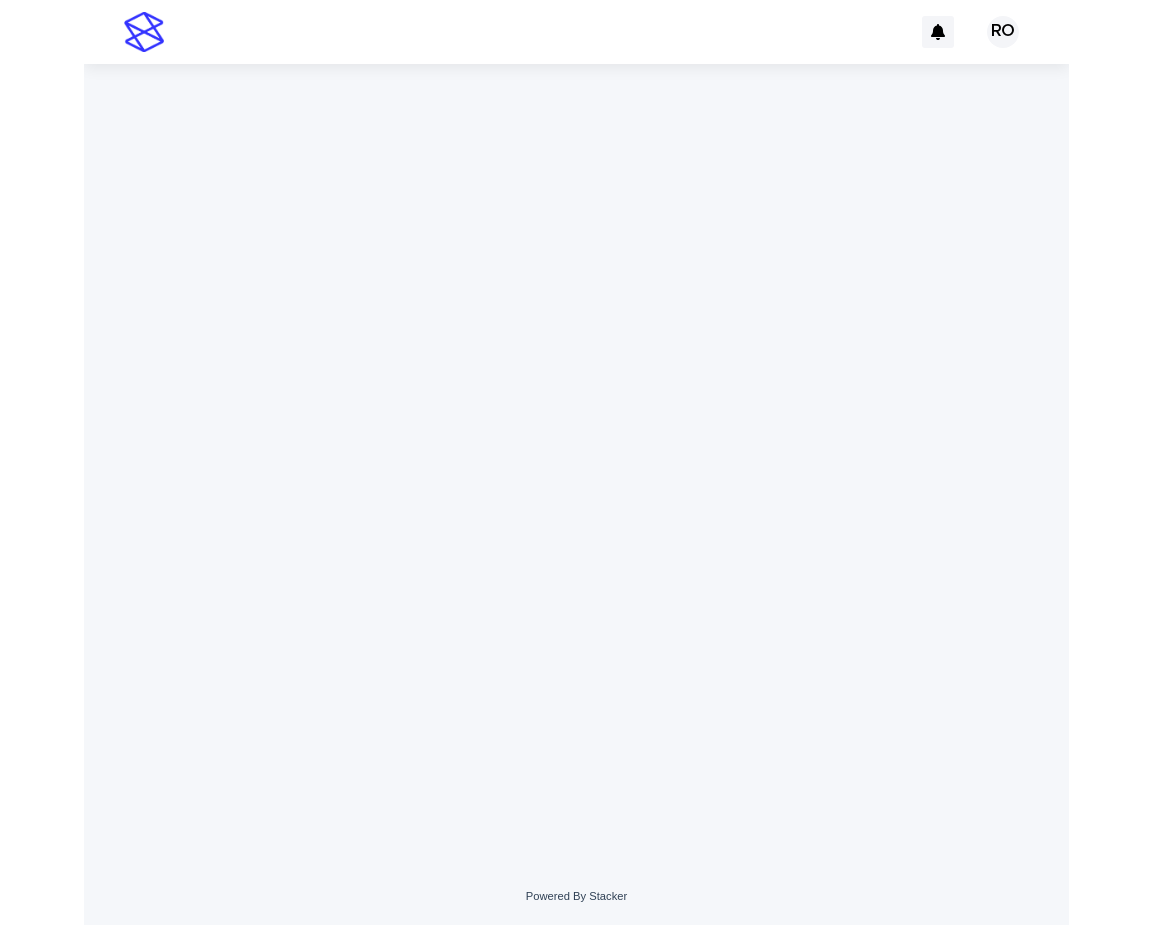 scroll, scrollTop: 0, scrollLeft: 0, axis: both 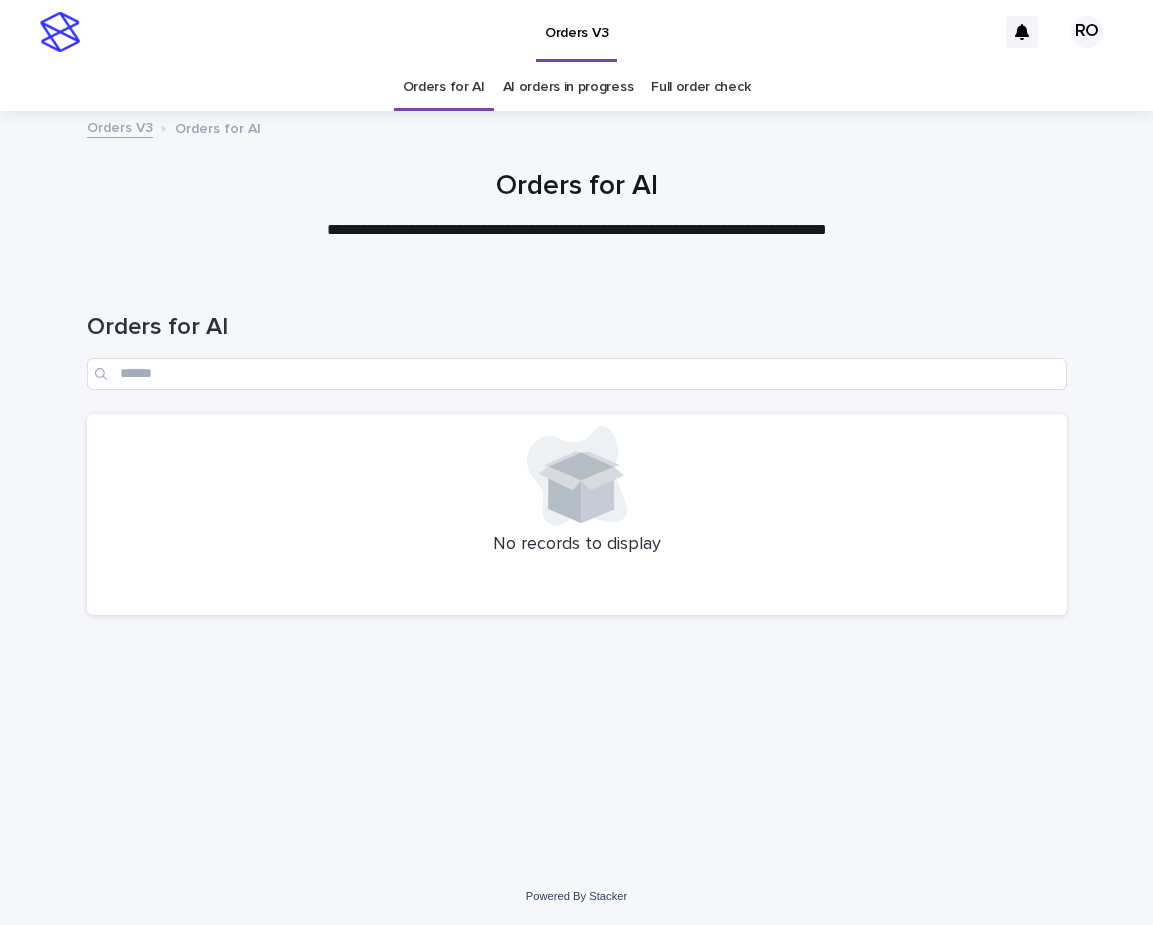 click on "AI orders in progress" at bounding box center (568, 87) 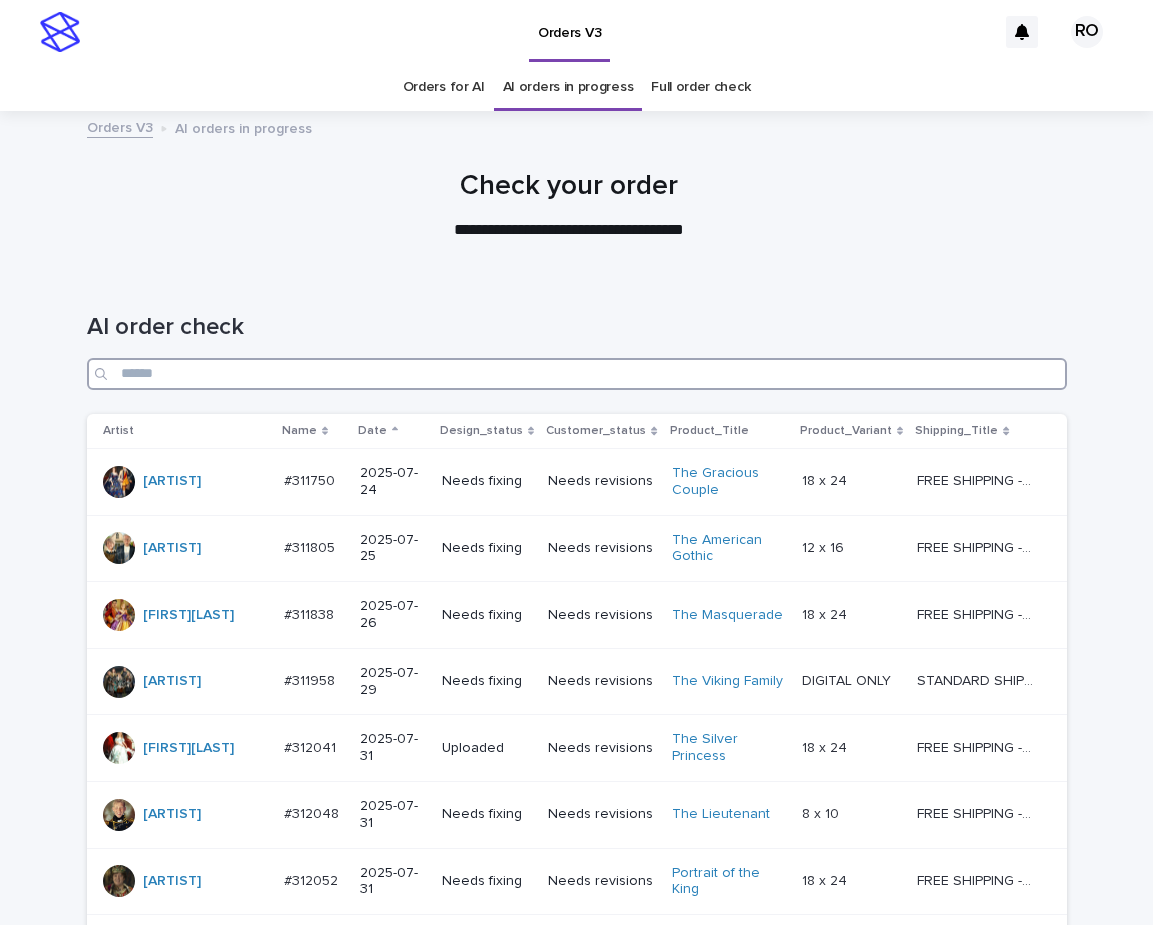 click at bounding box center [577, 374] 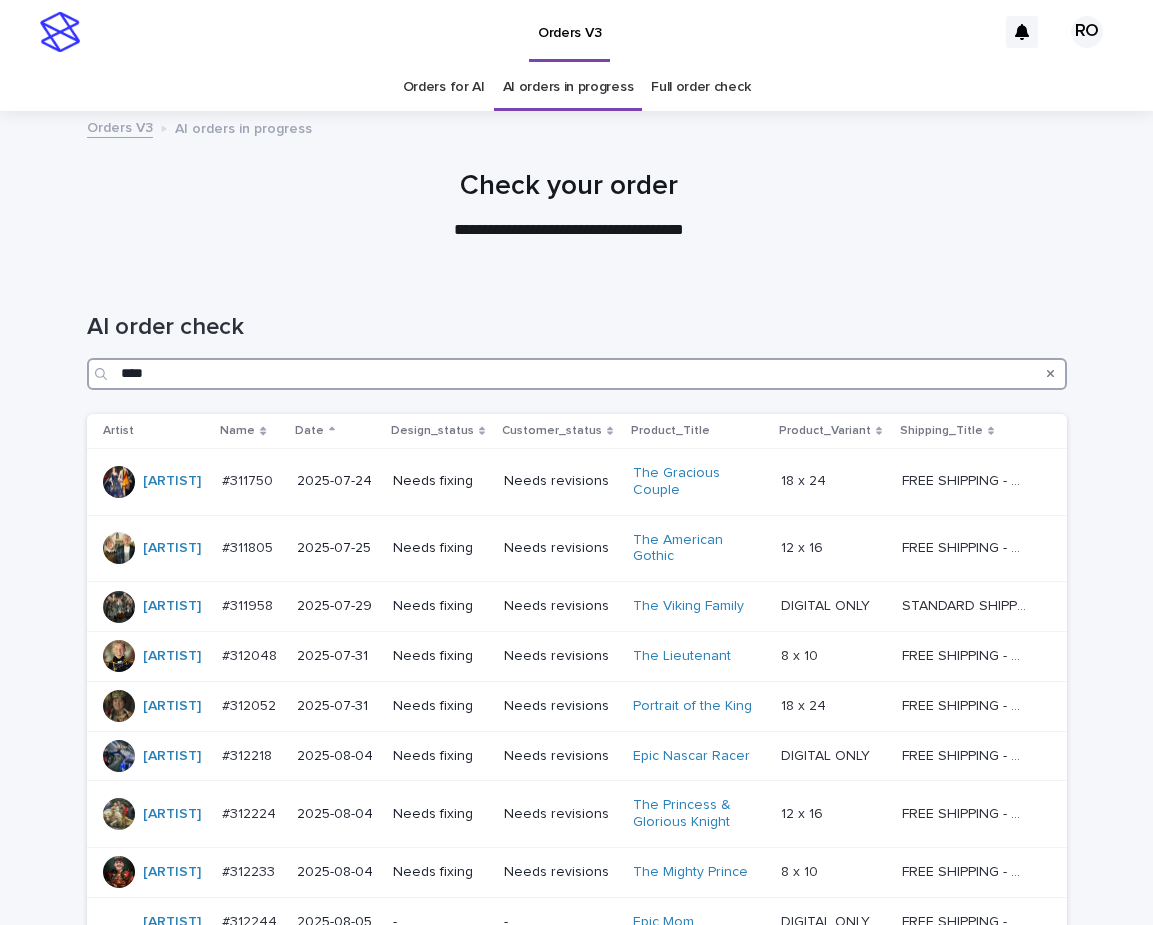 type on "****" 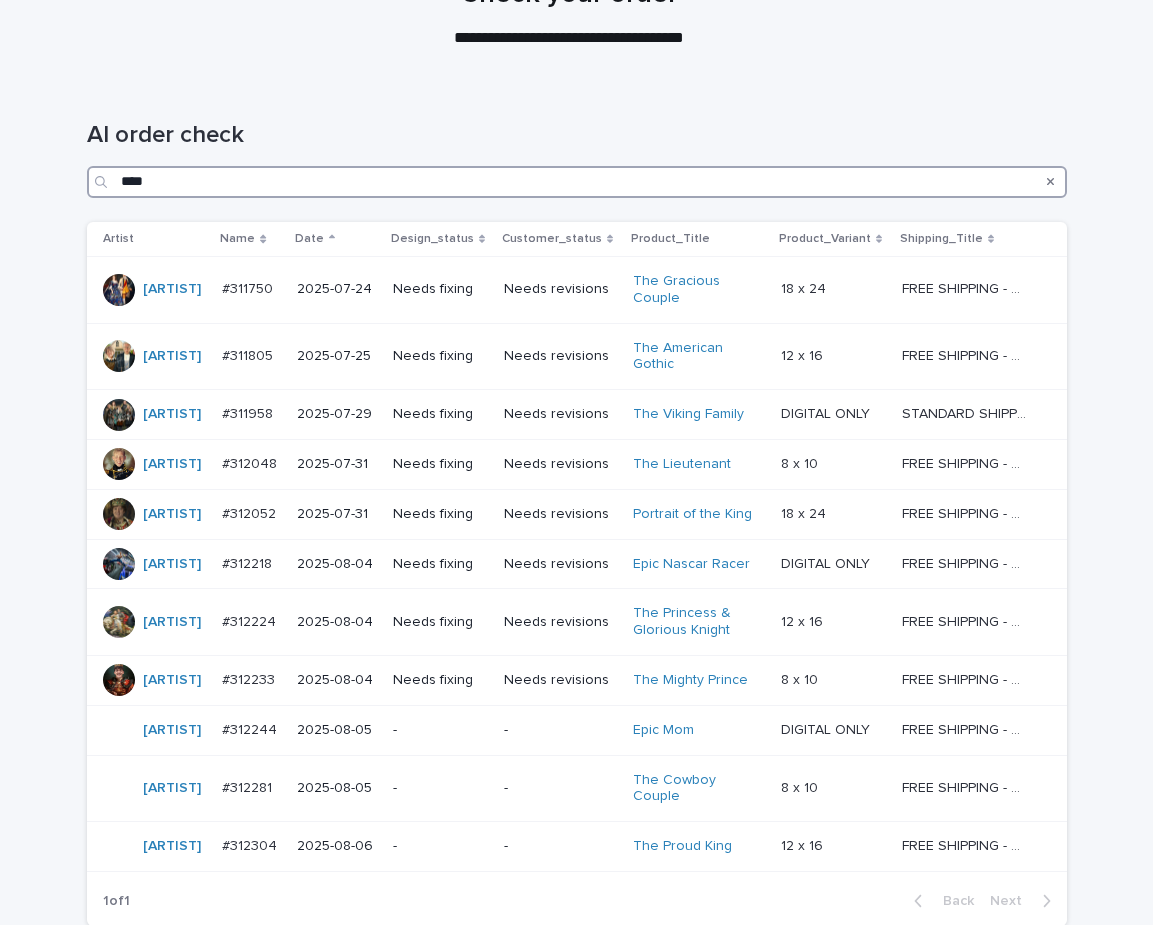 scroll, scrollTop: 183, scrollLeft: 0, axis: vertical 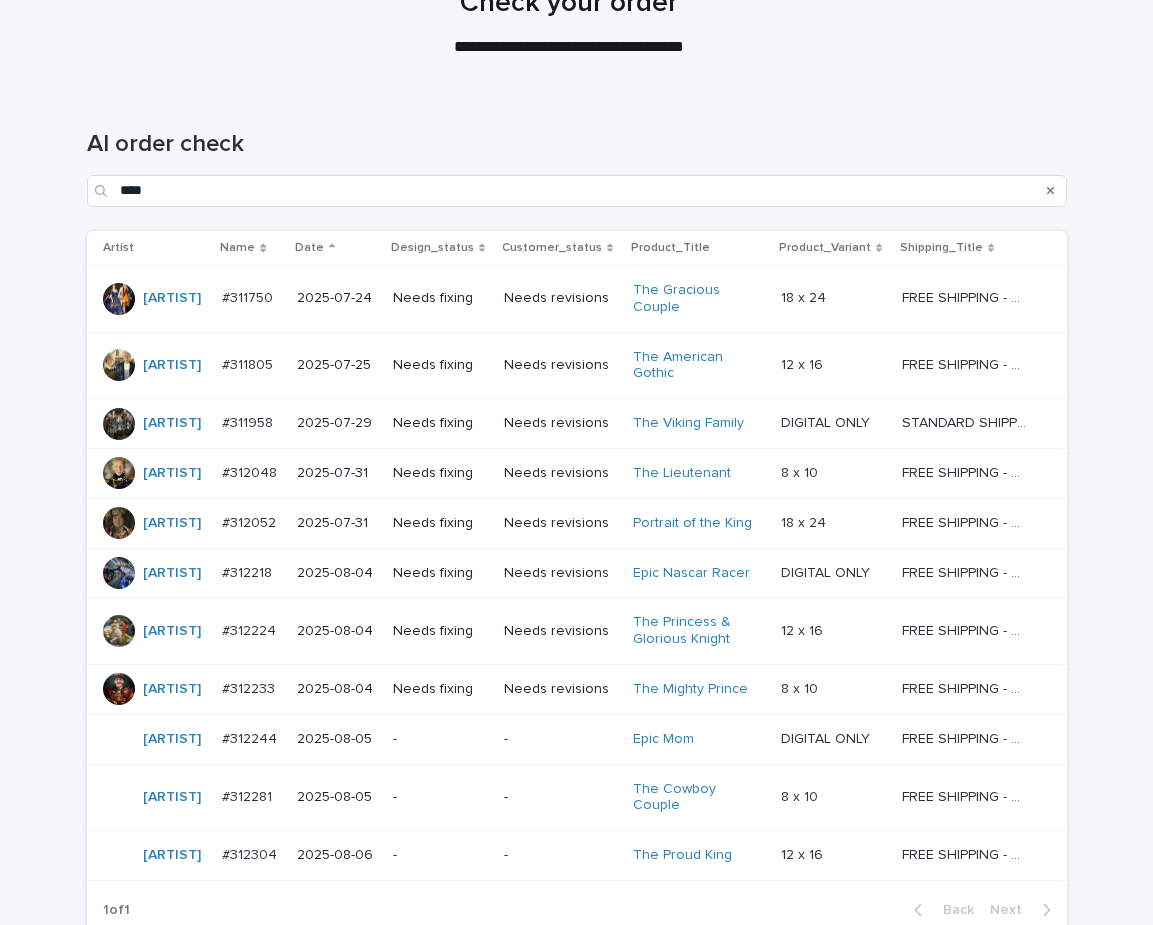 click on "Needs fixing" at bounding box center [440, 298] 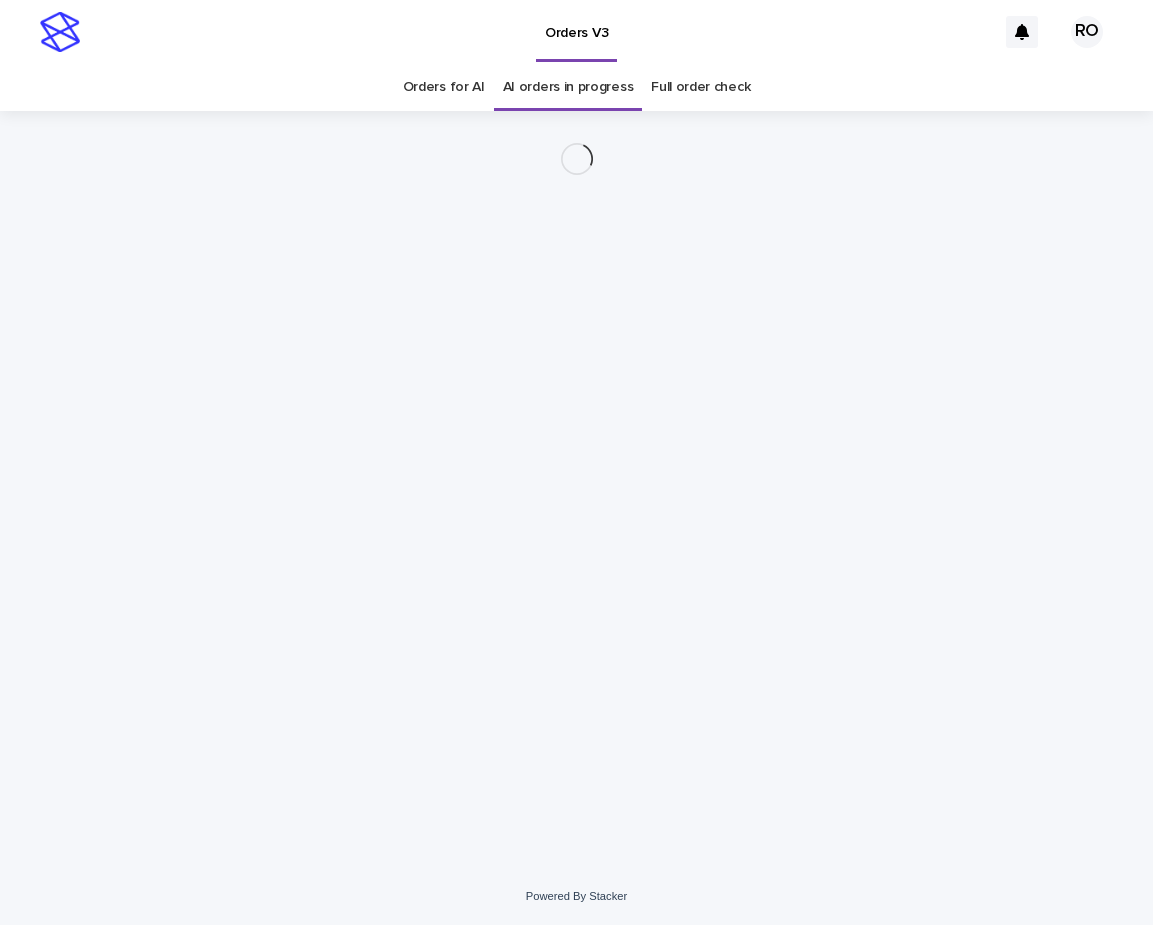 scroll, scrollTop: 0, scrollLeft: 0, axis: both 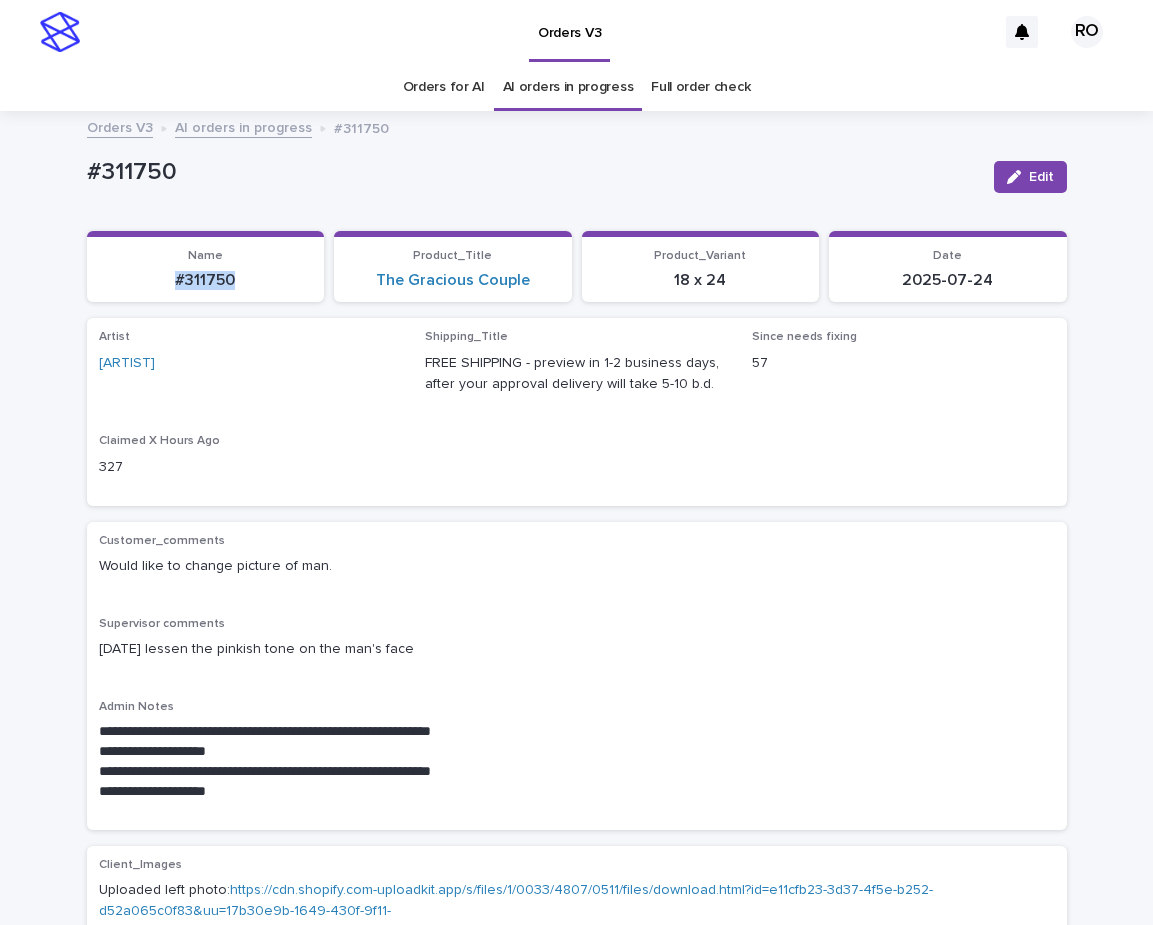 drag, startPoint x: 252, startPoint y: 281, endPoint x: 166, endPoint y: 312, distance: 91.416626 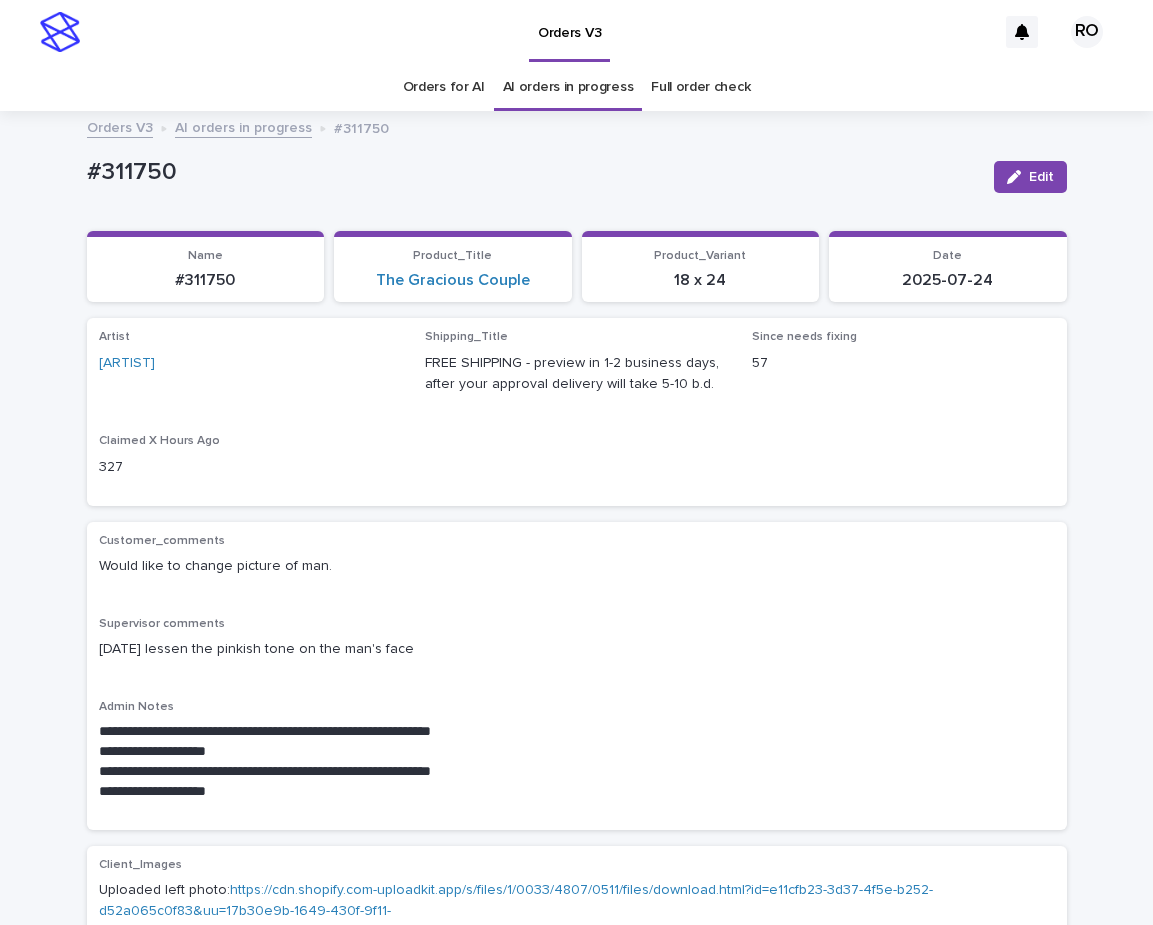 click on "#311750" at bounding box center (532, 176) 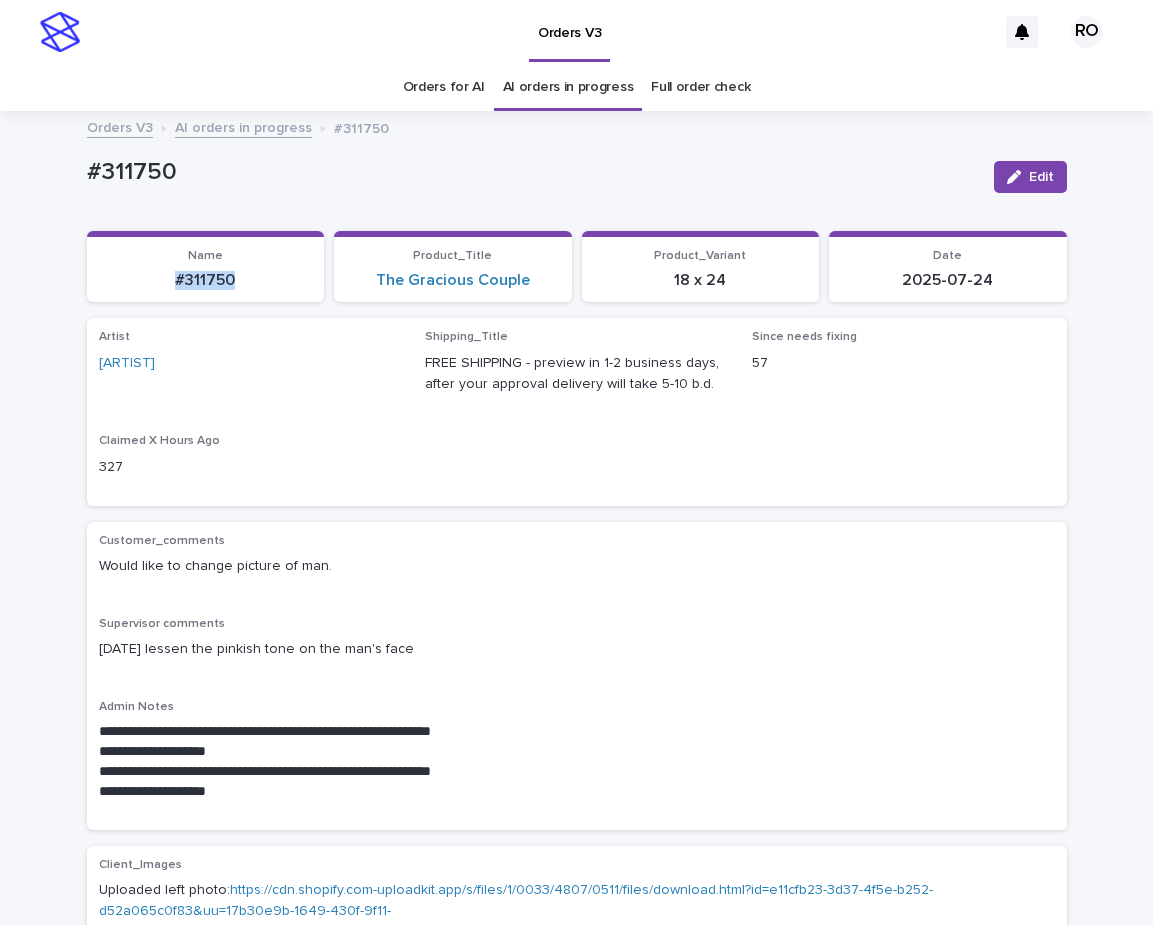 drag, startPoint x: 258, startPoint y: 279, endPoint x: 198, endPoint y: 262, distance: 62.361847 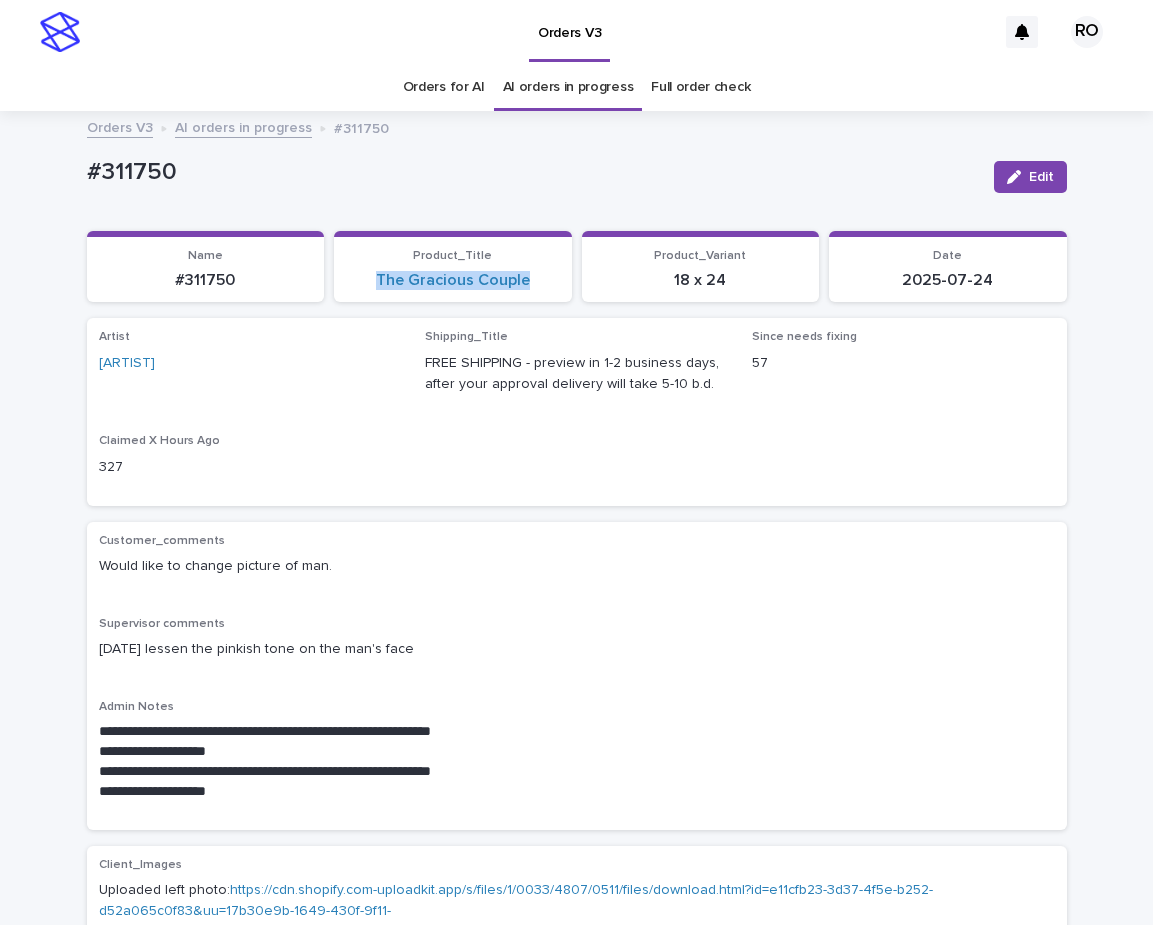 drag, startPoint x: 543, startPoint y: 292, endPoint x: 331, endPoint y: 290, distance: 212.00943 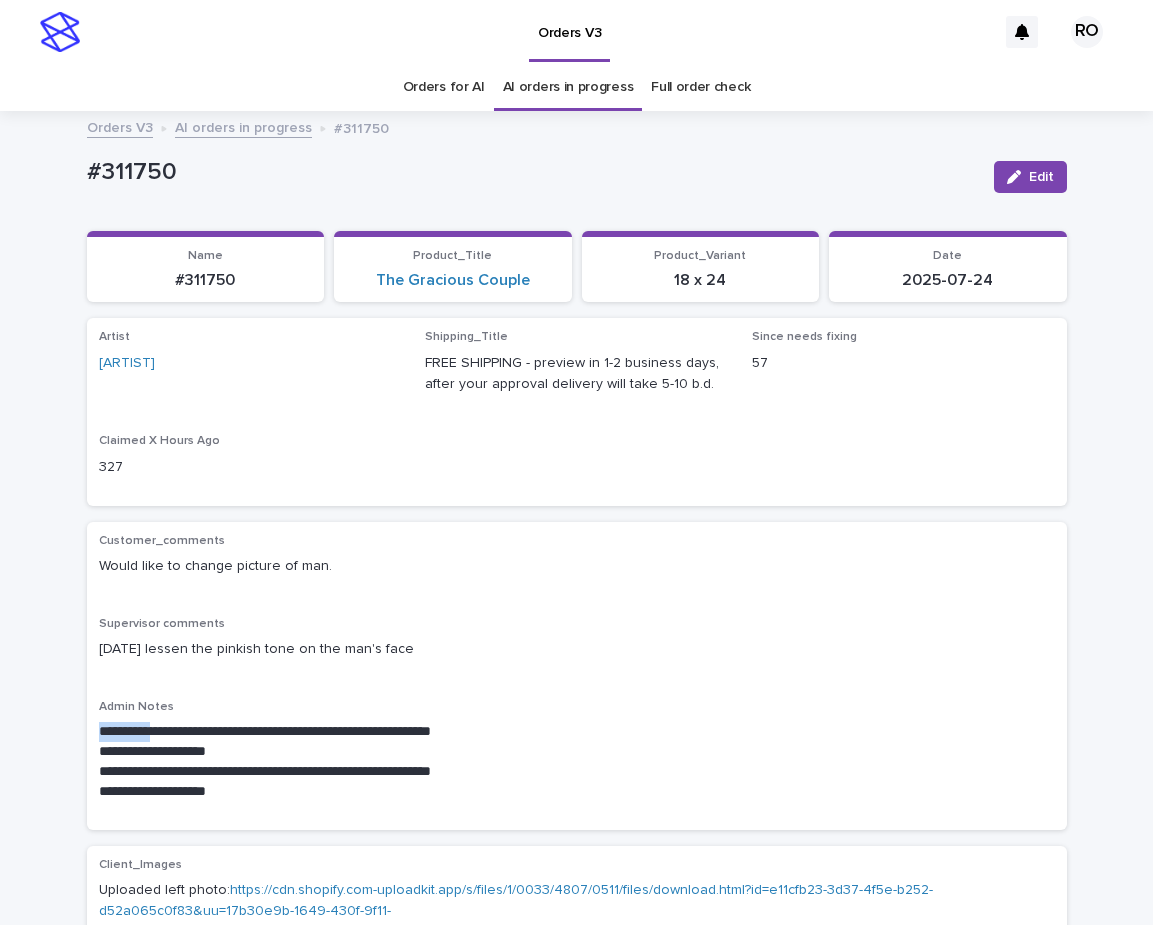 drag, startPoint x: 165, startPoint y: 726, endPoint x: 97, endPoint y: 668, distance: 89.37561 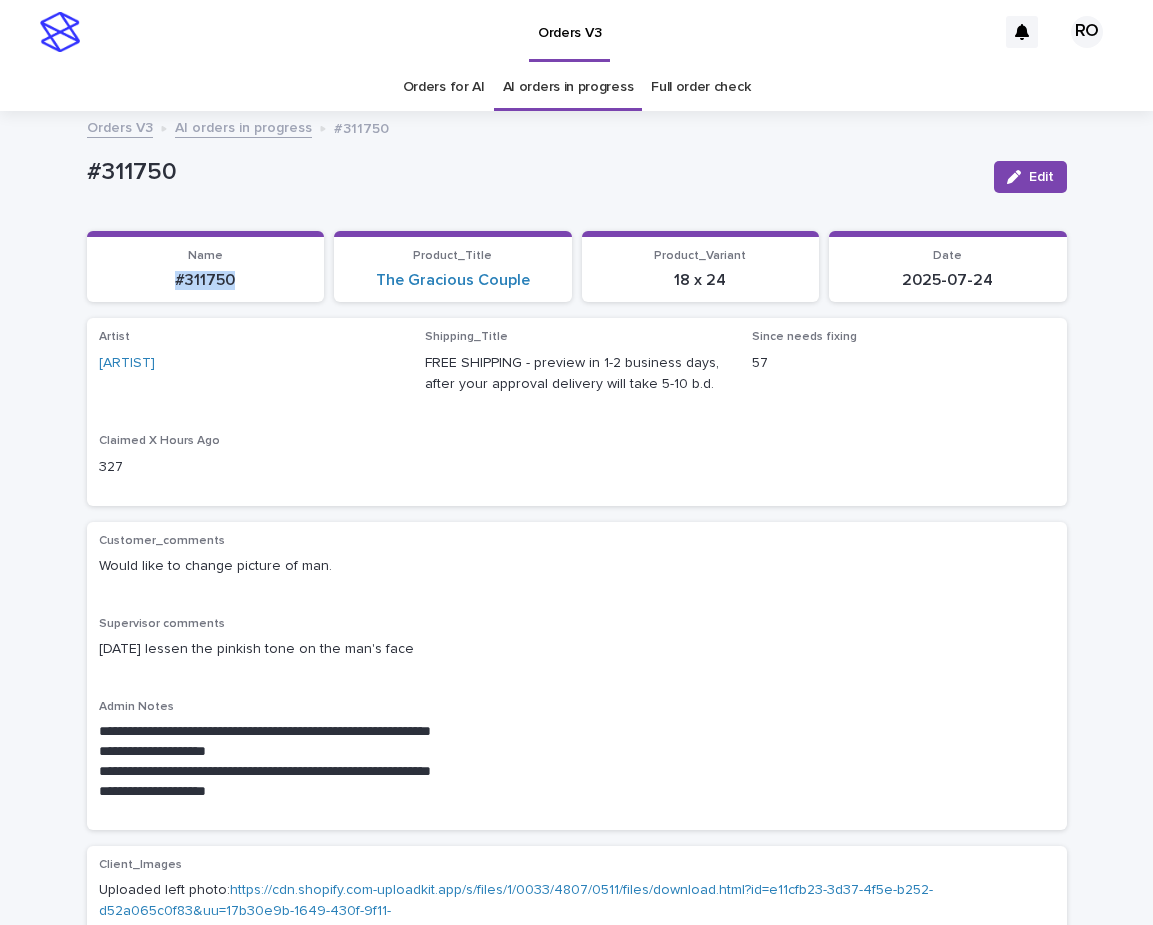 drag, startPoint x: 226, startPoint y: 287, endPoint x: 160, endPoint y: 288, distance: 66.007576 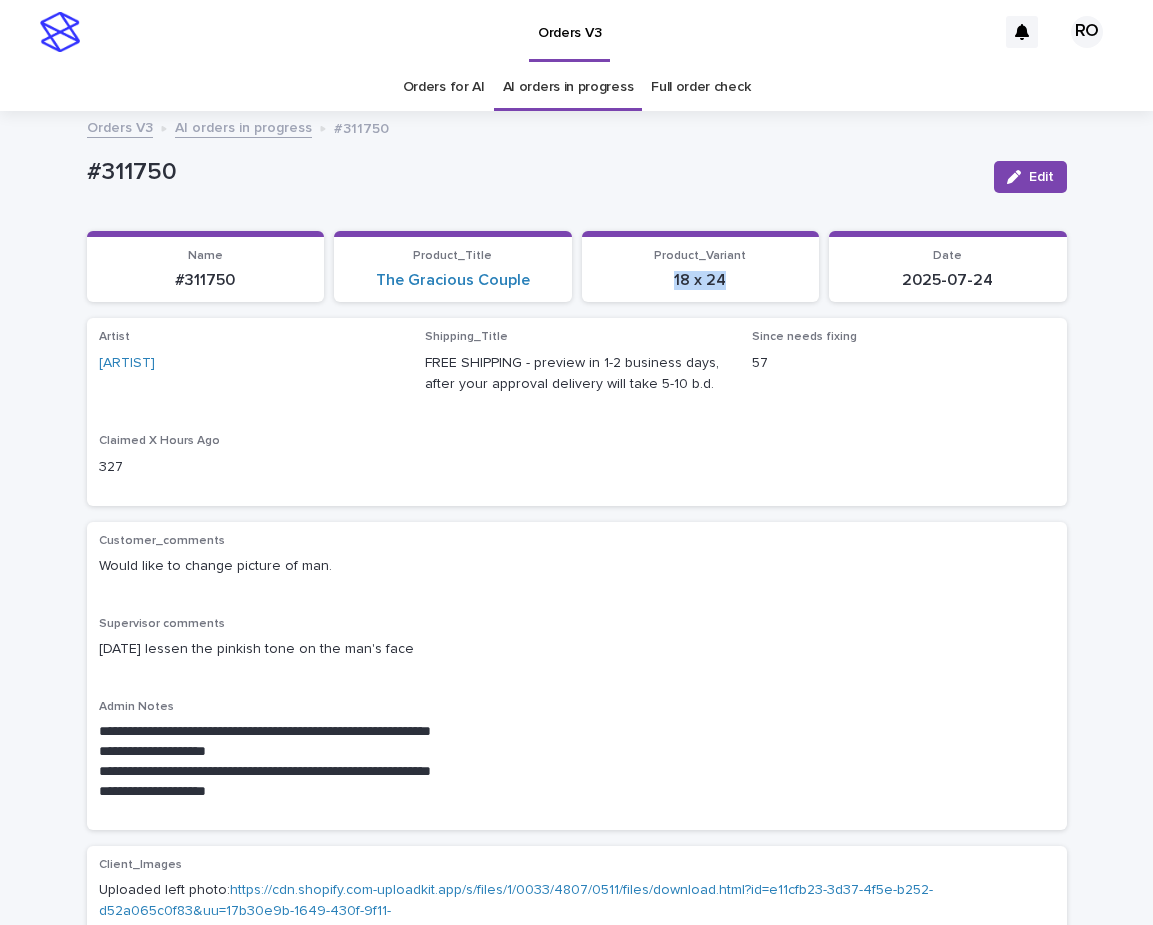drag, startPoint x: 743, startPoint y: 285, endPoint x: 636, endPoint y: 282, distance: 107.042046 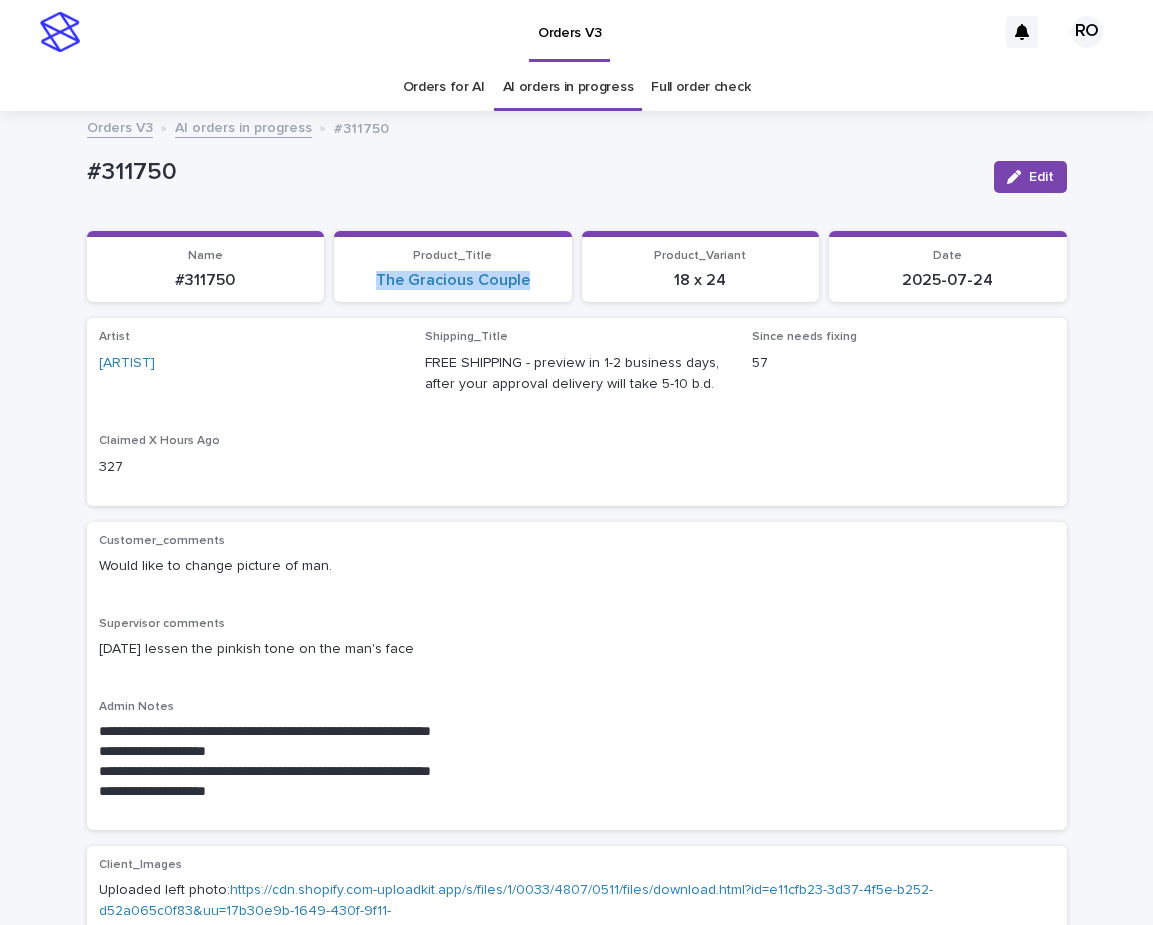 drag, startPoint x: 541, startPoint y: 293, endPoint x: 351, endPoint y: 296, distance: 190.02368 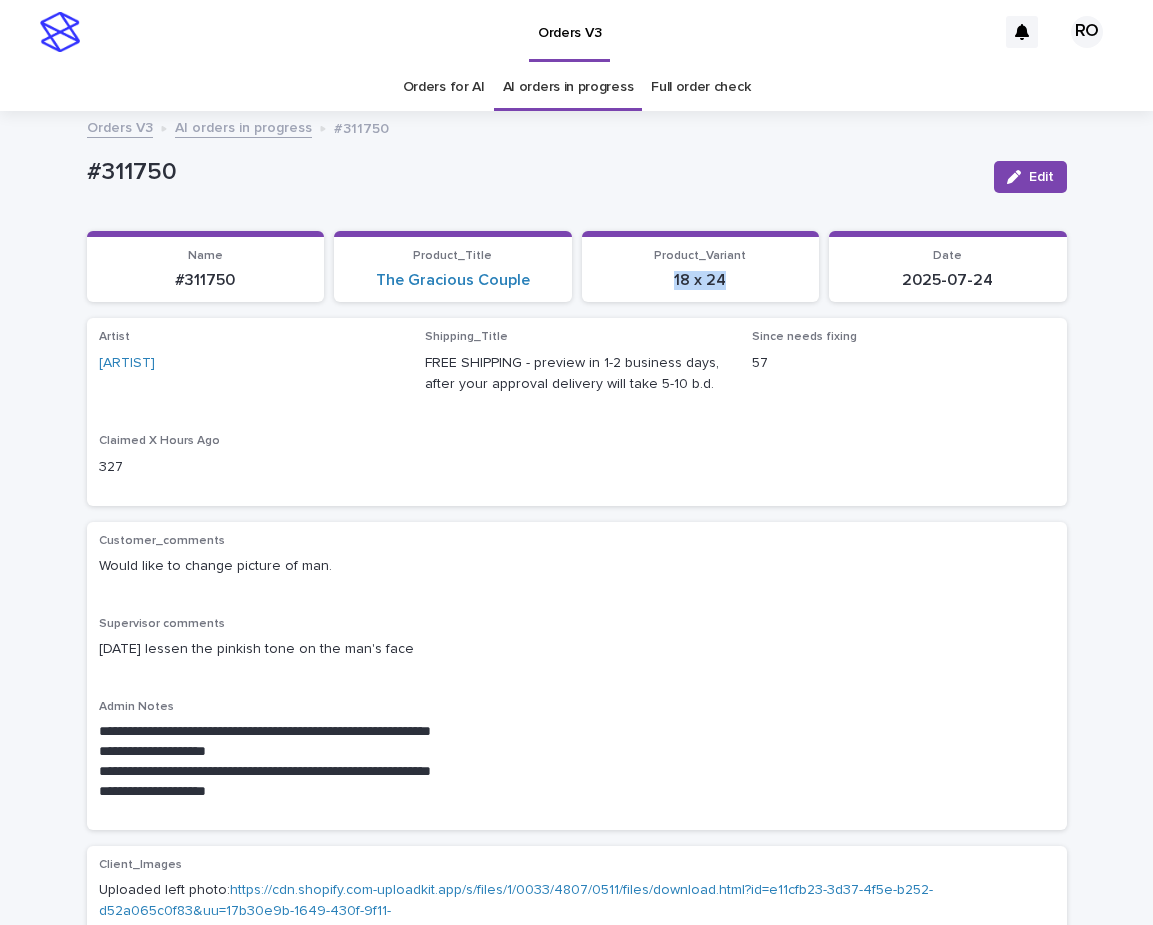 drag, startPoint x: 746, startPoint y: 283, endPoint x: 650, endPoint y: 285, distance: 96.02083 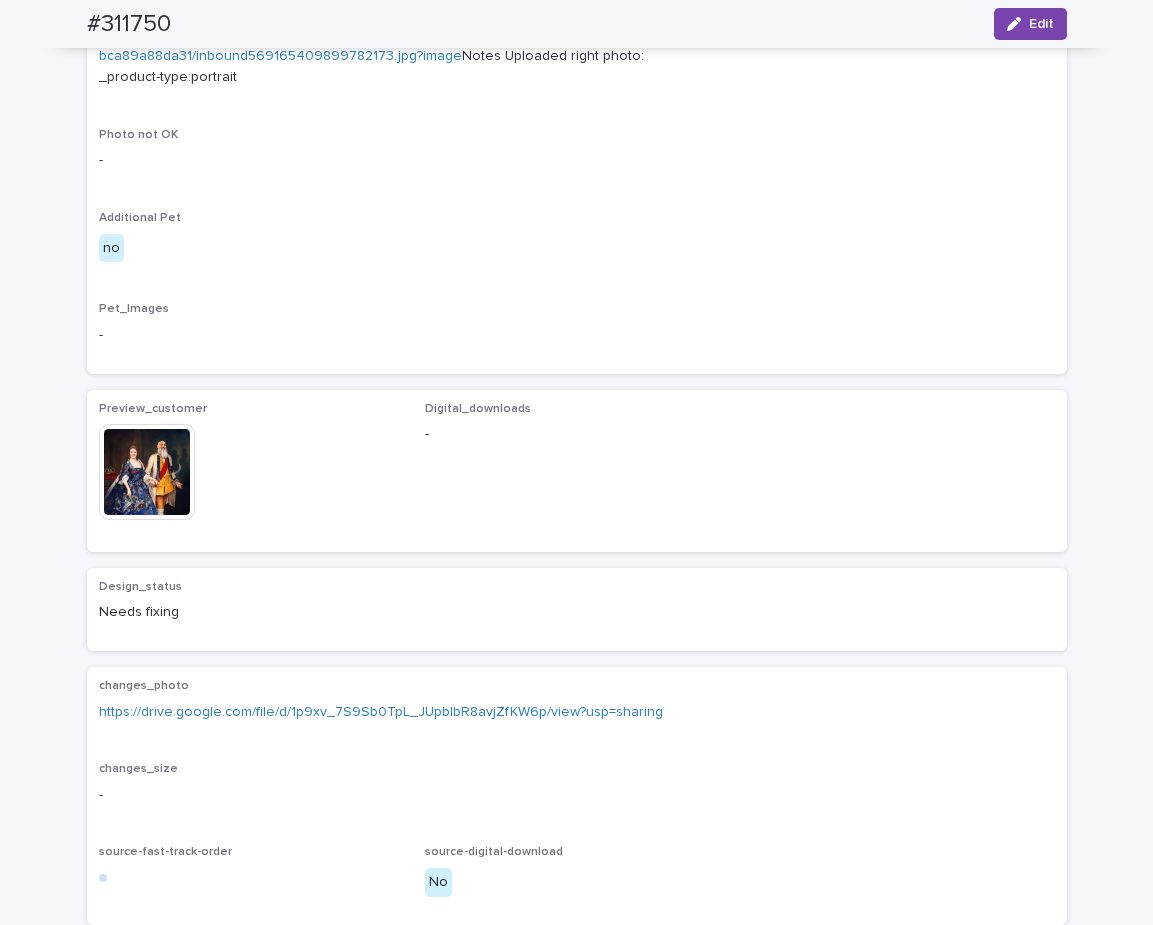 scroll, scrollTop: 1028, scrollLeft: 0, axis: vertical 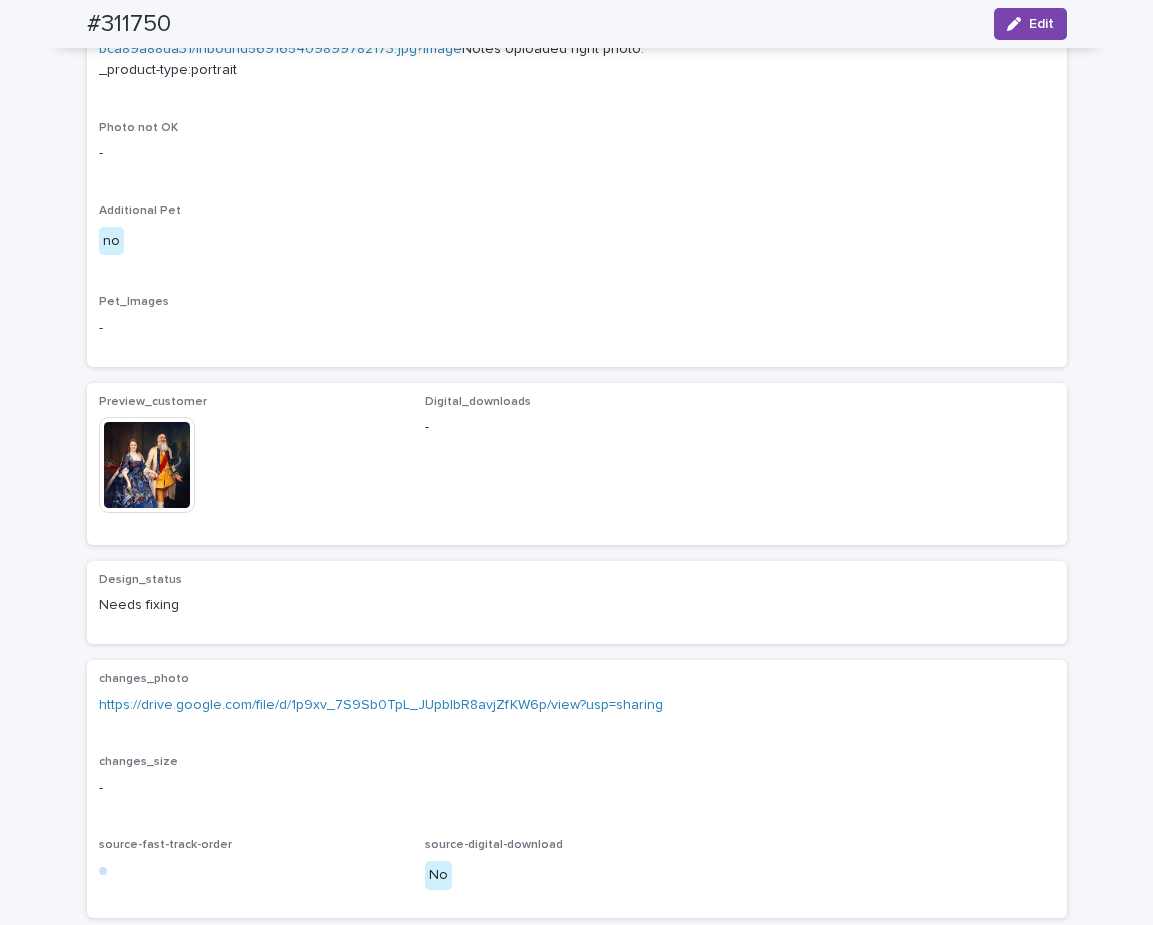 click on "https://drive.google.com/file/d/1p9xv_7S9Sb0TpL_JUpbIbR8avjZfKW6p/view?usp=sharing" at bounding box center (381, 705) 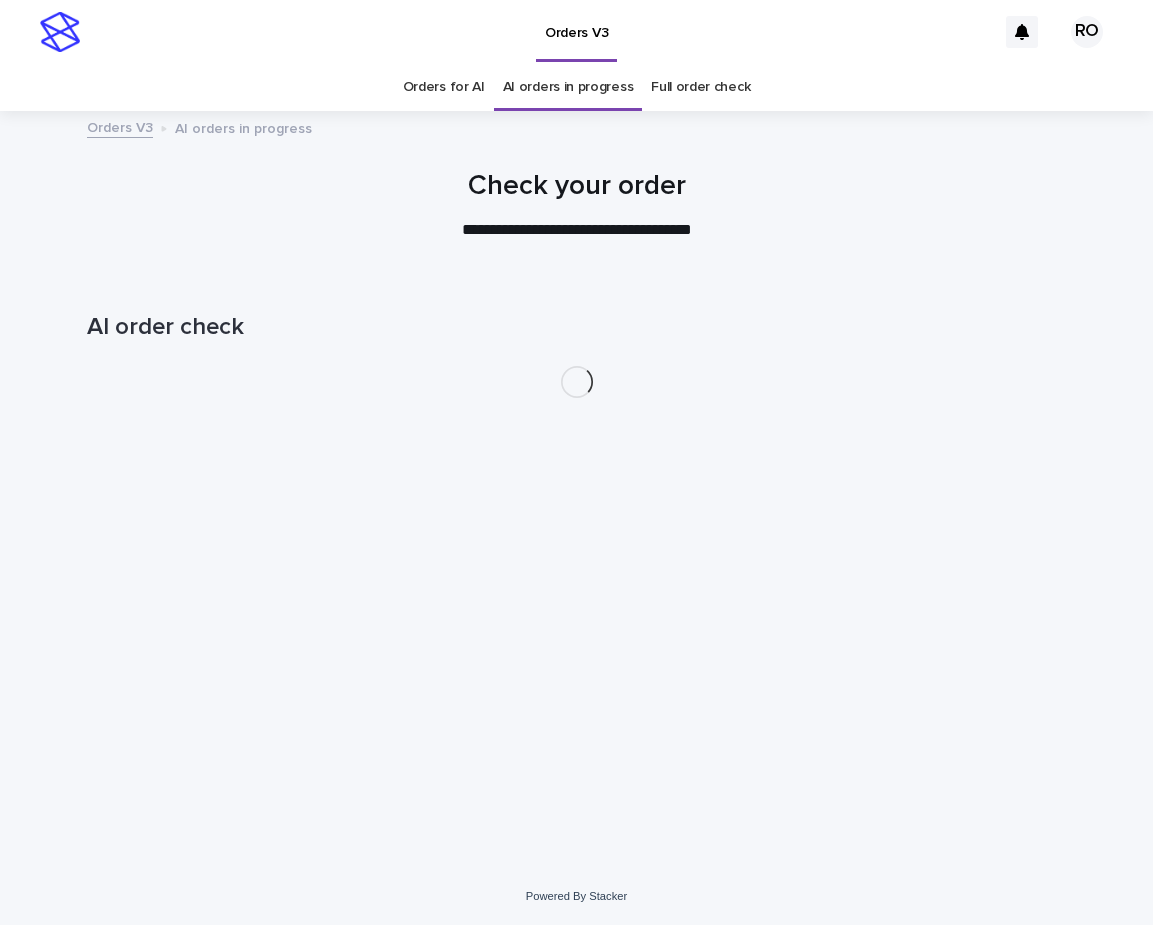 scroll, scrollTop: 0, scrollLeft: 0, axis: both 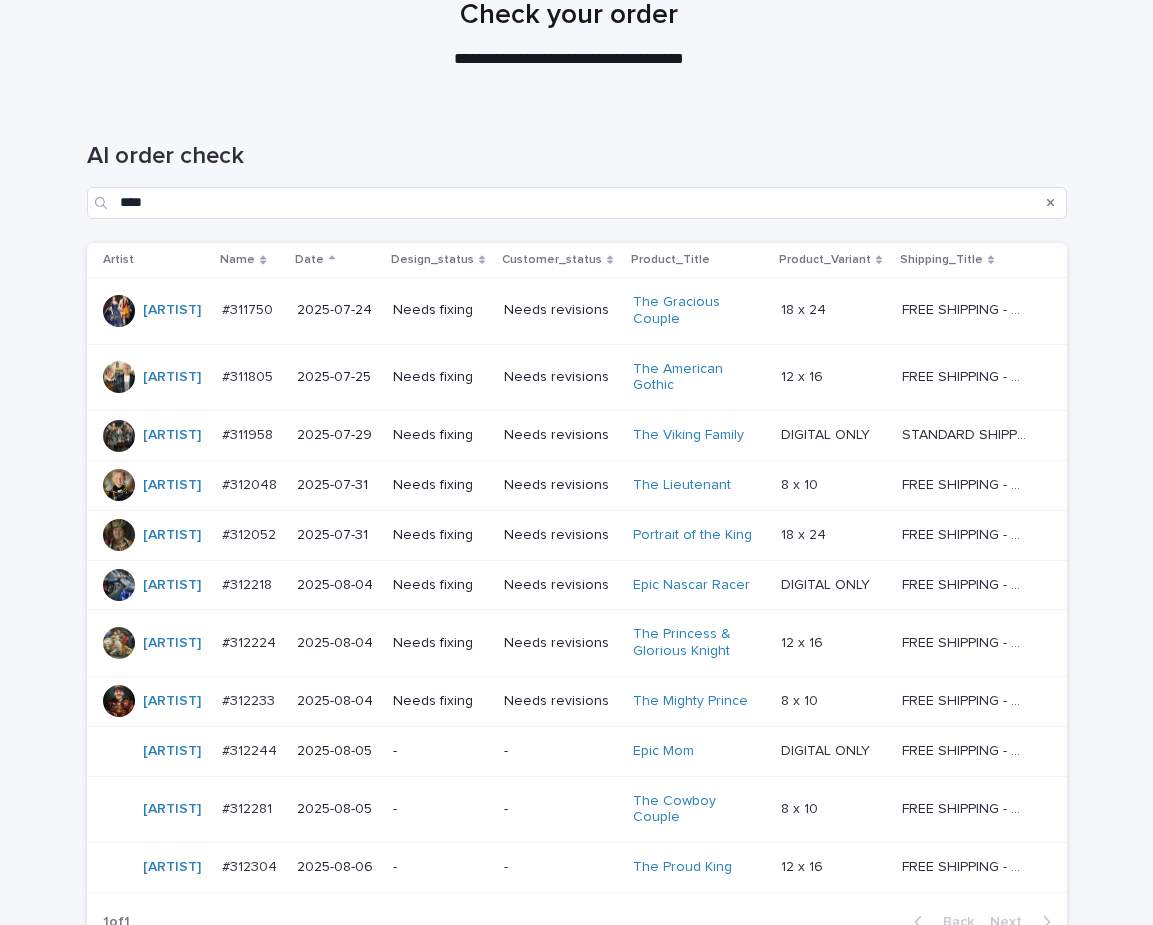 click on "Needs fixing" at bounding box center [440, 377] 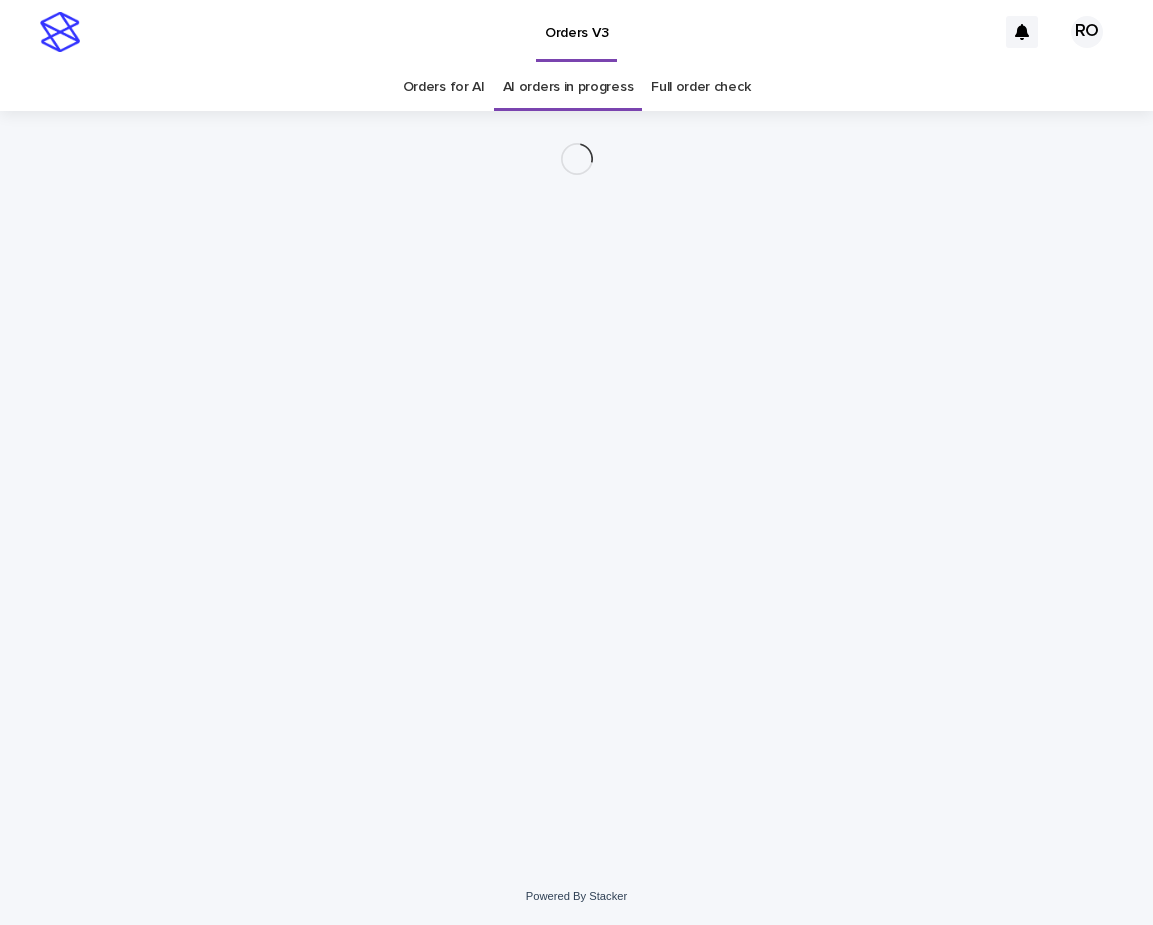 scroll, scrollTop: 0, scrollLeft: 0, axis: both 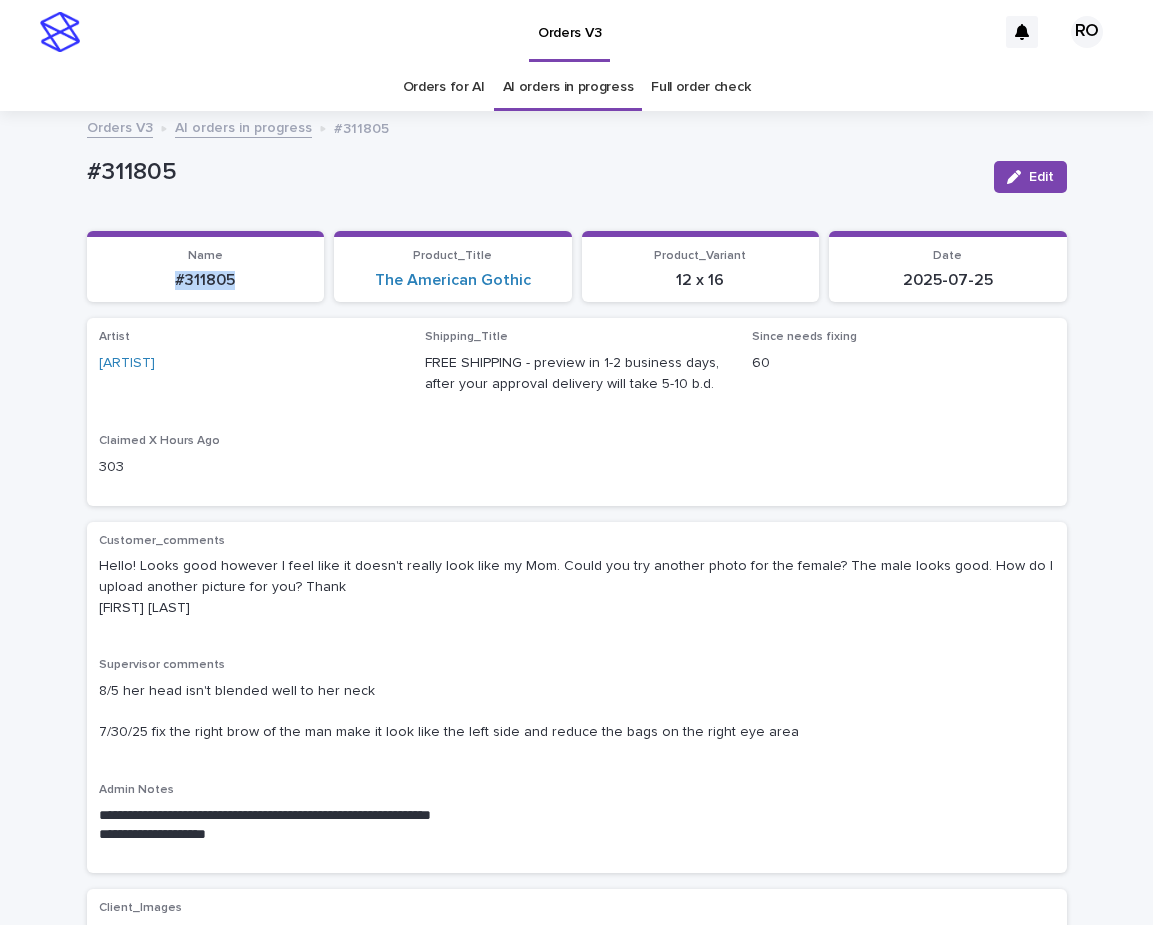 drag, startPoint x: 250, startPoint y: 295, endPoint x: 123, endPoint y: 294, distance: 127.00394 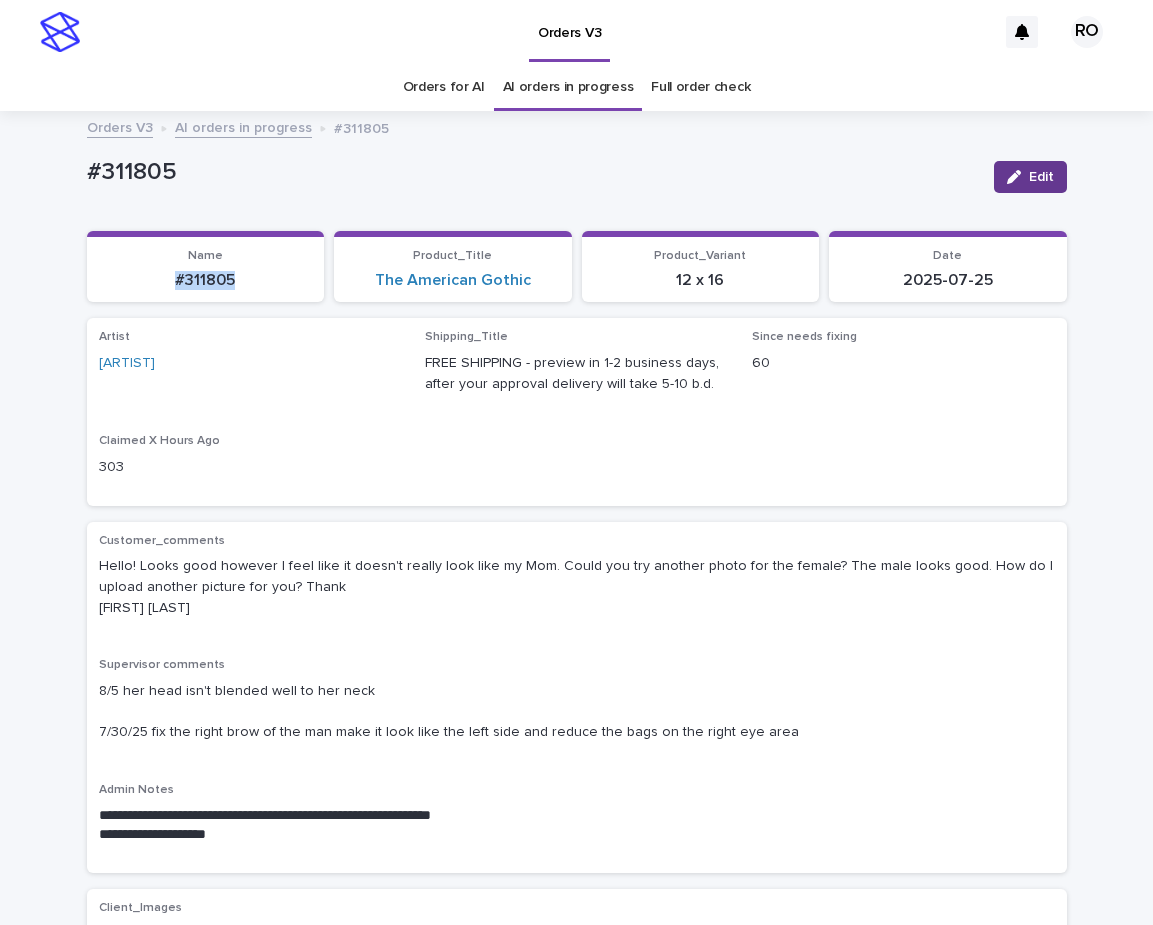 click on "Edit" at bounding box center (1030, 177) 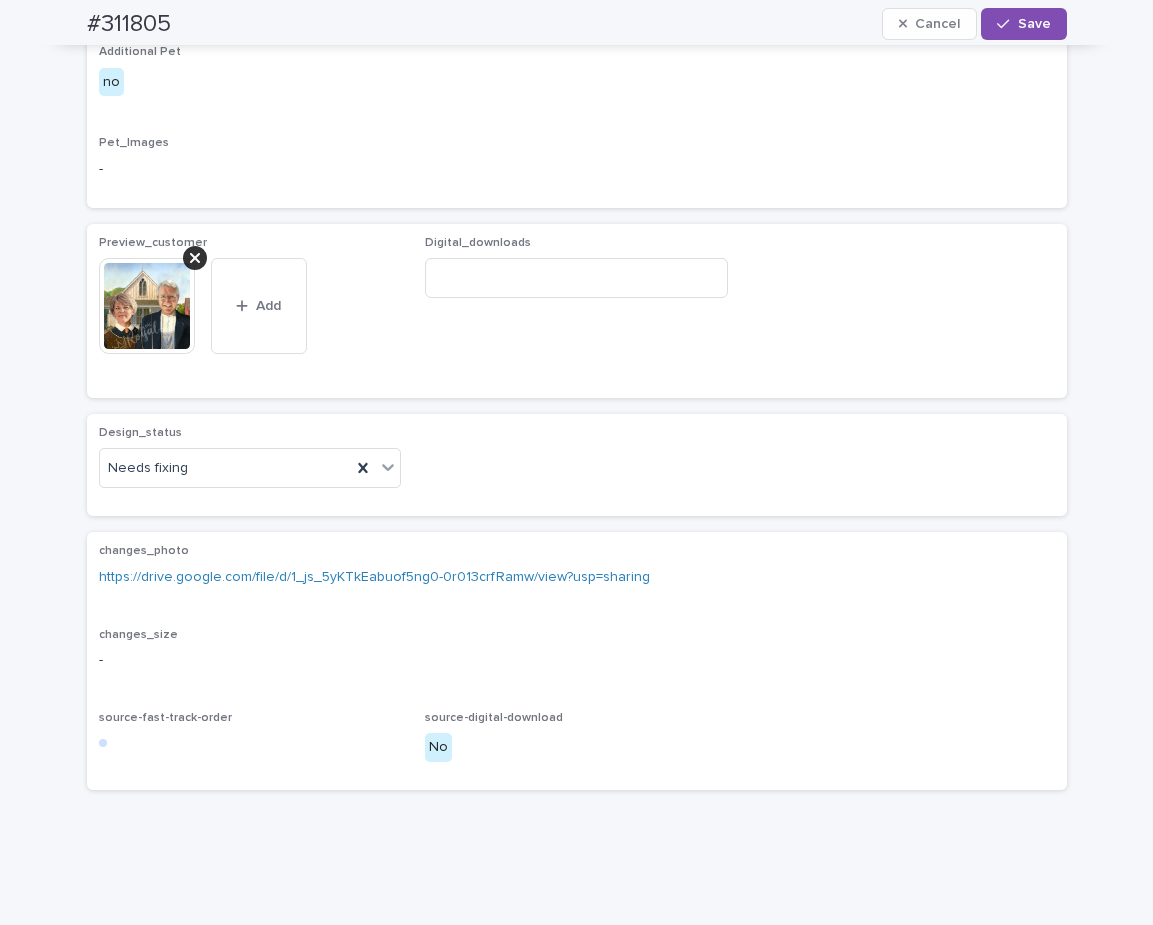 scroll, scrollTop: 1317, scrollLeft: 0, axis: vertical 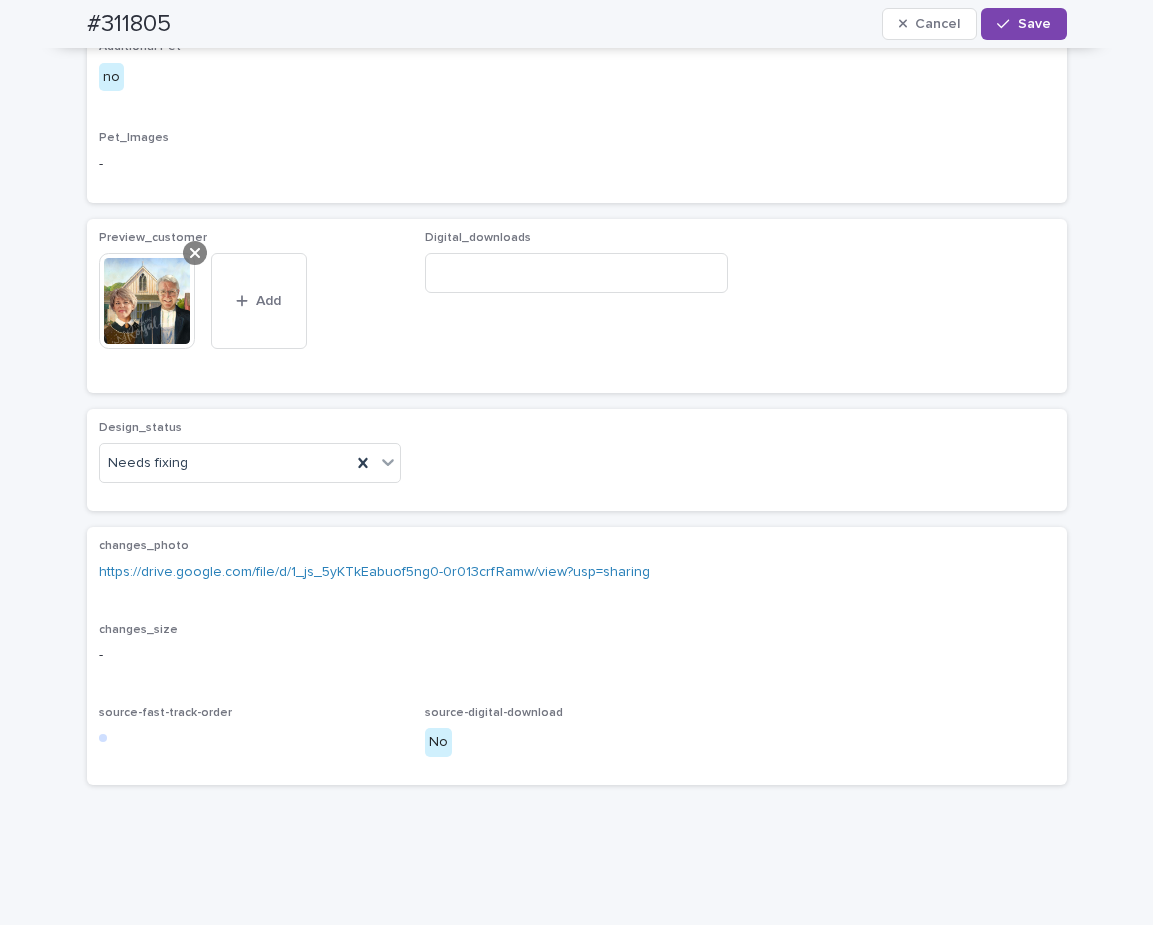 click 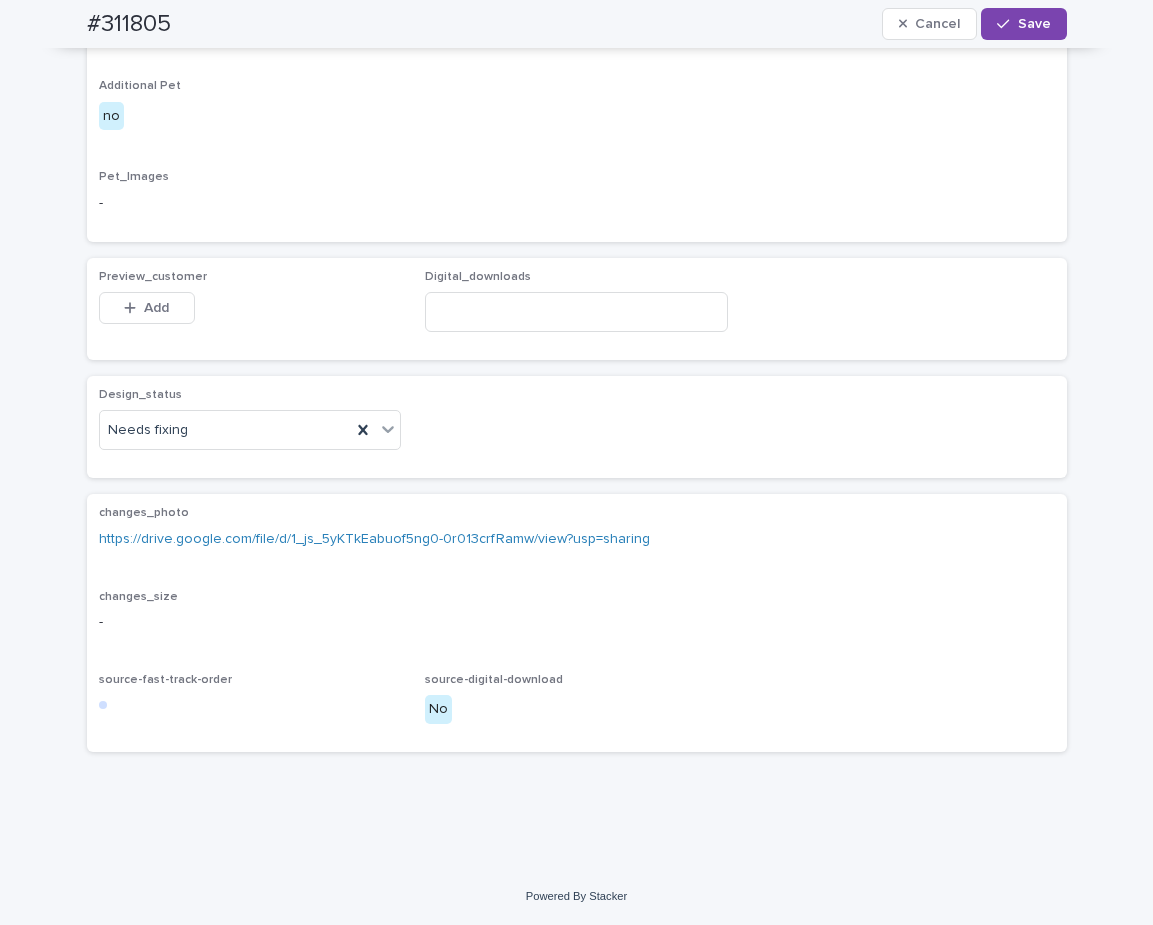 scroll, scrollTop: 1299, scrollLeft: 0, axis: vertical 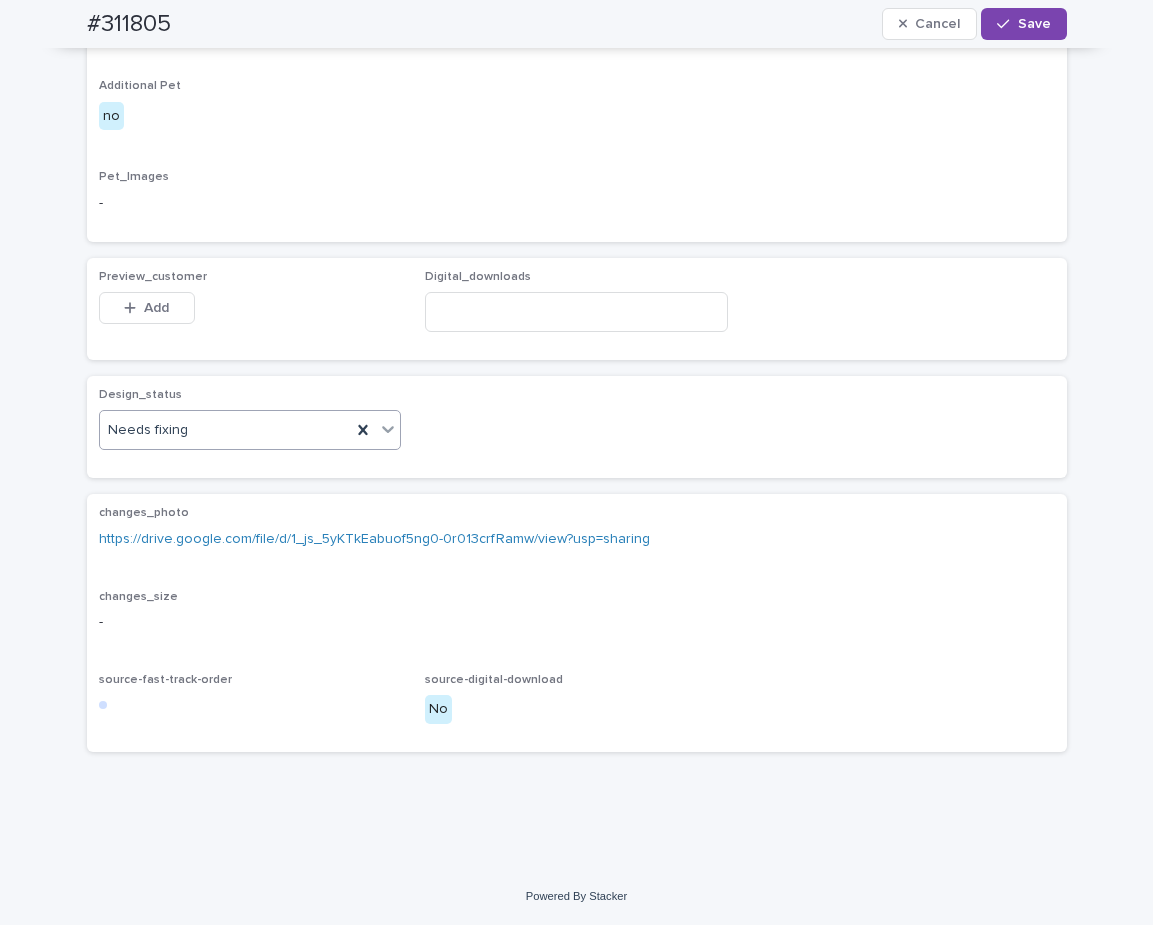 drag, startPoint x: 155, startPoint y: 311, endPoint x: 180, endPoint y: 421, distance: 112.805145 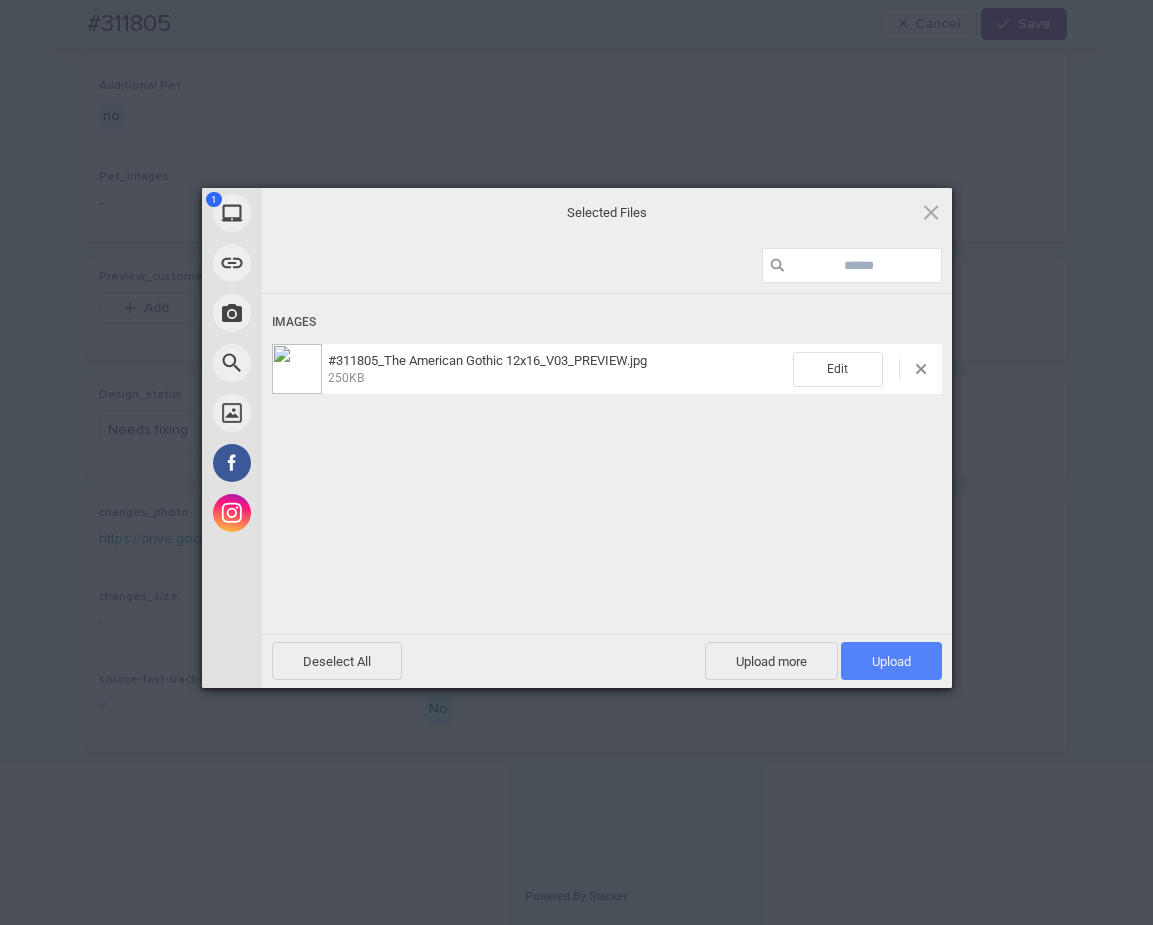 click on "Upload
1" at bounding box center [891, 661] 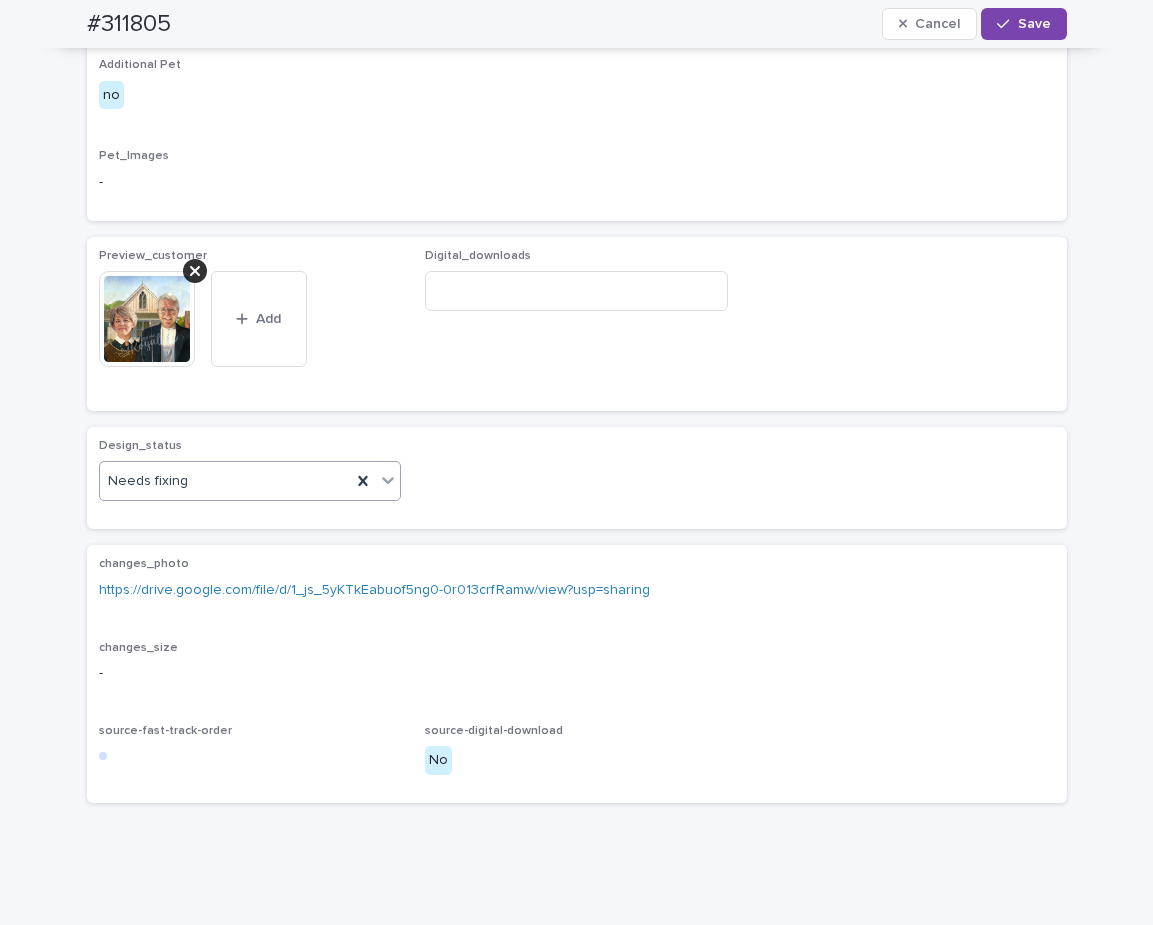 click at bounding box center [388, 480] 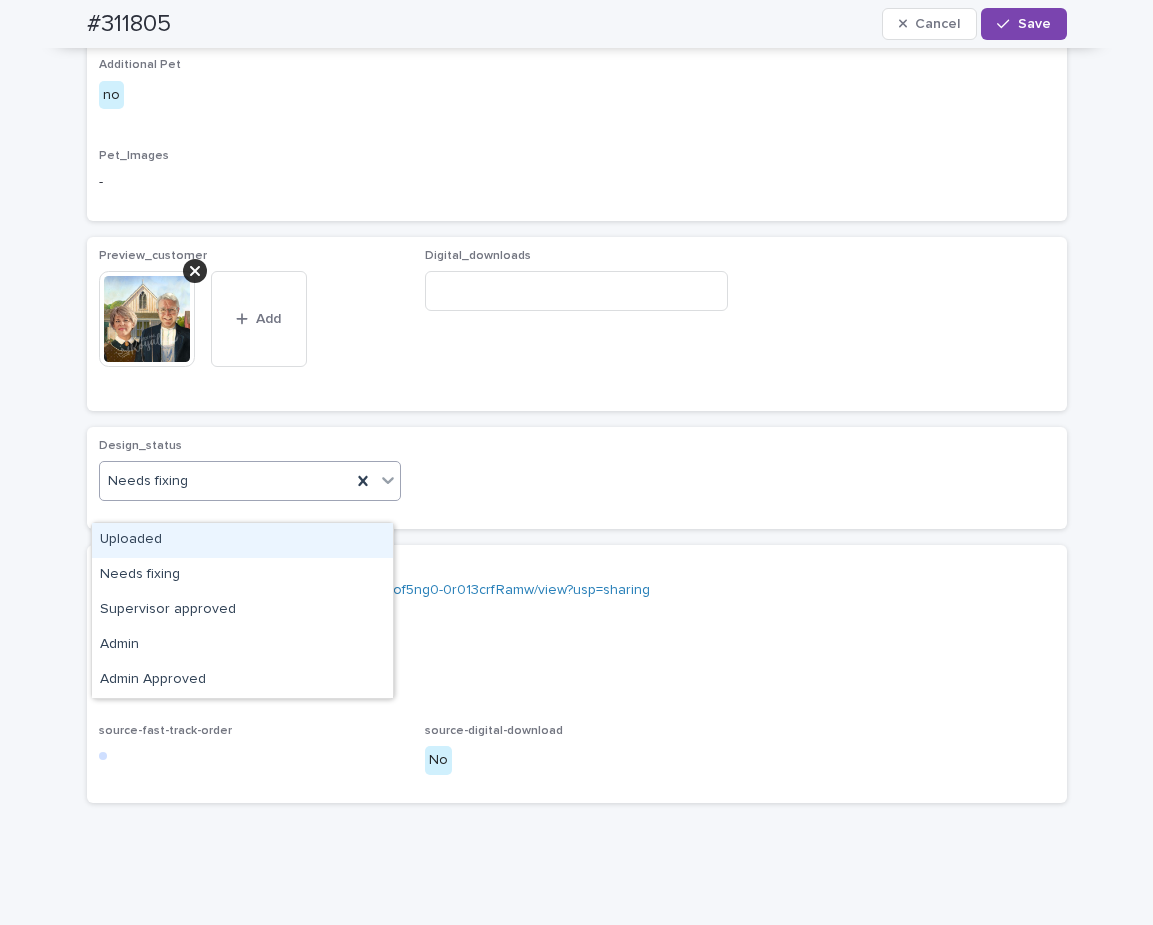 click on "Uploaded" at bounding box center [242, 540] 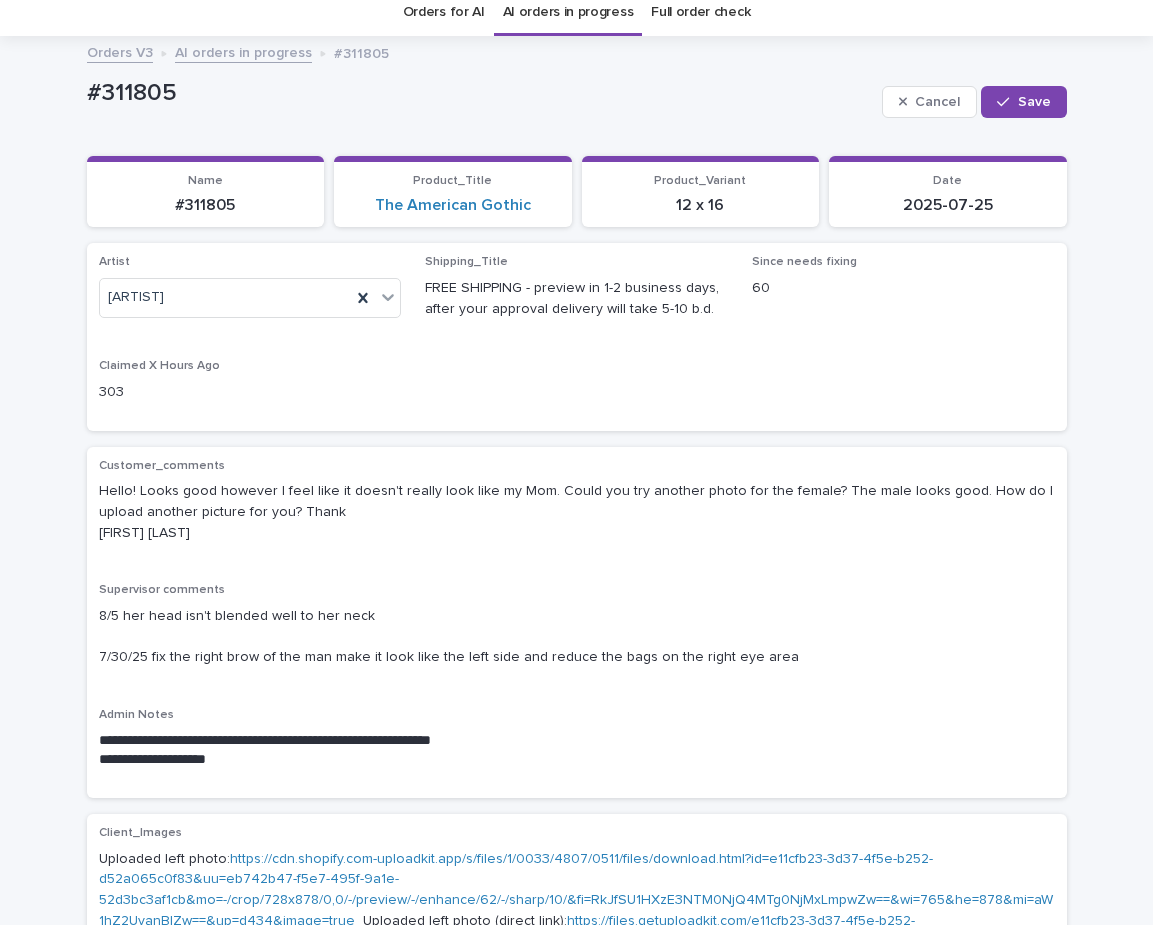 scroll, scrollTop: 70, scrollLeft: 0, axis: vertical 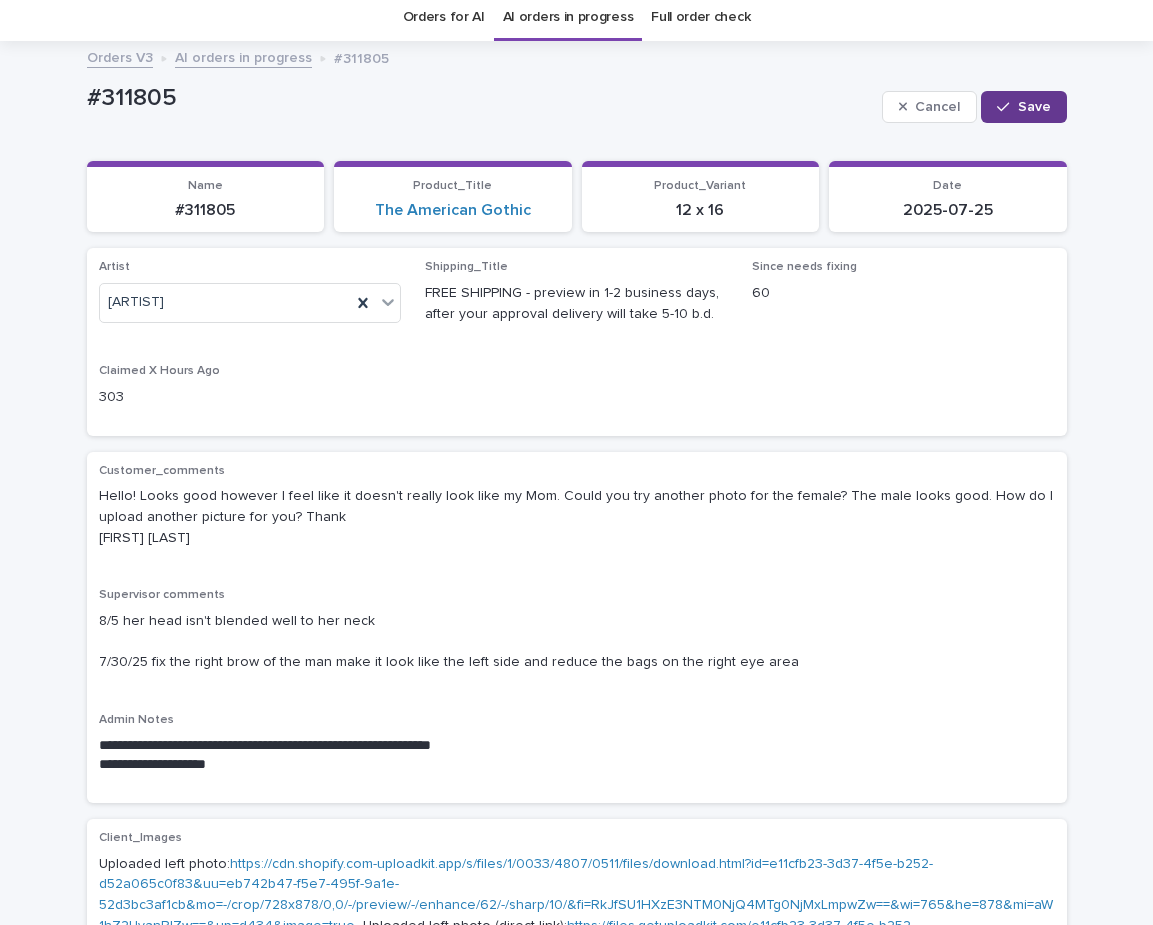 click on "Save" at bounding box center (1034, 107) 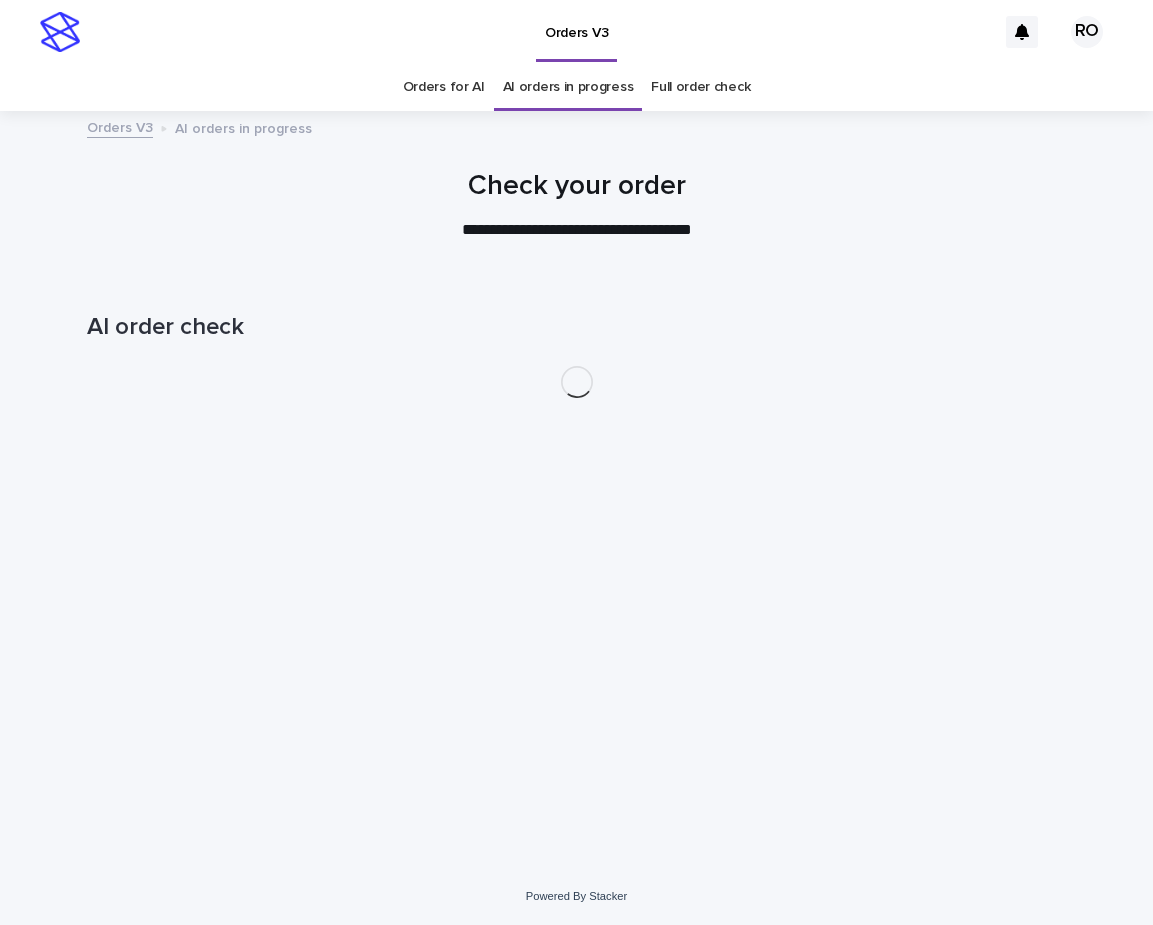 scroll, scrollTop: 0, scrollLeft: 0, axis: both 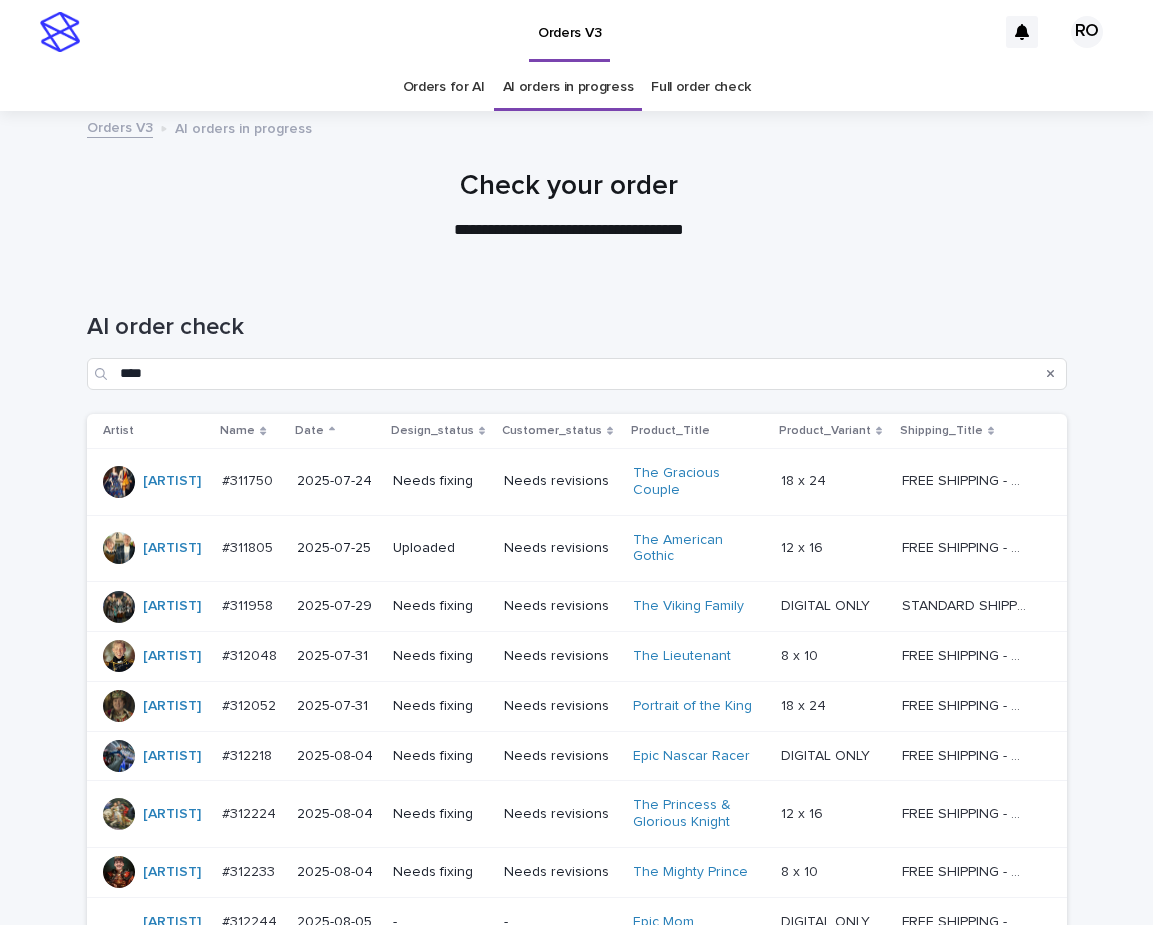 click on "Needs fixing" at bounding box center [440, 481] 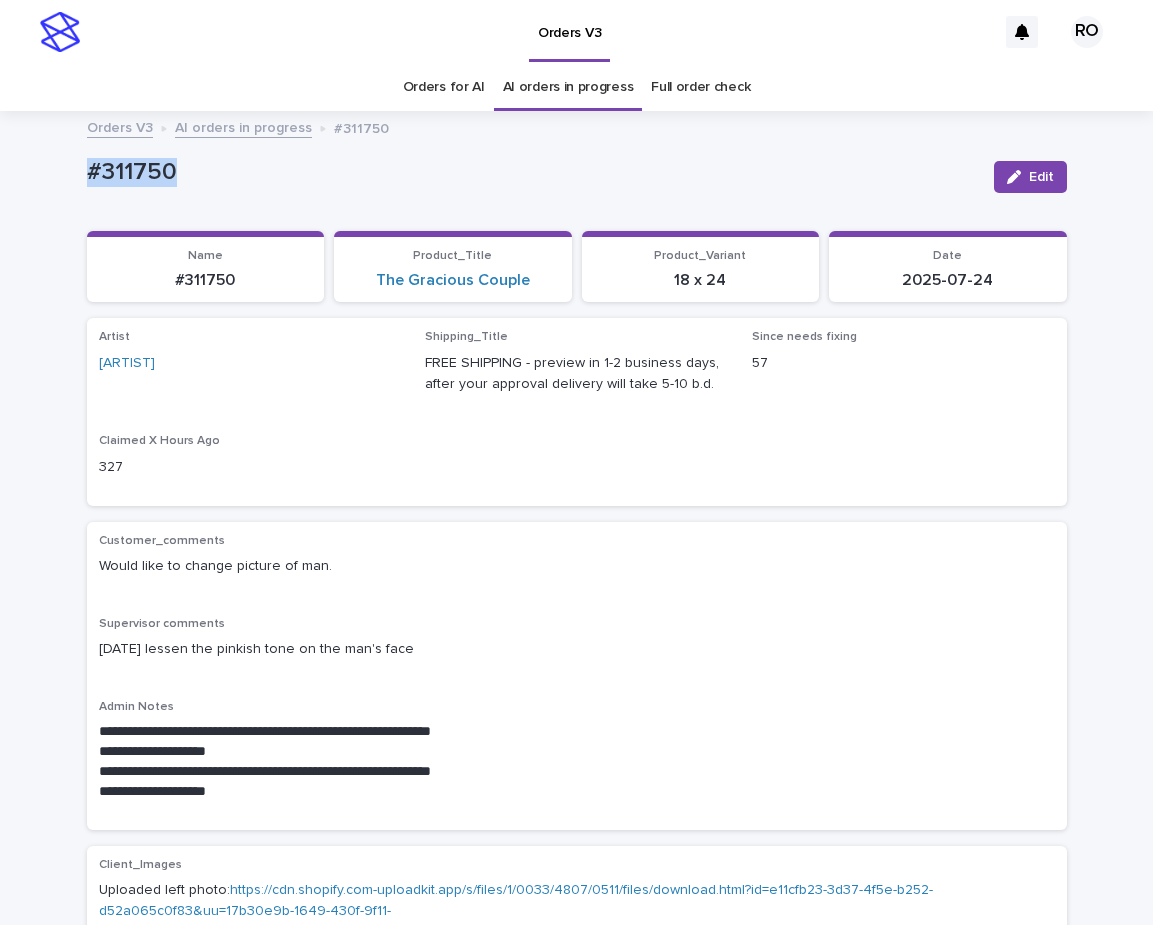 drag, startPoint x: 194, startPoint y: 175, endPoint x: 66, endPoint y: 172, distance: 128.03516 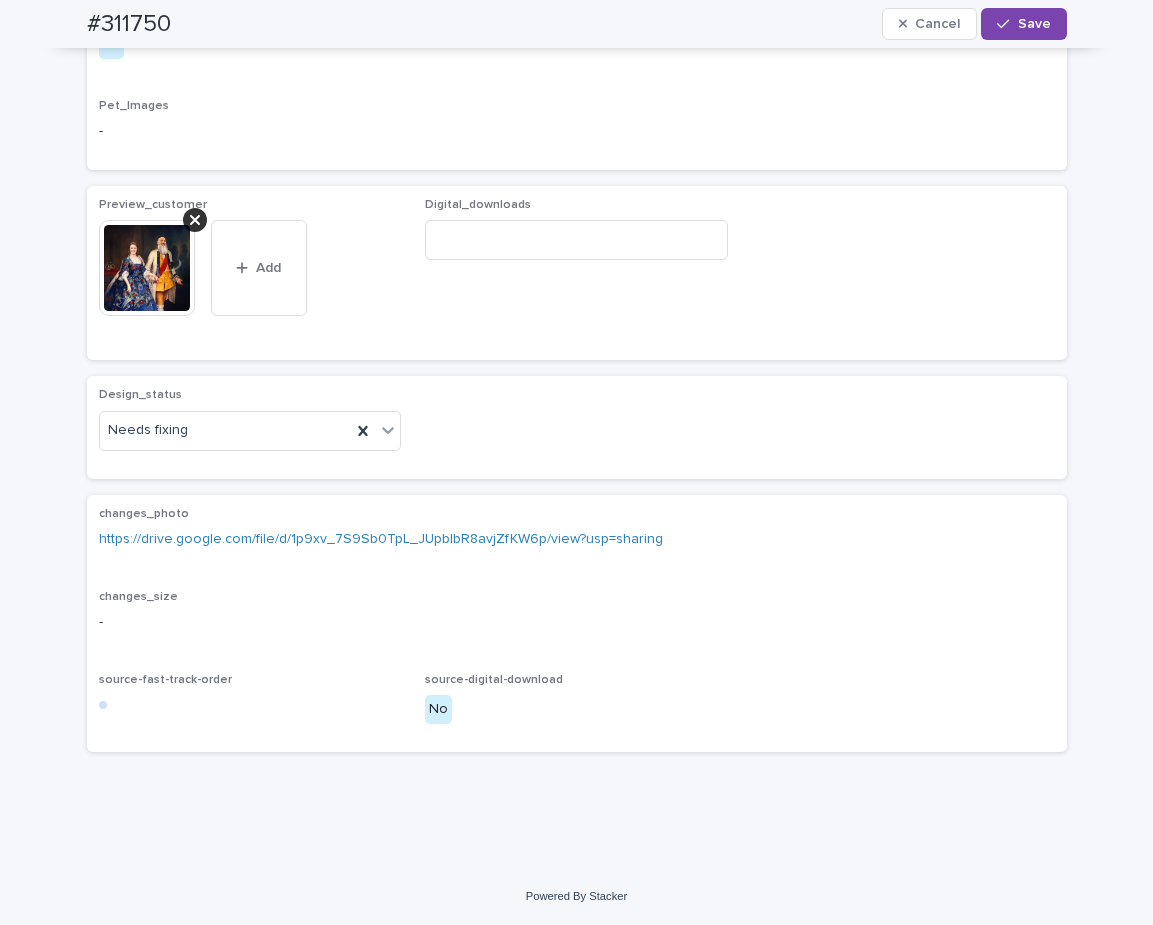 drag, startPoint x: 182, startPoint y: 224, endPoint x: 187, endPoint y: 275, distance: 51.24451 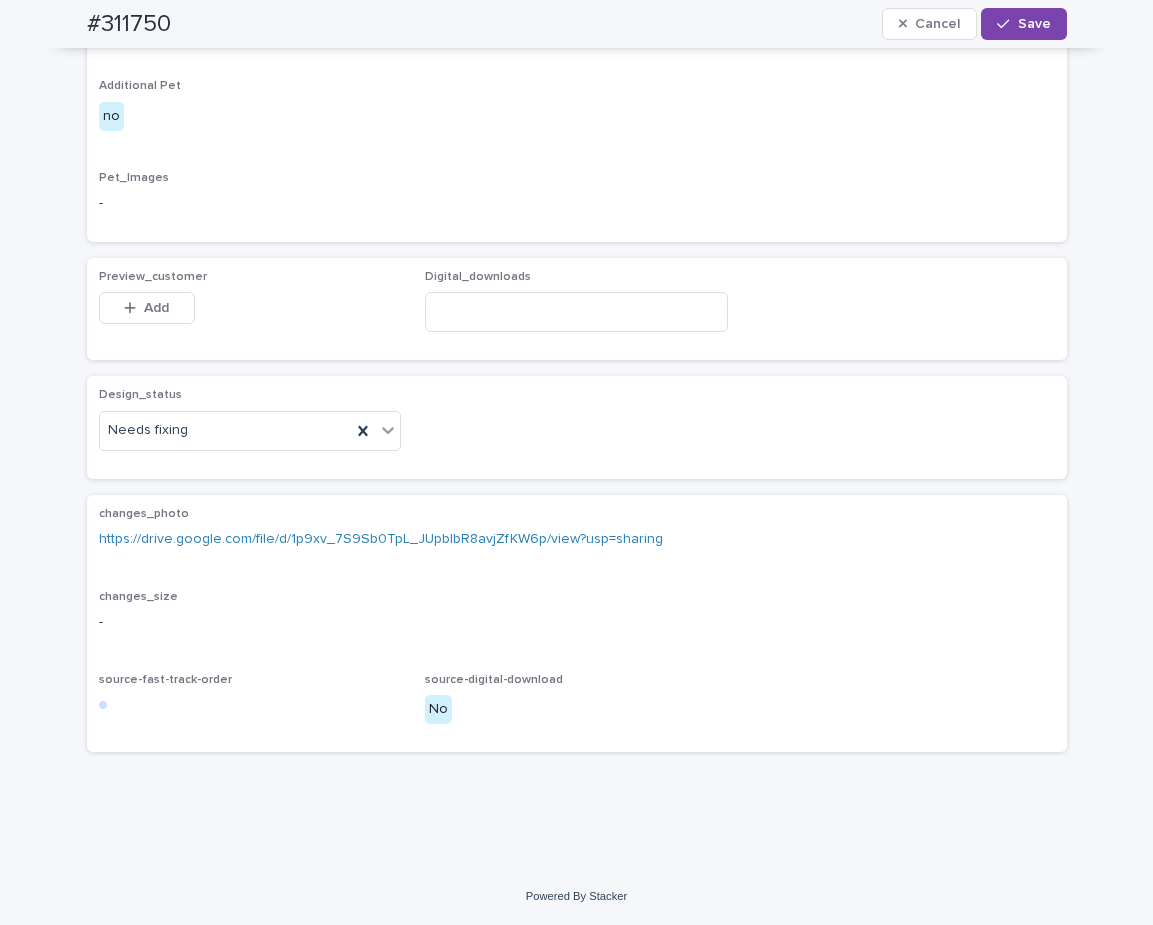 scroll, scrollTop: 1213, scrollLeft: 0, axis: vertical 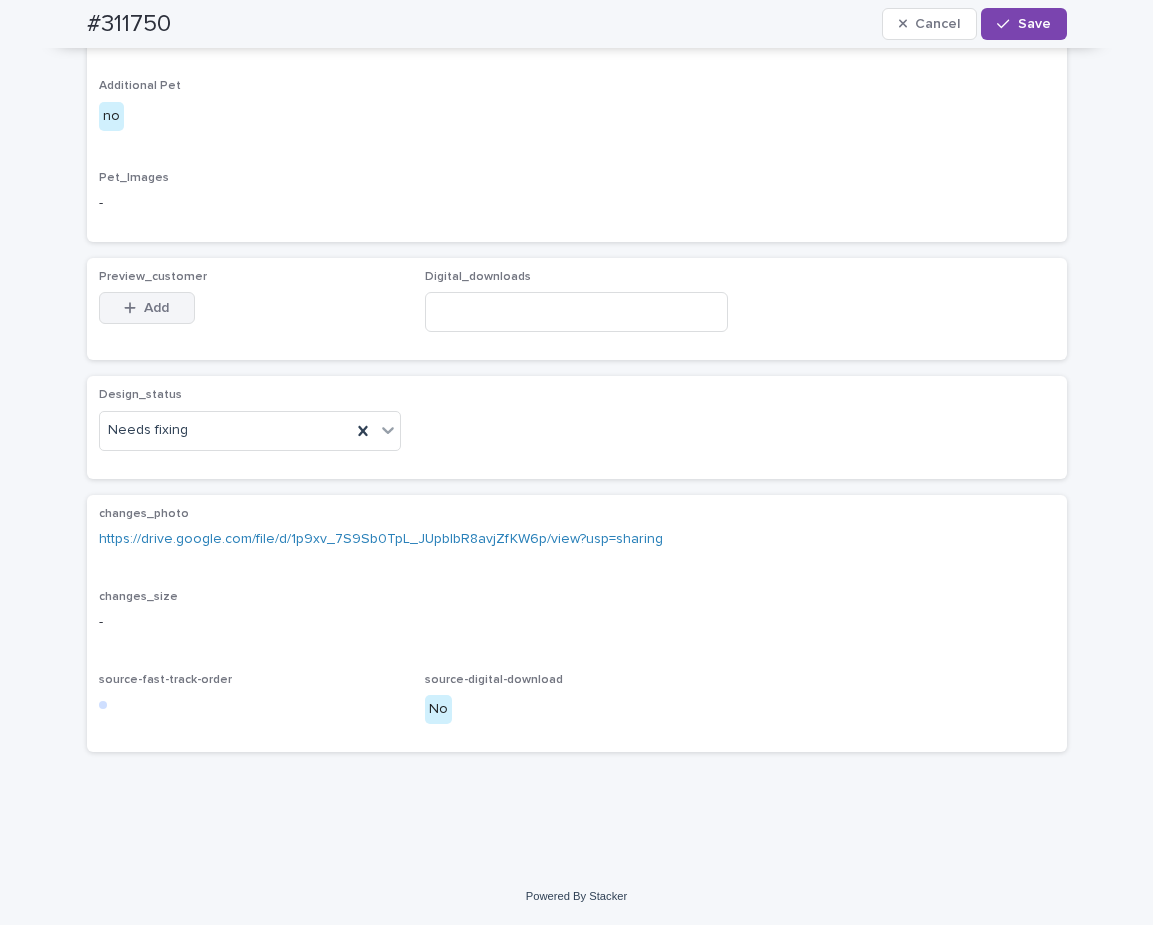 drag, startPoint x: 169, startPoint y: 308, endPoint x: 159, endPoint y: 318, distance: 14.142136 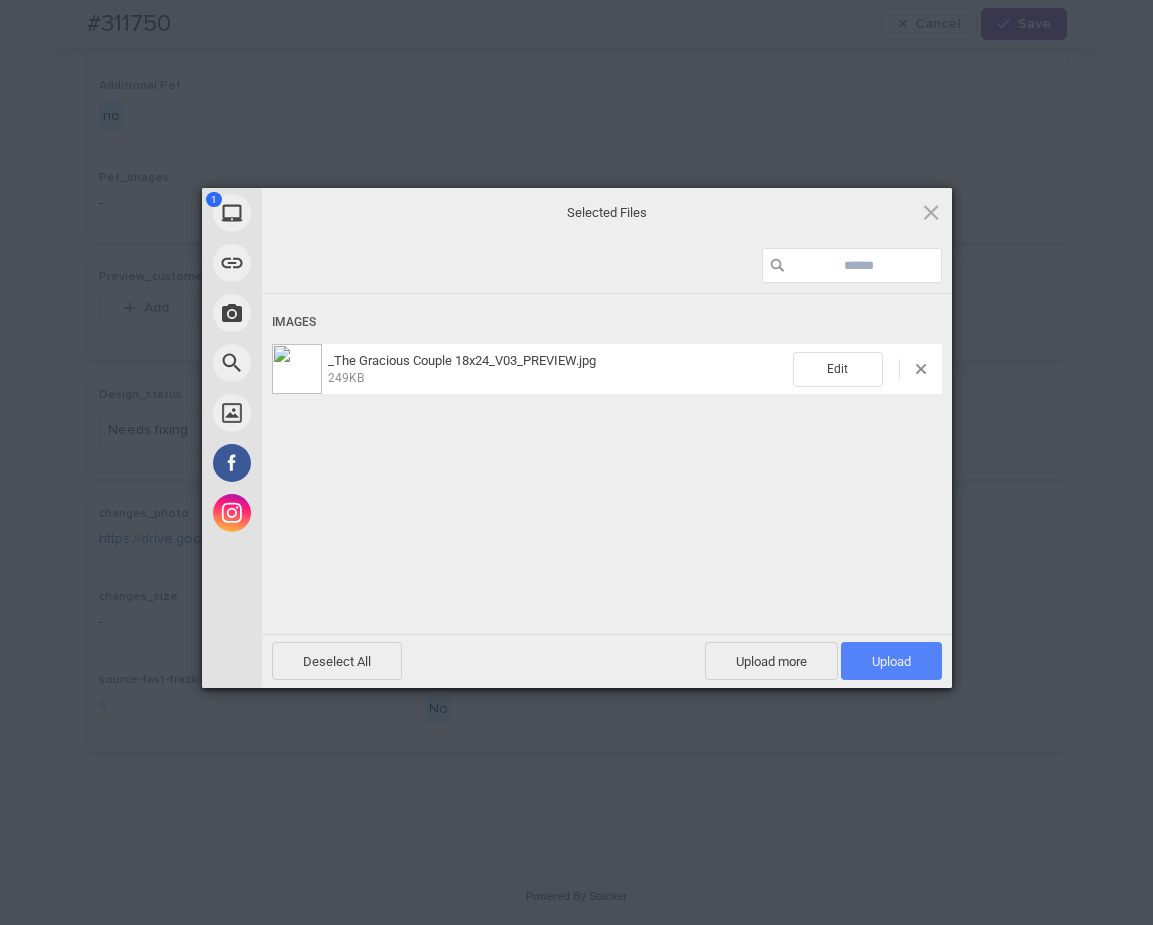 click on "Upload
1" at bounding box center [891, 661] 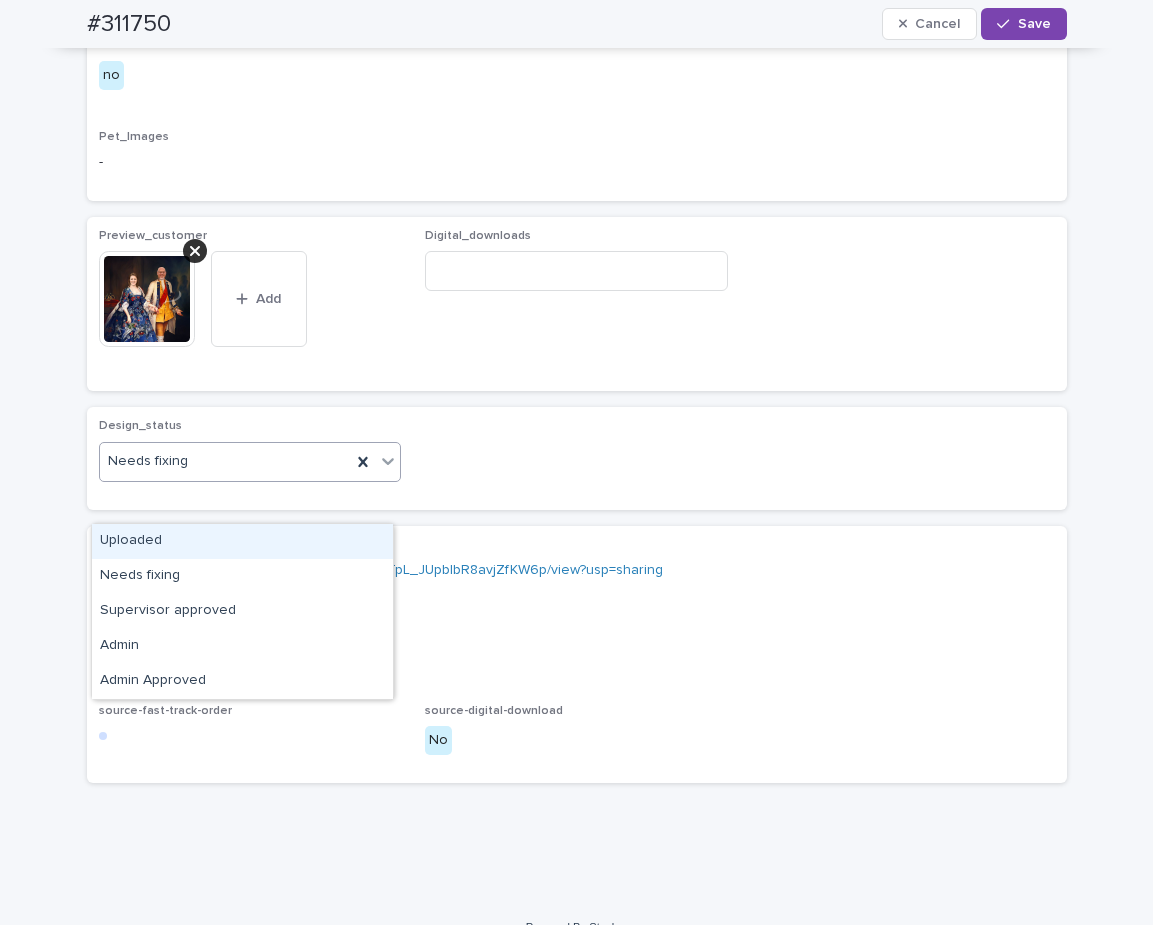 drag, startPoint x: 380, startPoint y: 501, endPoint x: 362, endPoint y: 527, distance: 31.622776 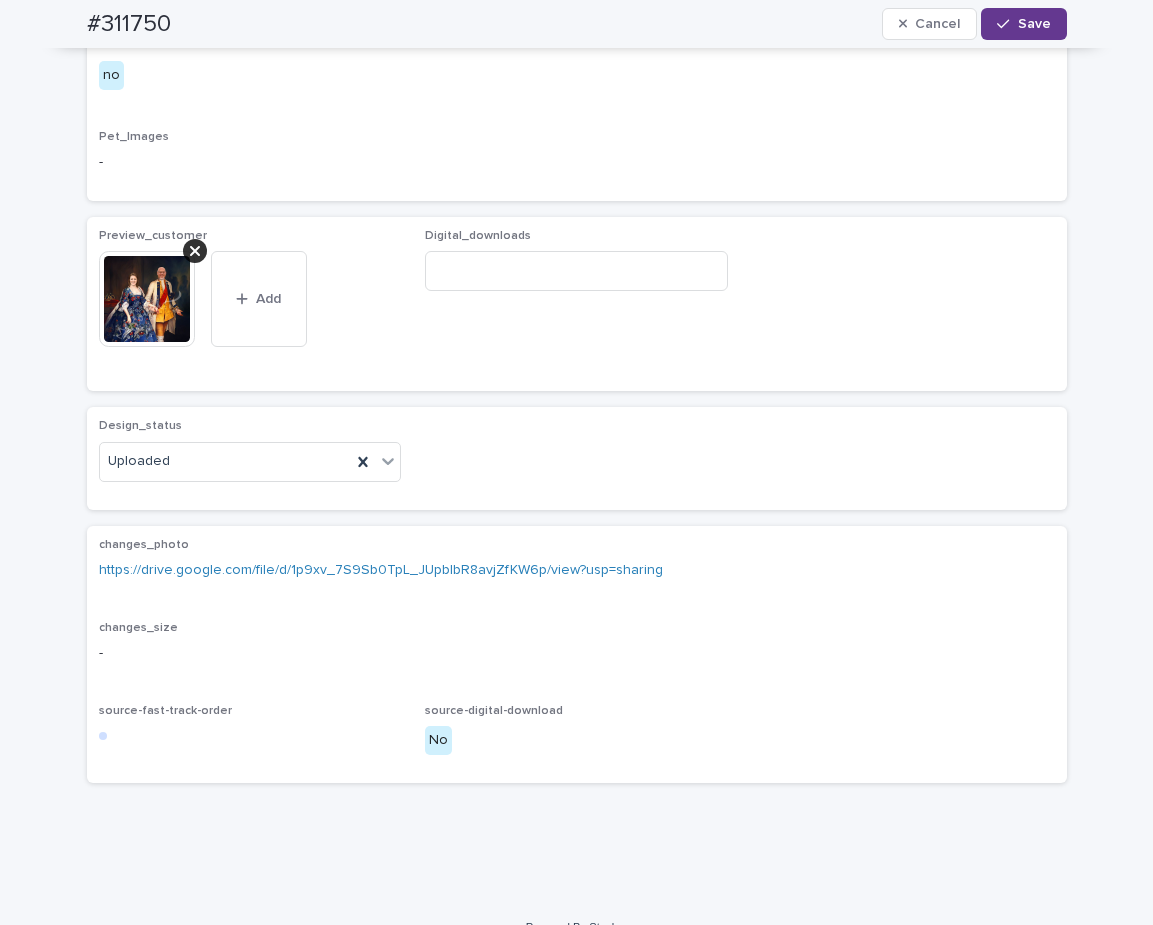 drag, startPoint x: 1022, startPoint y: 32, endPoint x: 1008, endPoint y: 27, distance: 14.866069 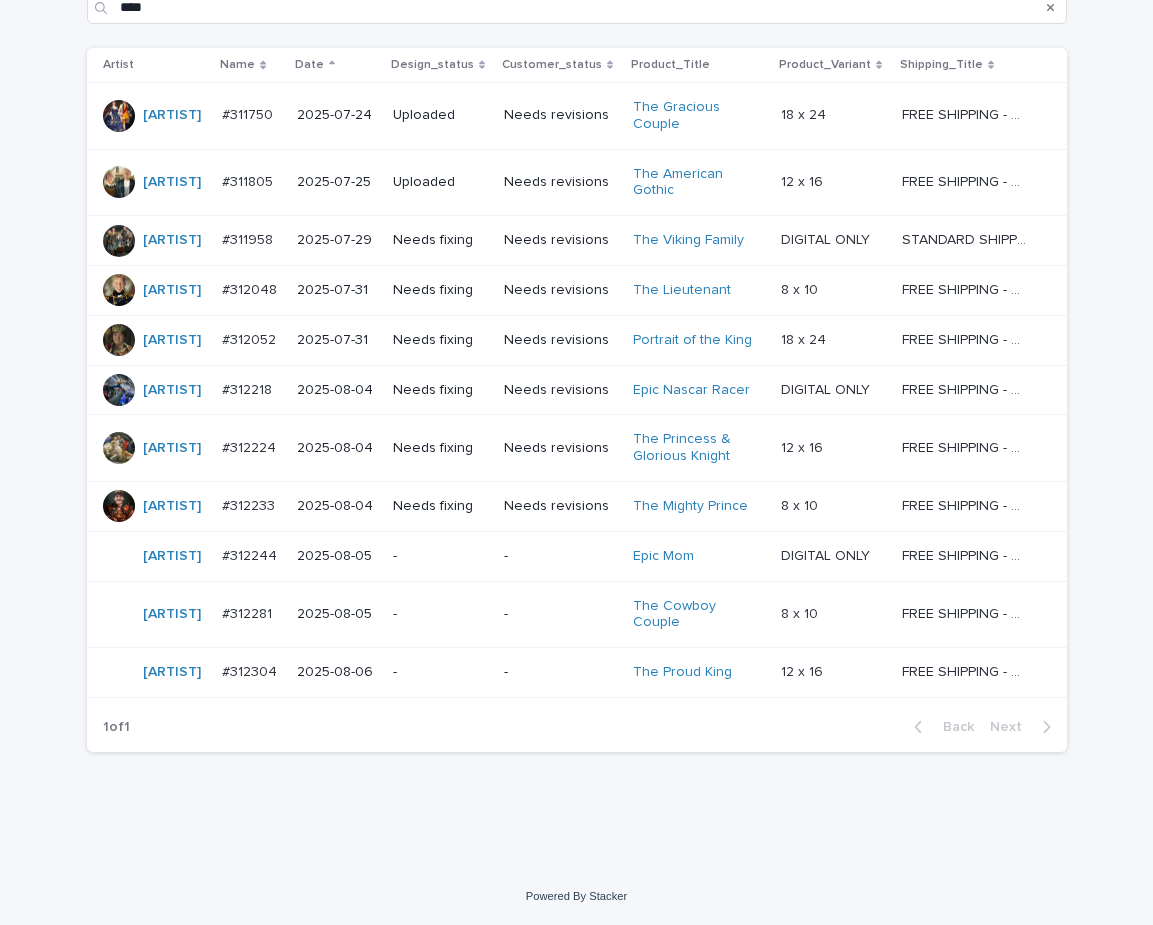 scroll, scrollTop: 64, scrollLeft: 0, axis: vertical 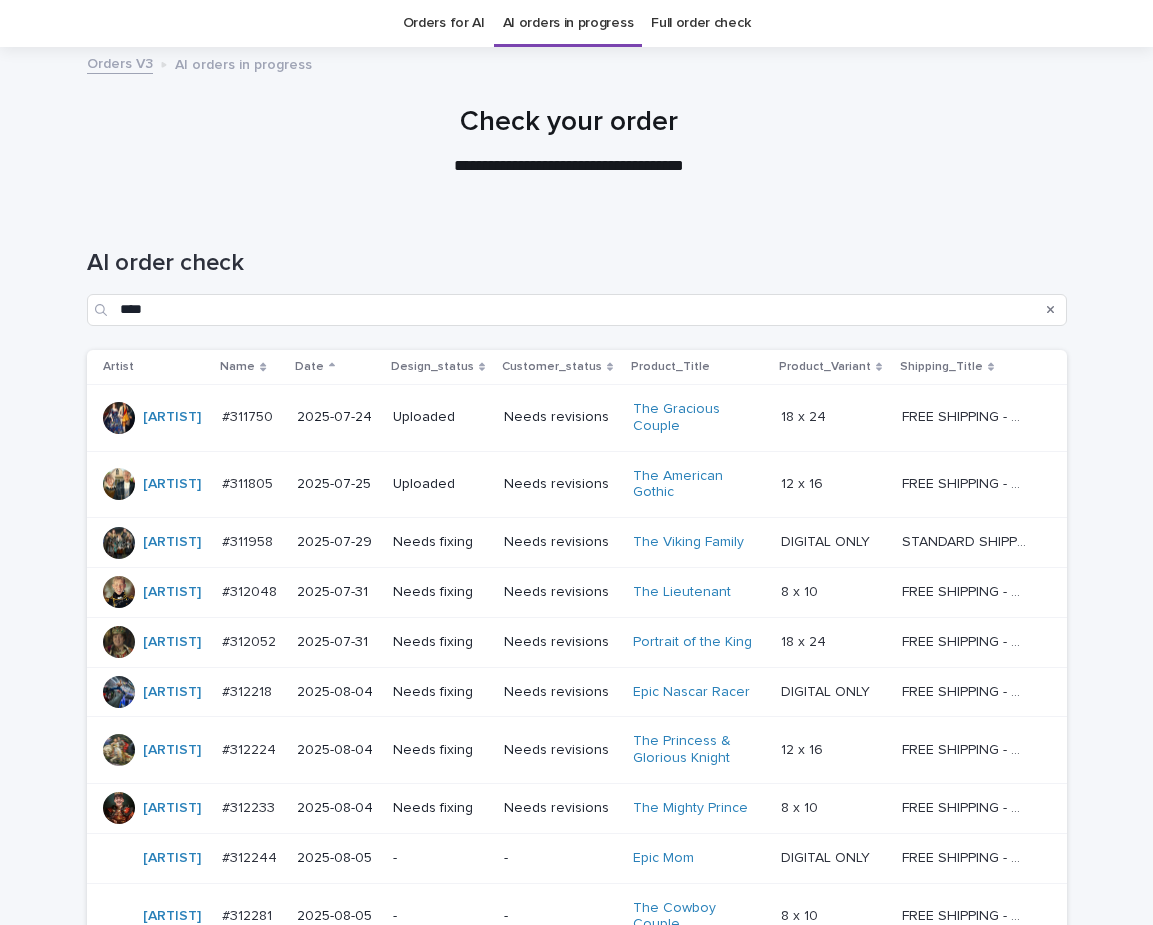 click on "Needs revisions" at bounding box center [560, 542] 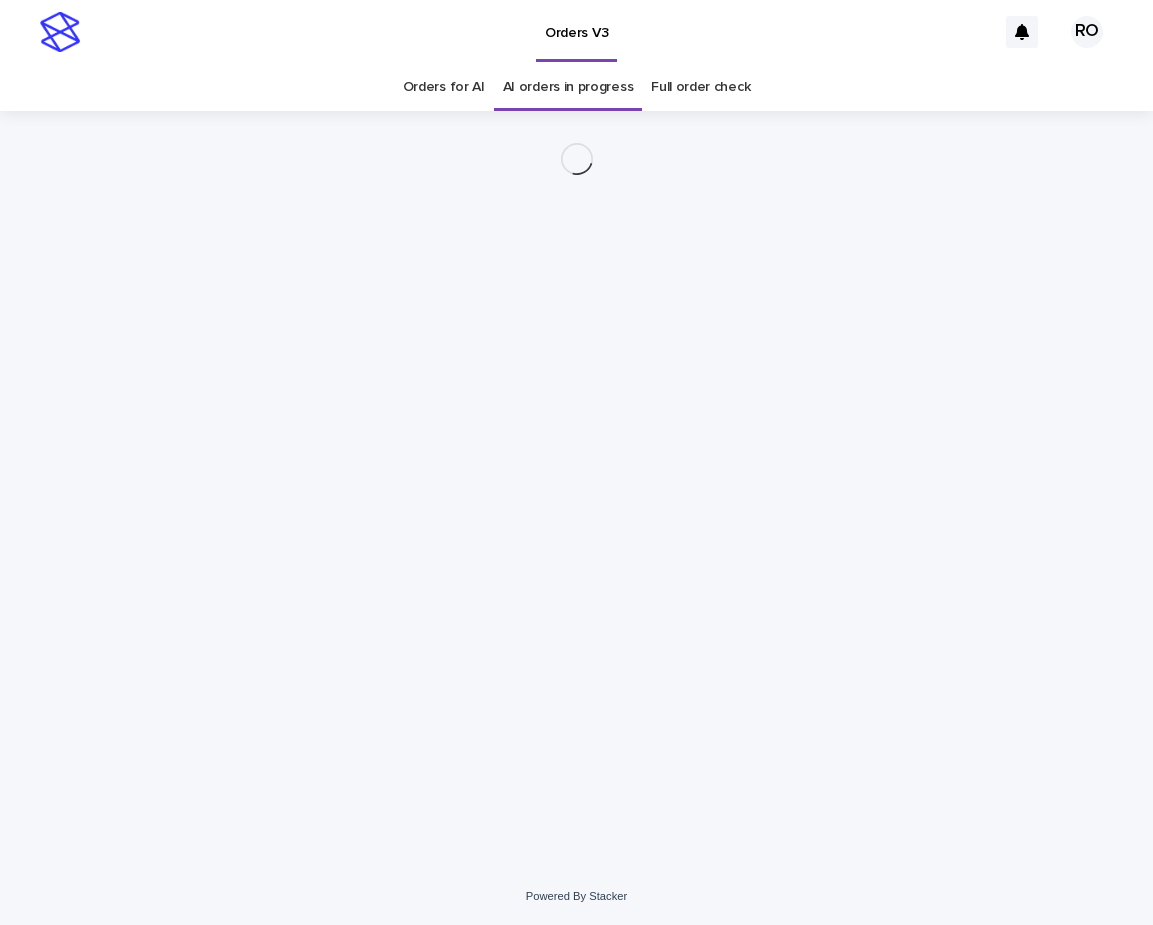 scroll, scrollTop: 0, scrollLeft: 0, axis: both 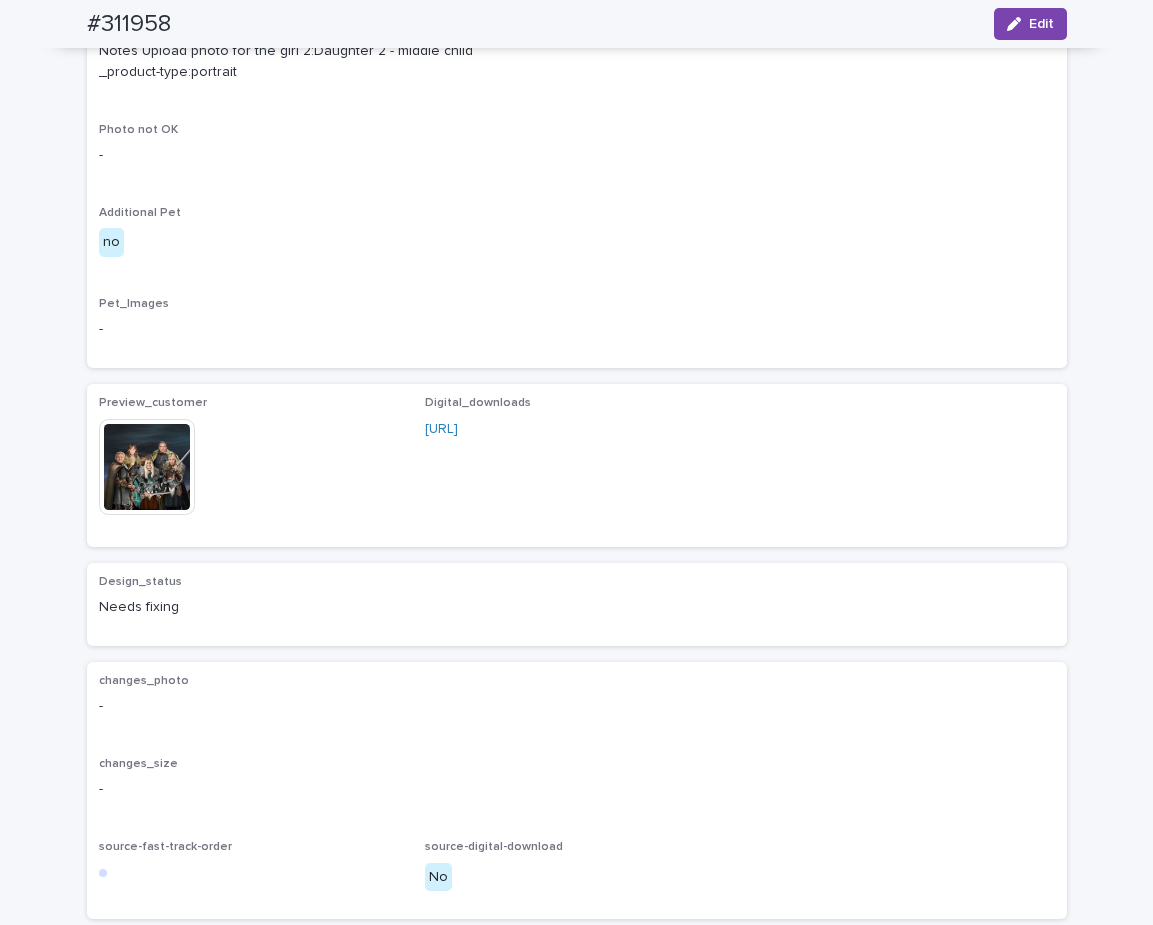 click at bounding box center (147, 467) 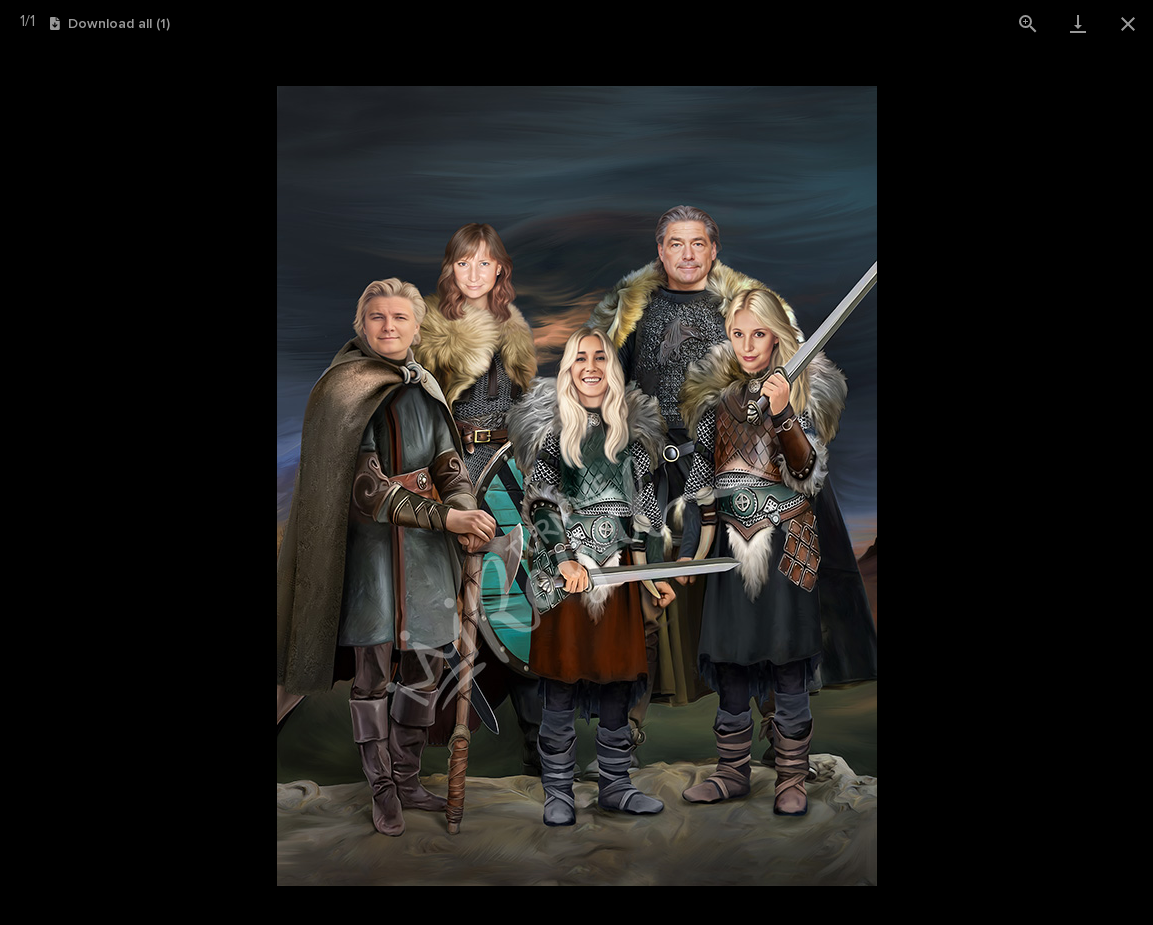 drag, startPoint x: 1131, startPoint y: 27, endPoint x: 1139, endPoint y: 50, distance: 24.351591 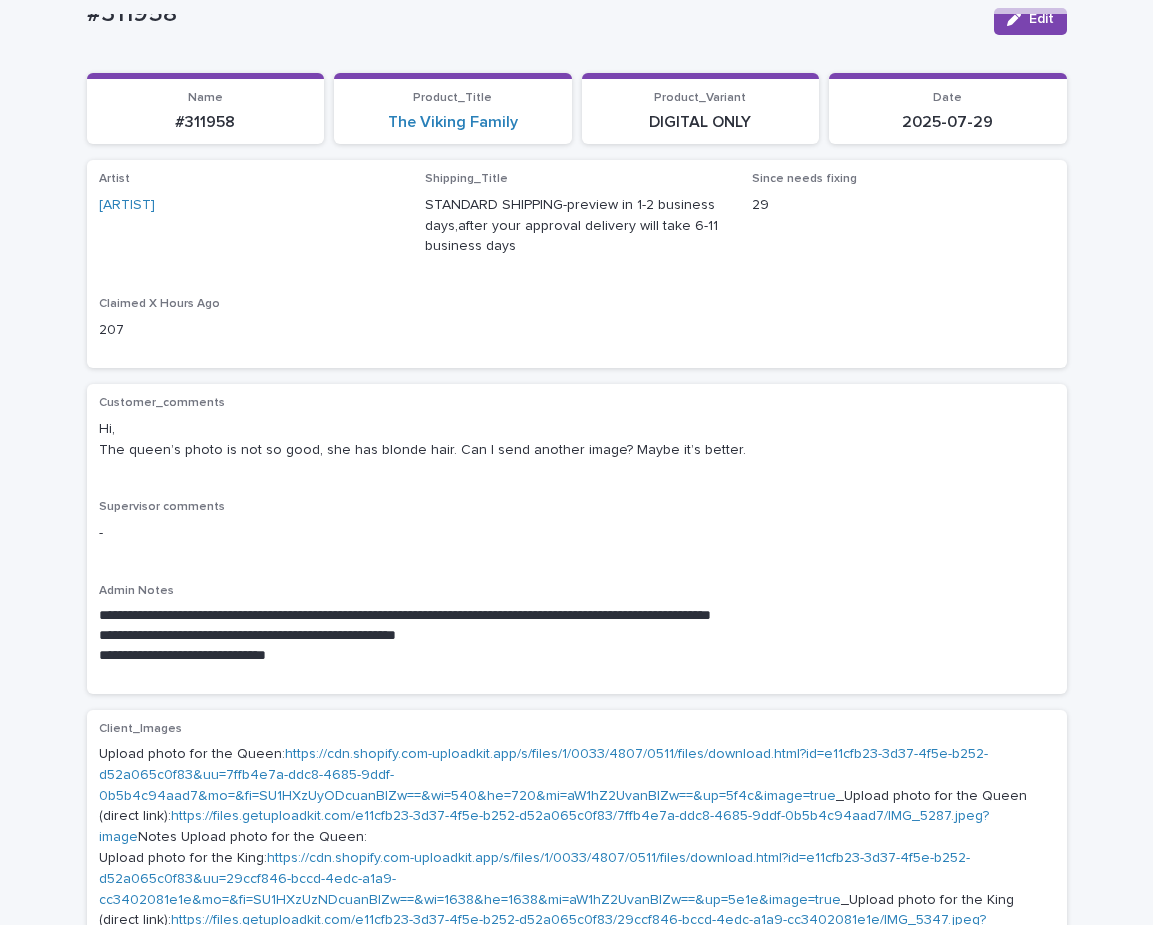 scroll, scrollTop: 149, scrollLeft: 0, axis: vertical 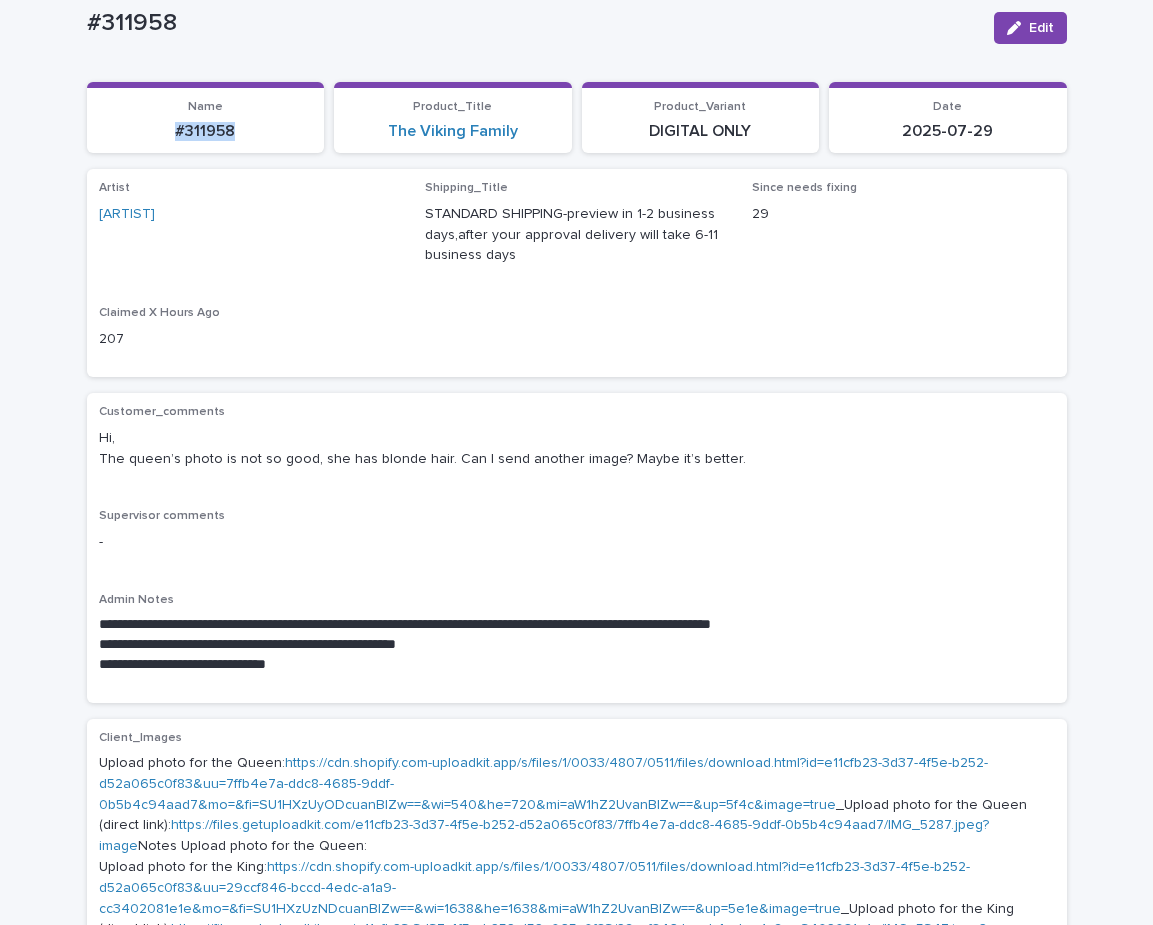 drag, startPoint x: 239, startPoint y: 140, endPoint x: 144, endPoint y: 150, distance: 95.524864 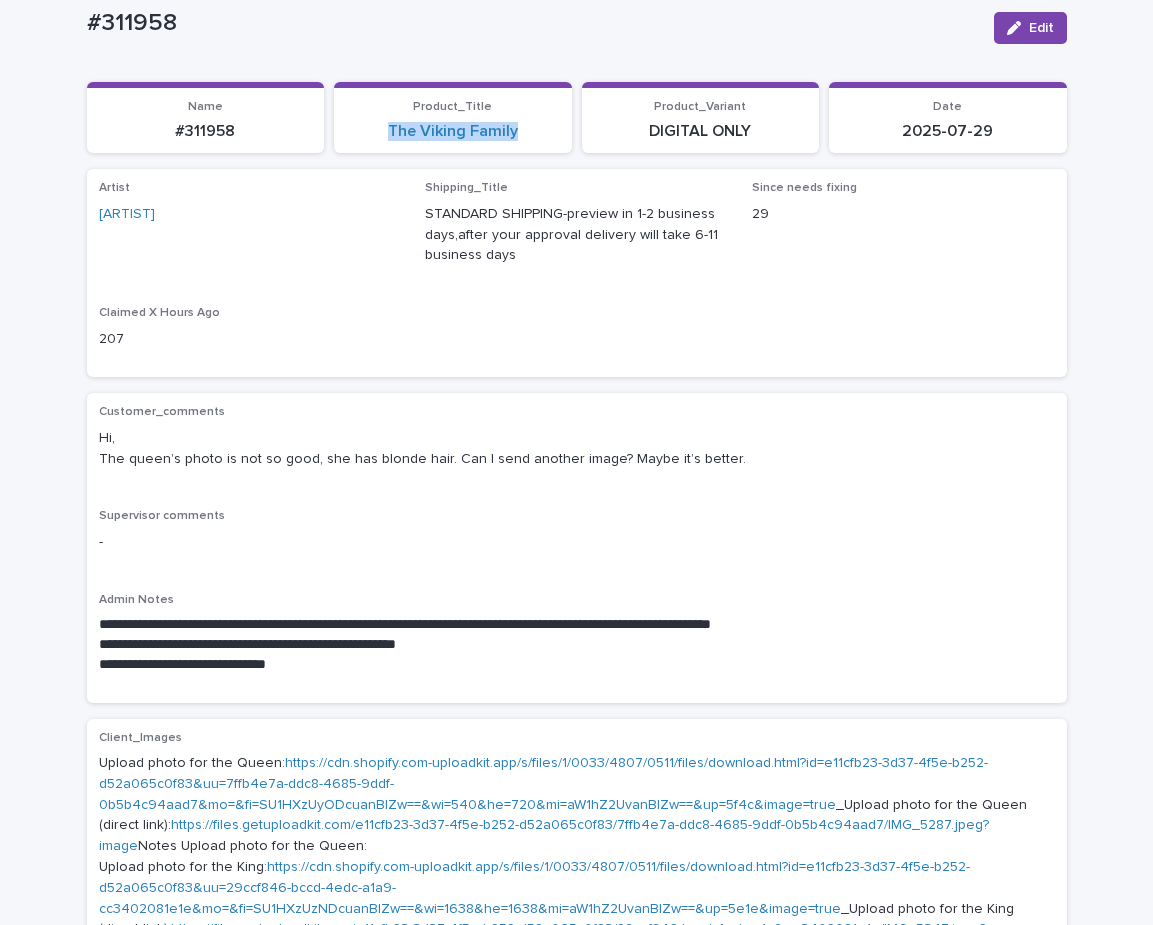 drag, startPoint x: 532, startPoint y: 151, endPoint x: 349, endPoint y: 154, distance: 183.02458 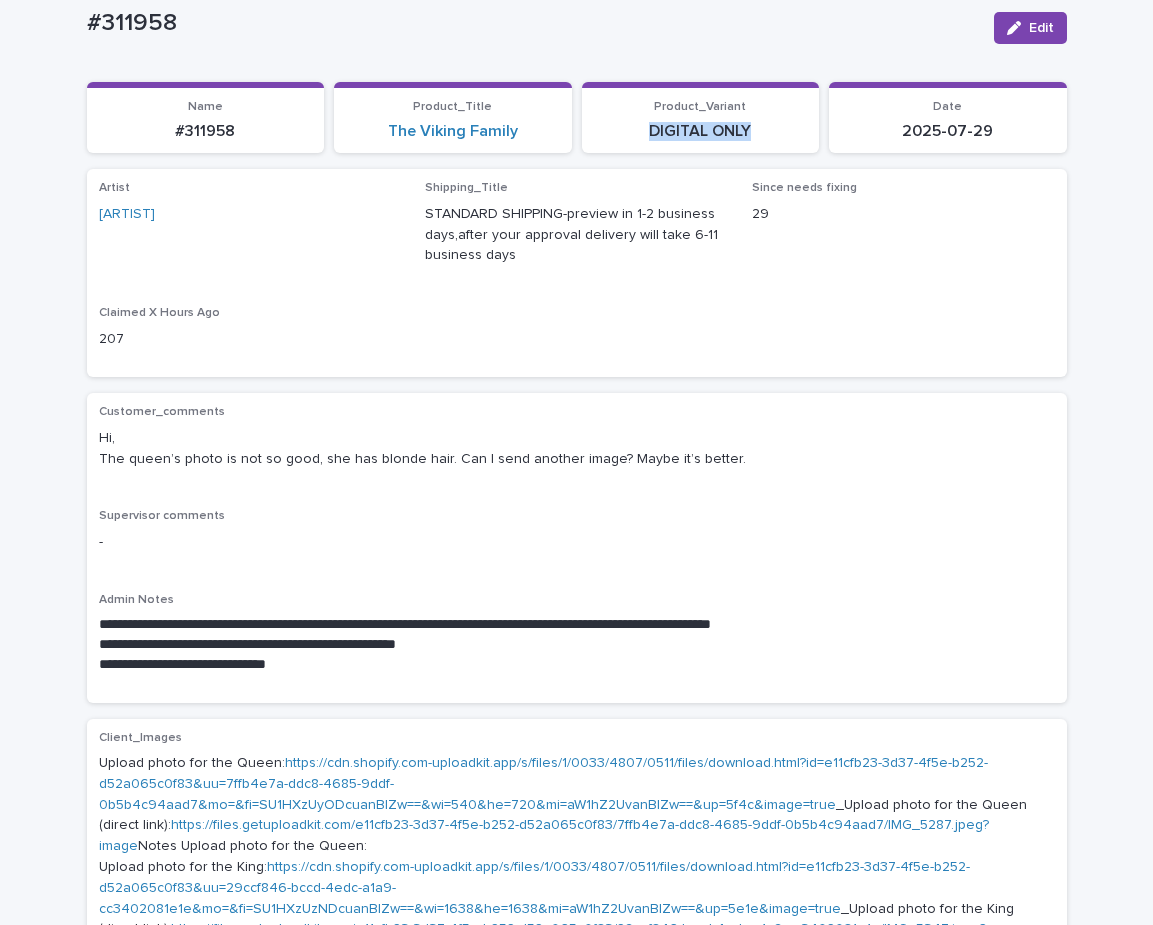 drag, startPoint x: 754, startPoint y: 133, endPoint x: 585, endPoint y: 111, distance: 170.42593 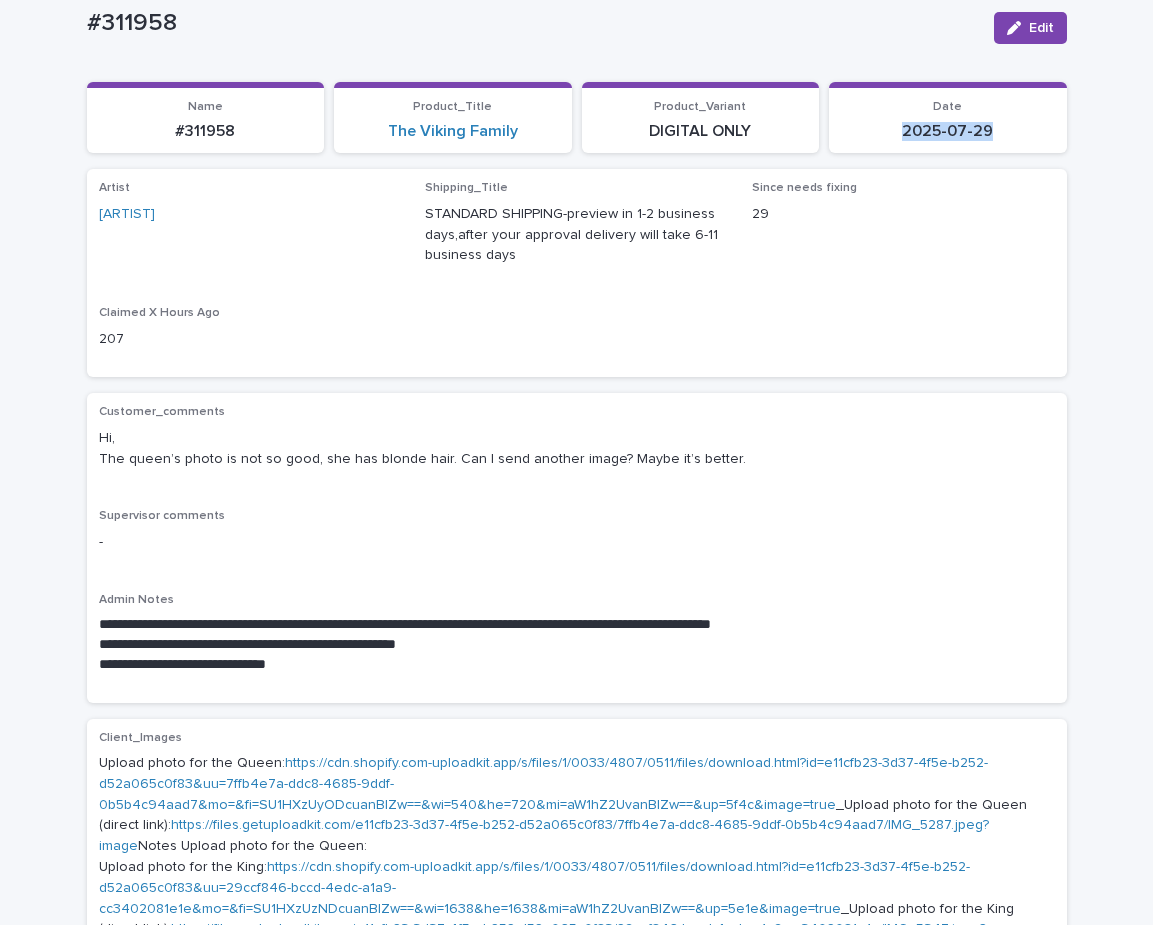 drag, startPoint x: 1013, startPoint y: 138, endPoint x: 853, endPoint y: 141, distance: 160.02812 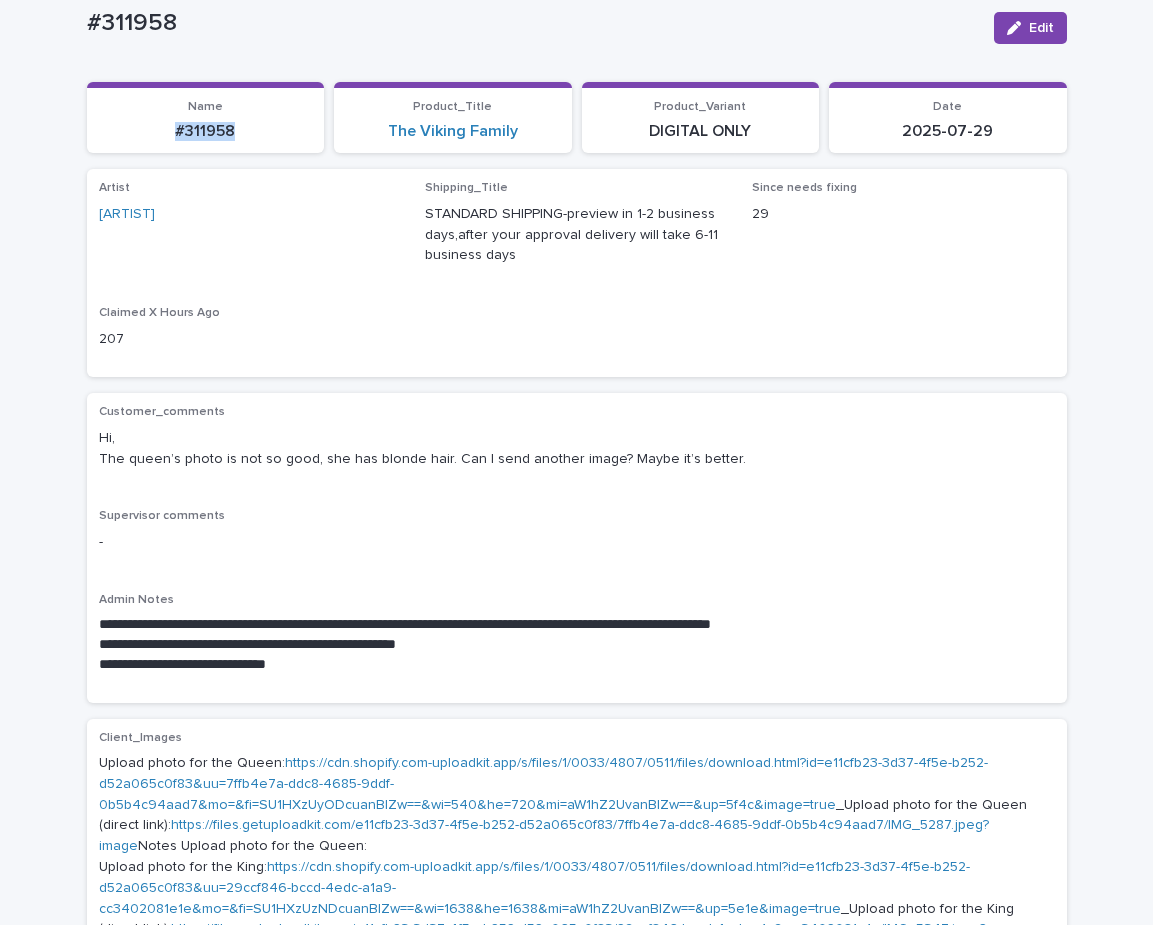 drag, startPoint x: 240, startPoint y: 137, endPoint x: 142, endPoint y: 148, distance: 98.61542 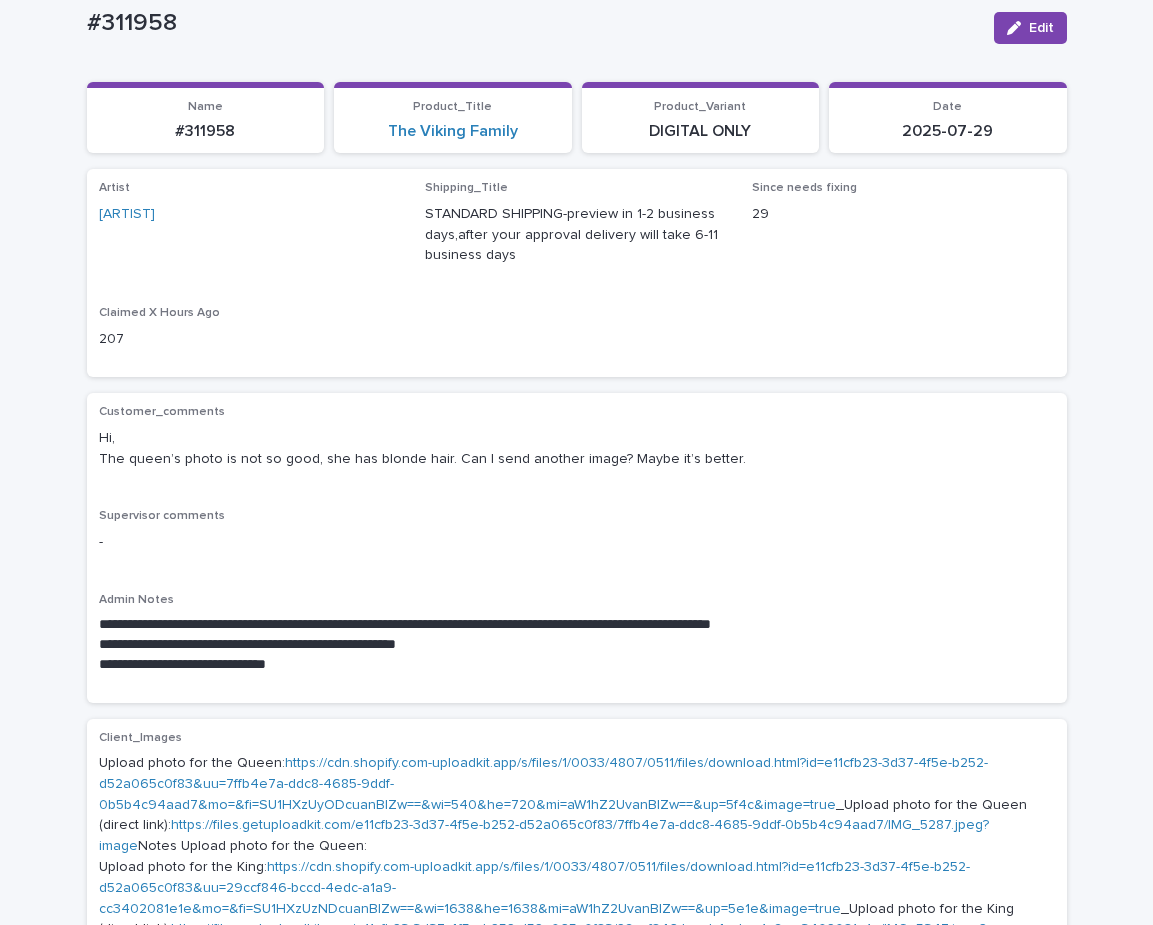 click on "**********" at bounding box center (576, 1162) 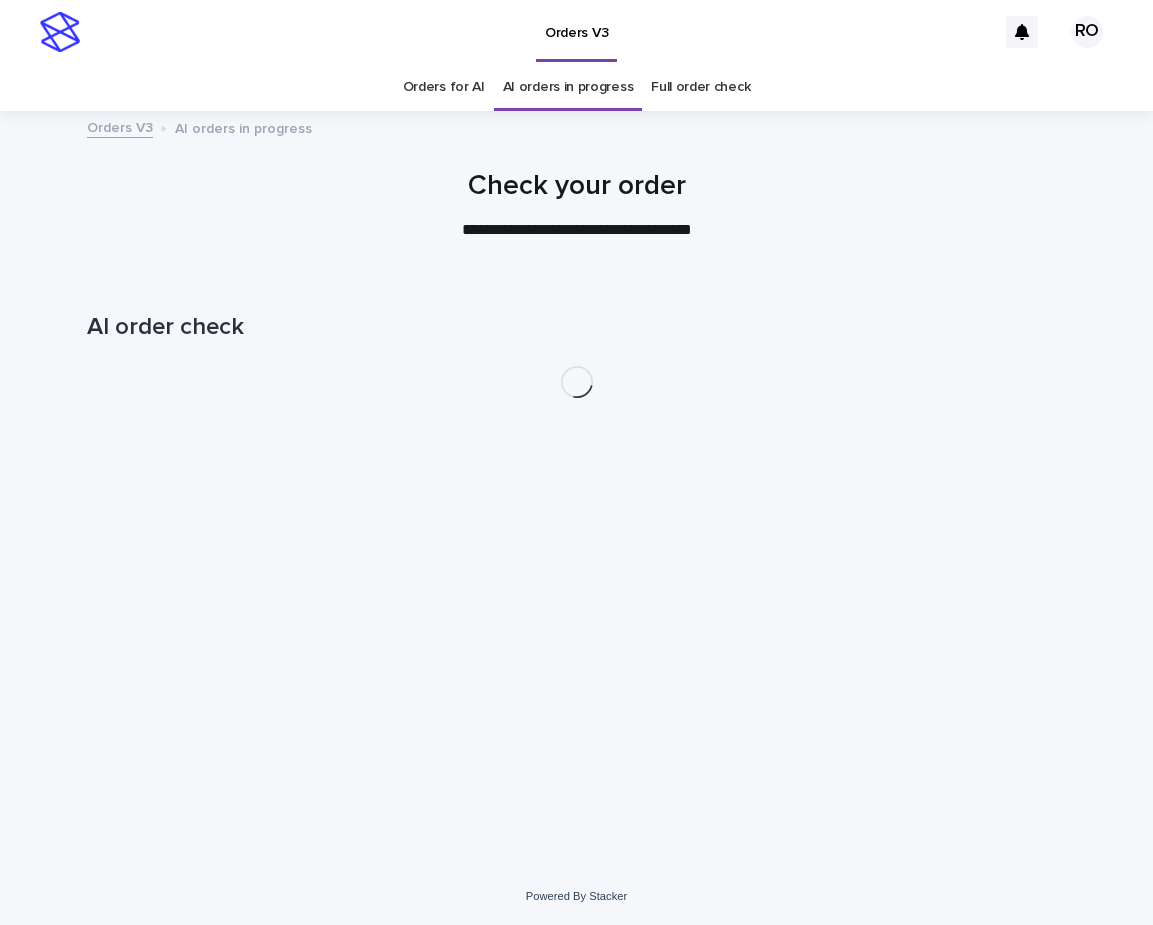 scroll, scrollTop: 0, scrollLeft: 0, axis: both 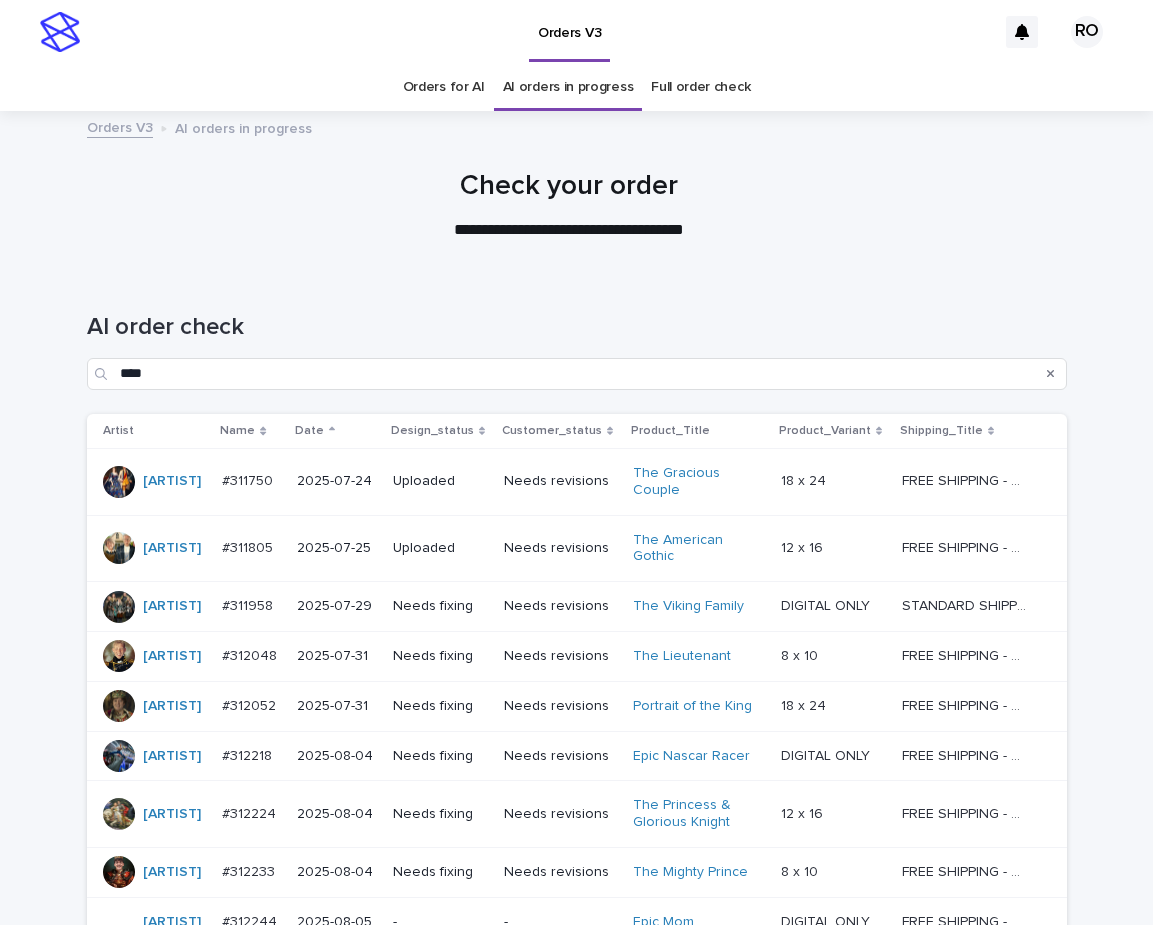 click on "AI order check" at bounding box center [577, 327] 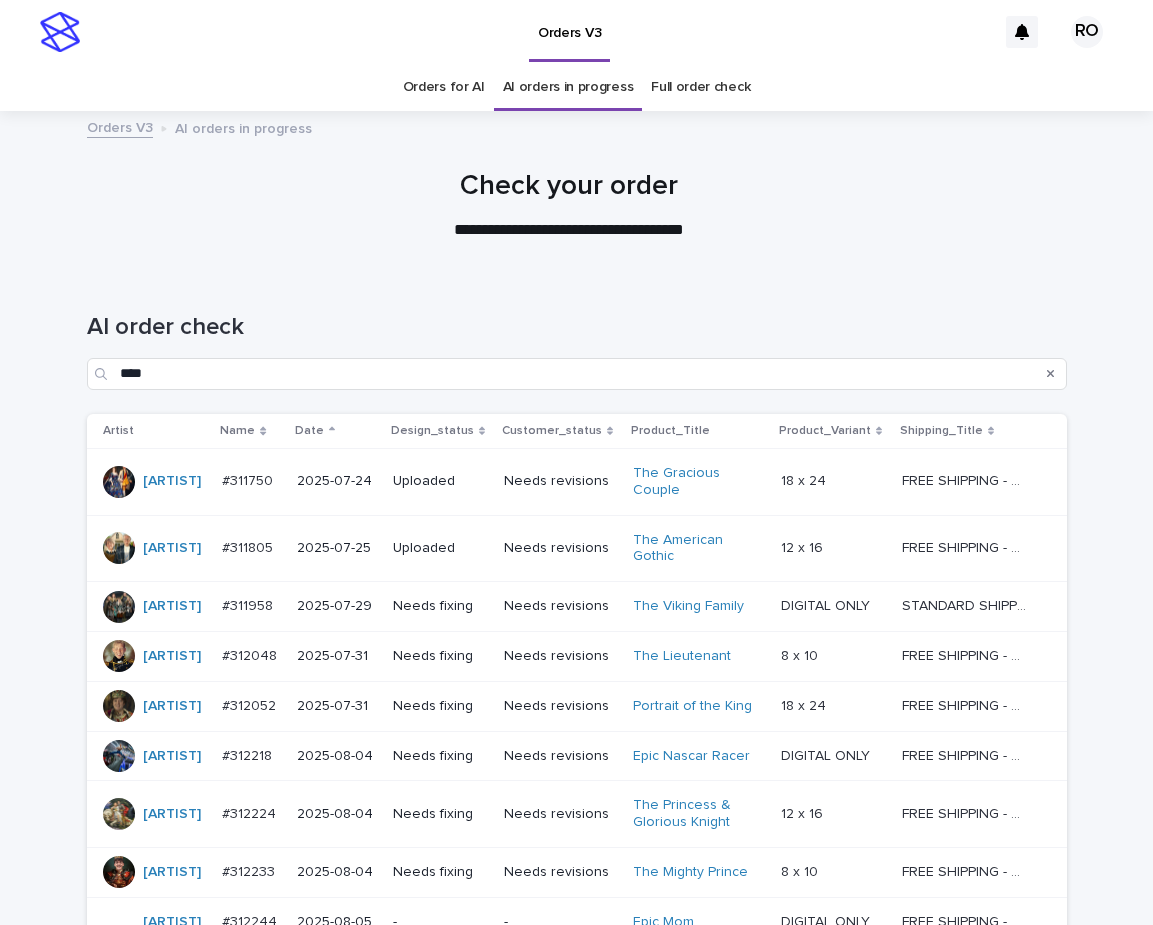 click on "Needs revisions" at bounding box center [560, 656] 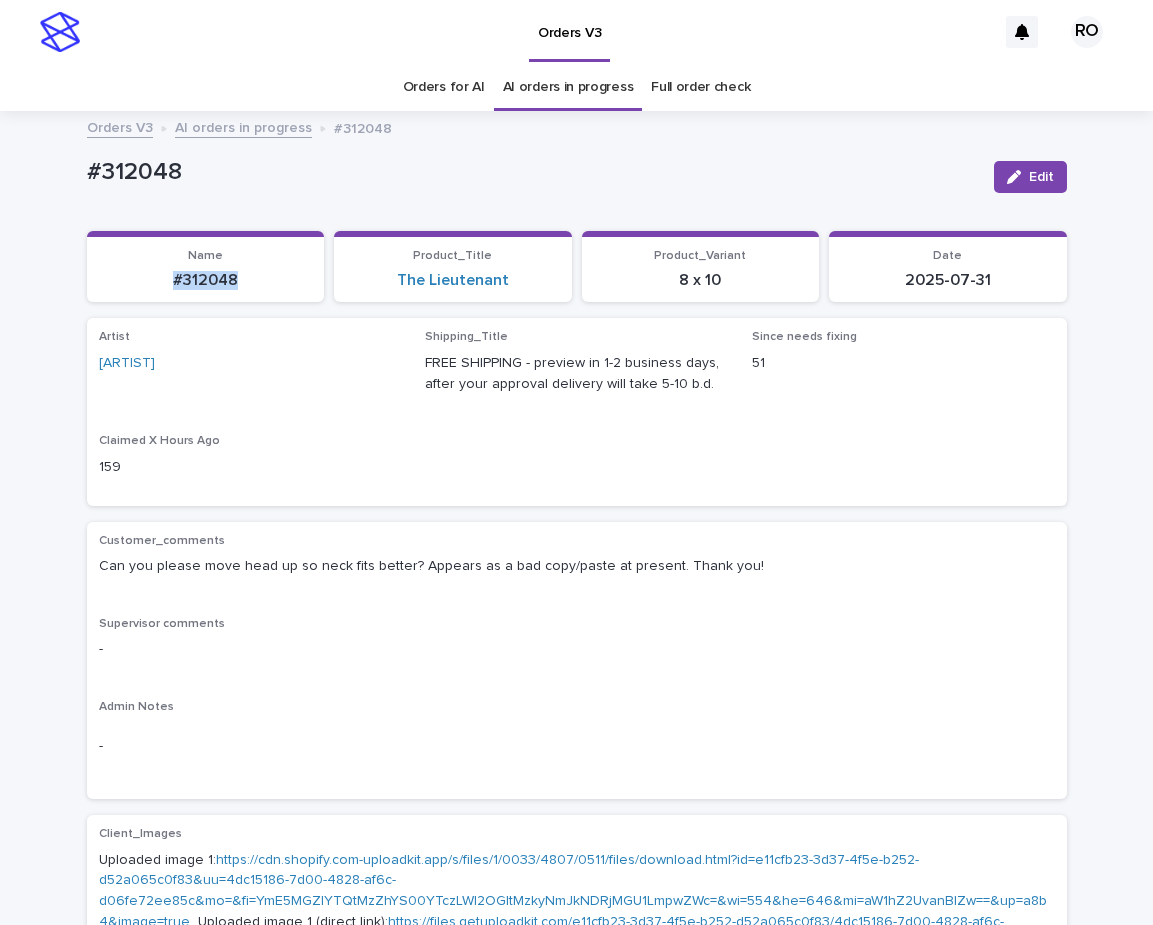 drag, startPoint x: 267, startPoint y: 303, endPoint x: 181, endPoint y: 270, distance: 92.11406 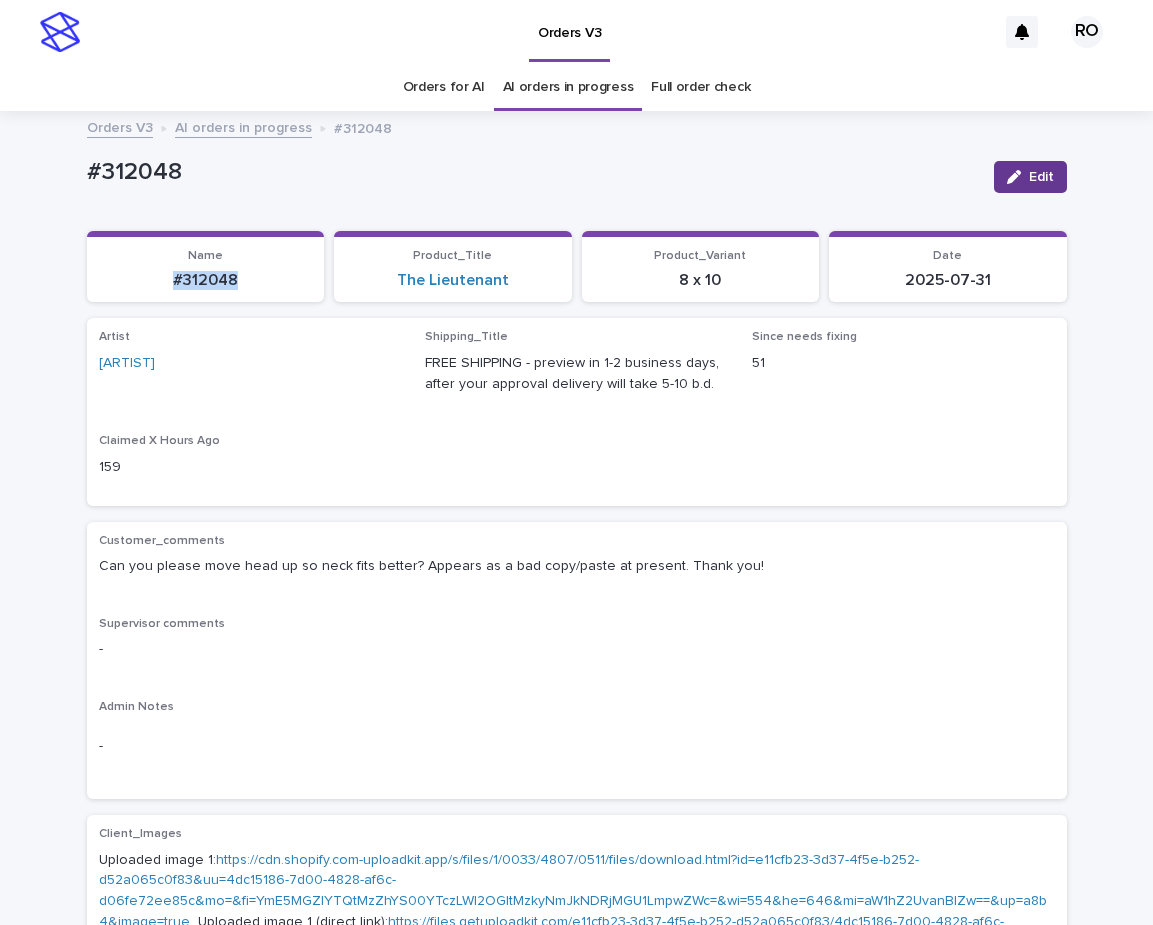 click on "Edit" at bounding box center (1041, 177) 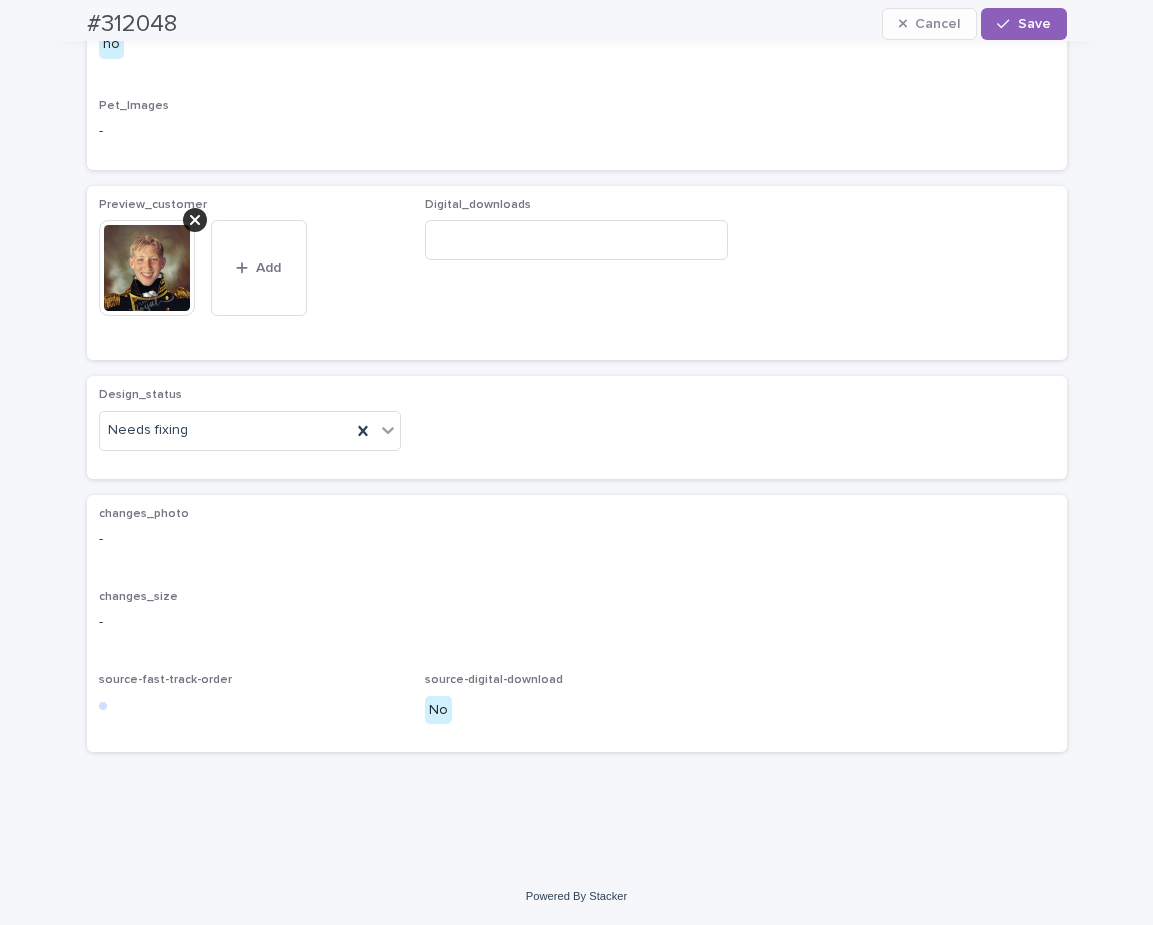 scroll, scrollTop: 1251, scrollLeft: 0, axis: vertical 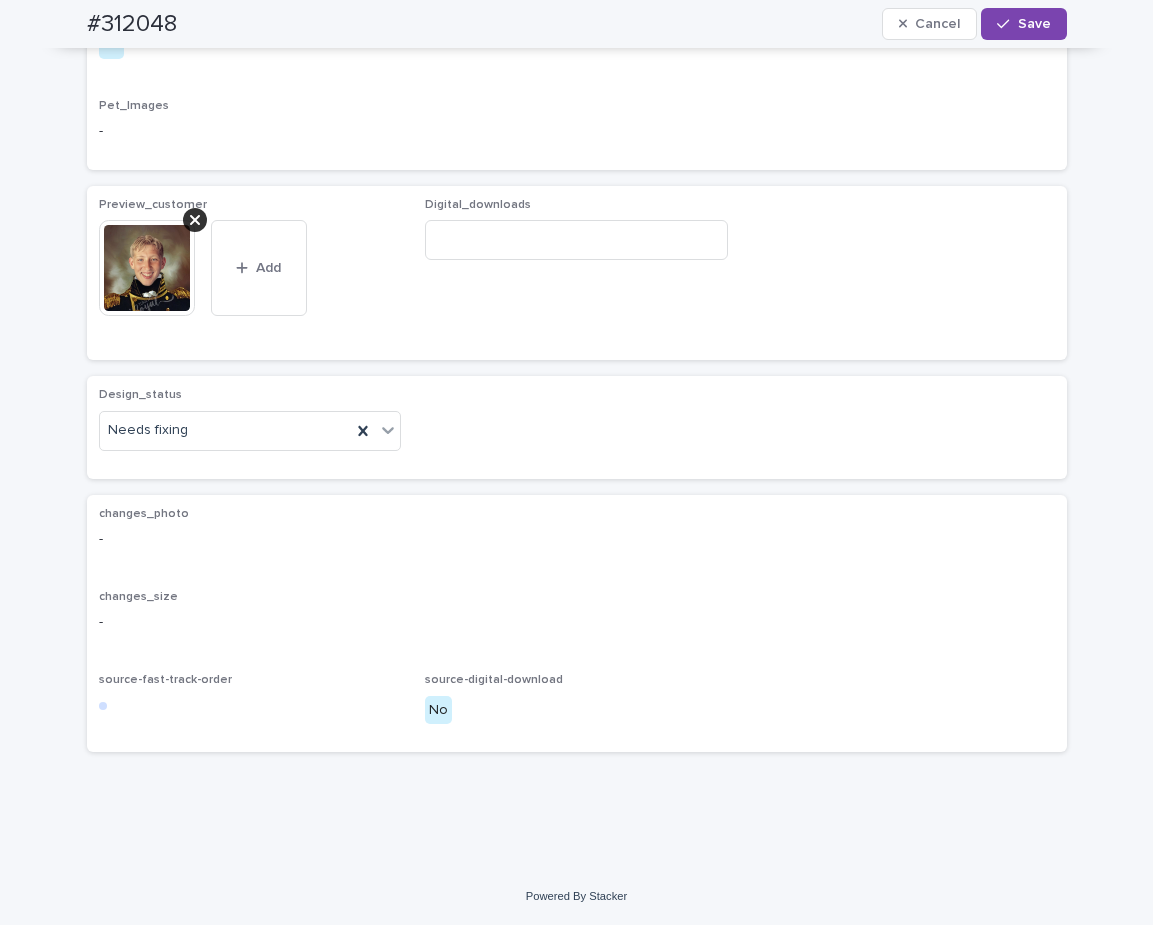 click 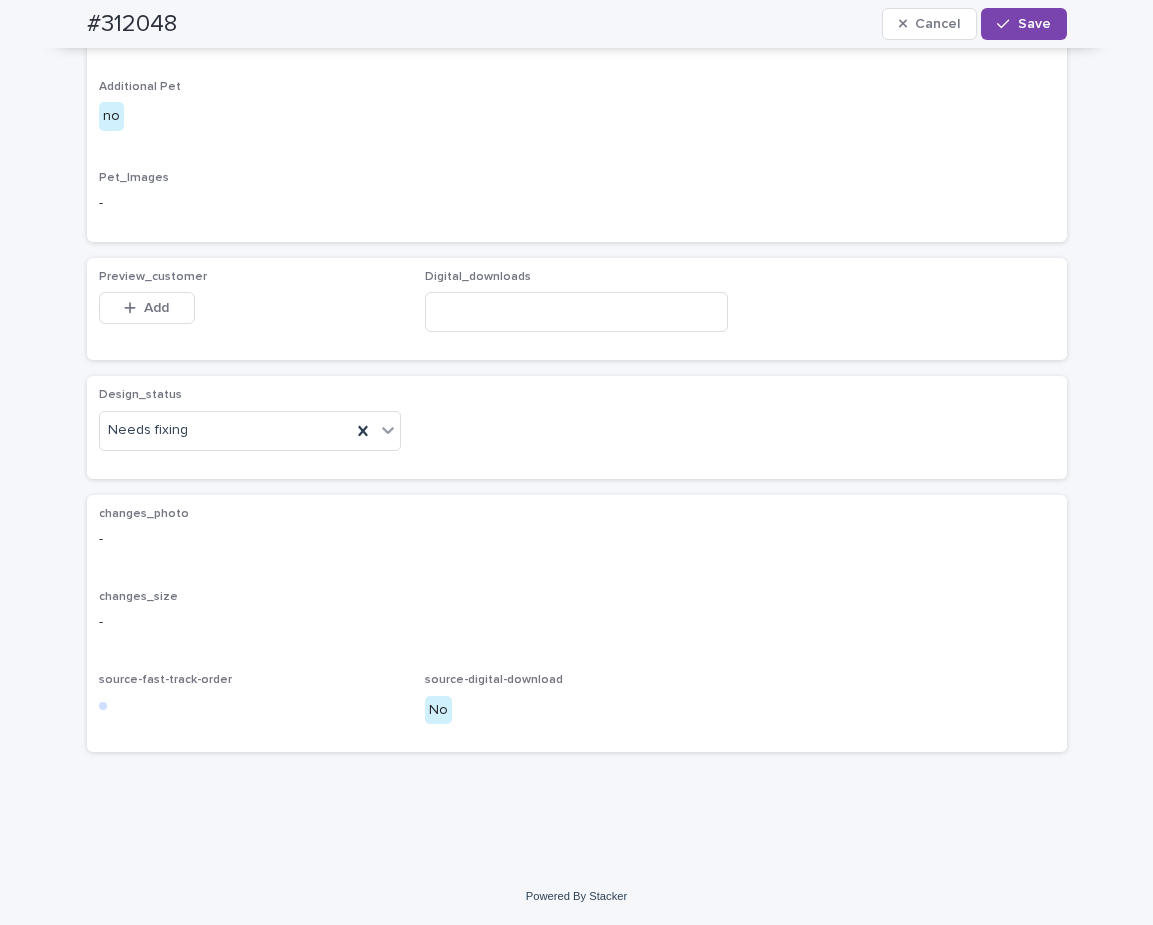 scroll, scrollTop: 1204, scrollLeft: 0, axis: vertical 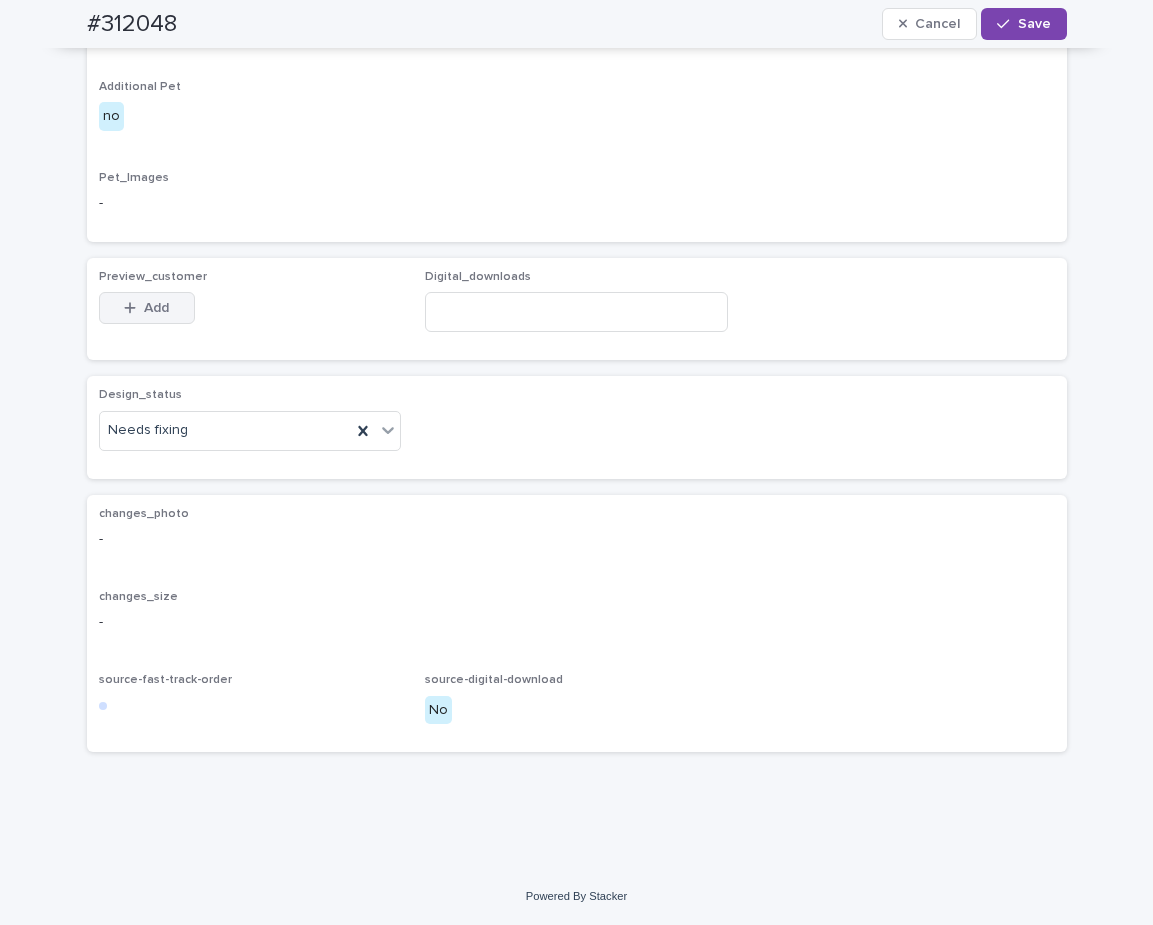 click on "Add" at bounding box center (147, 308) 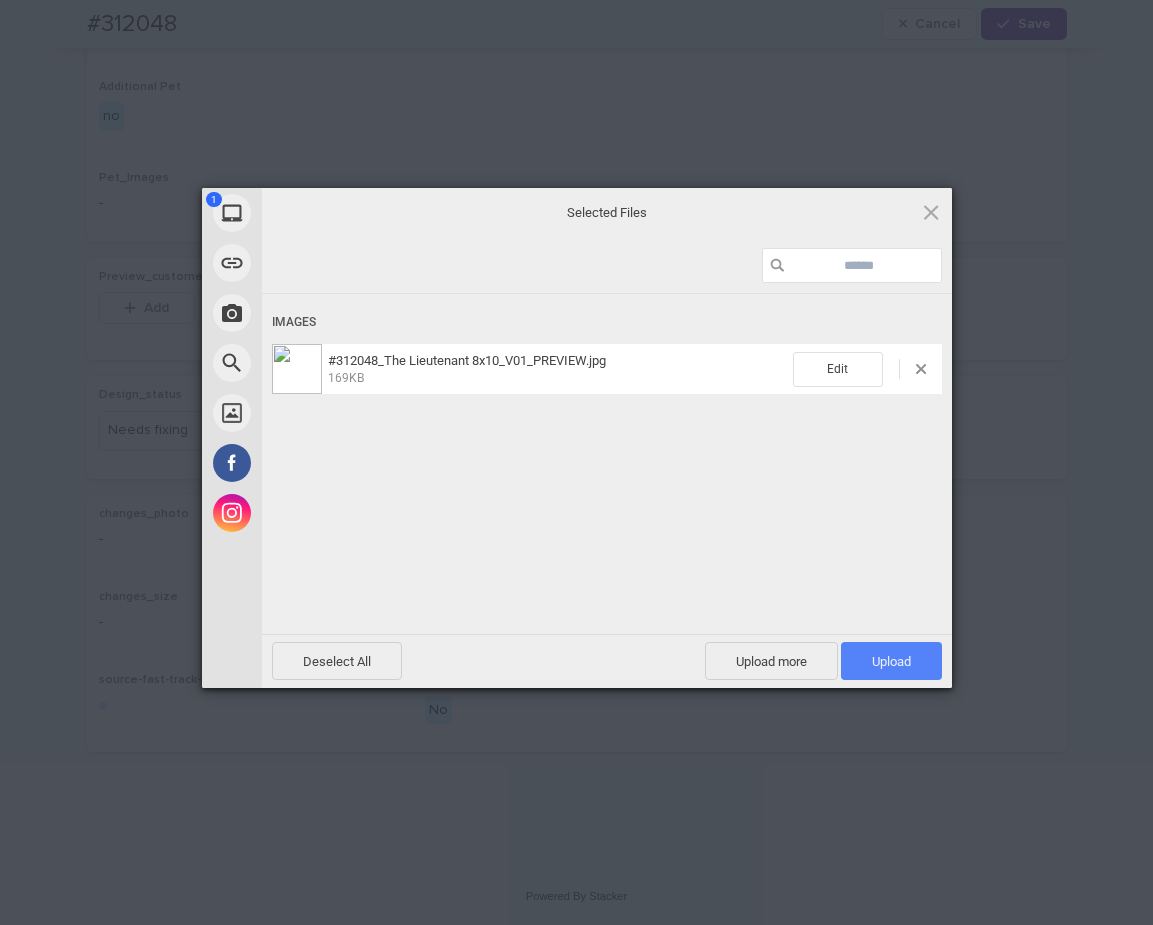 click on "Upload
1" at bounding box center (891, 661) 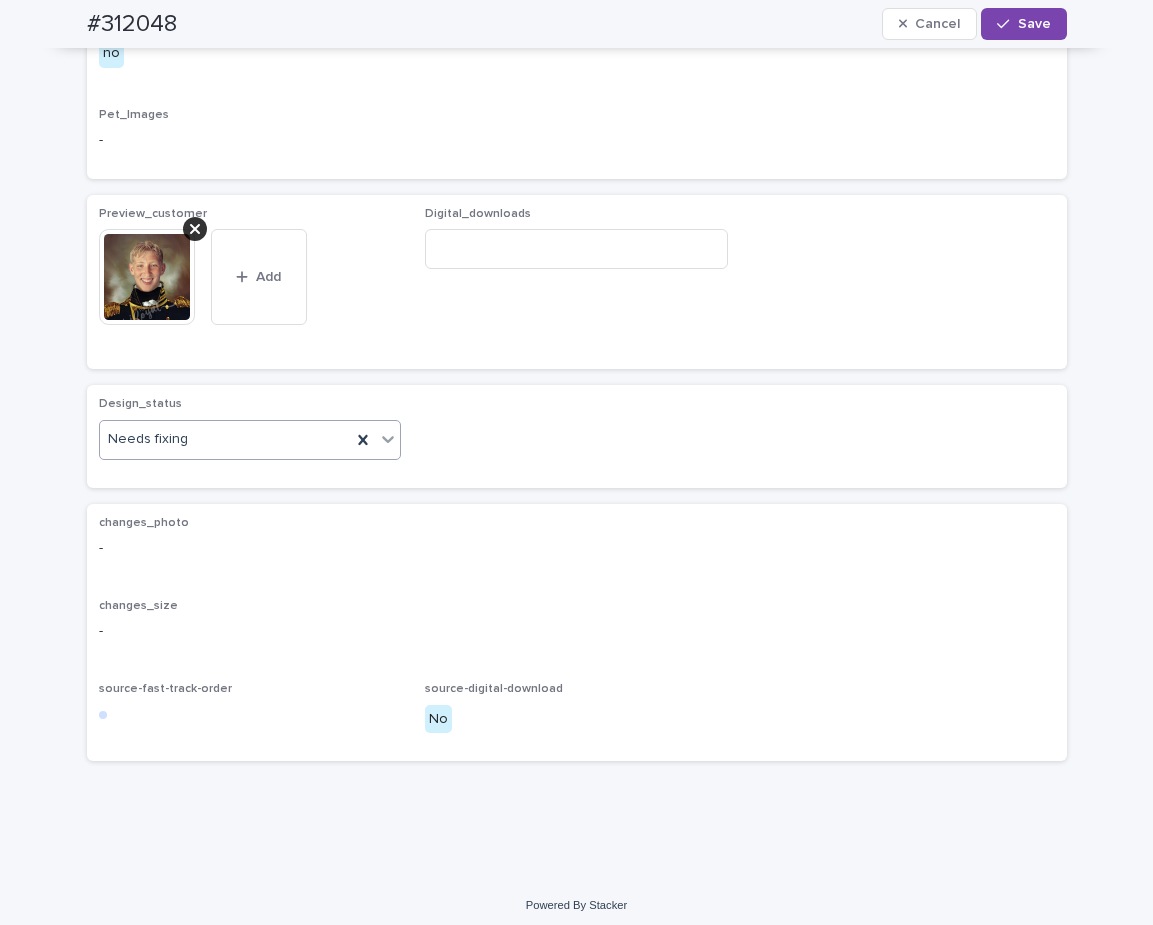click at bounding box center (388, 439) 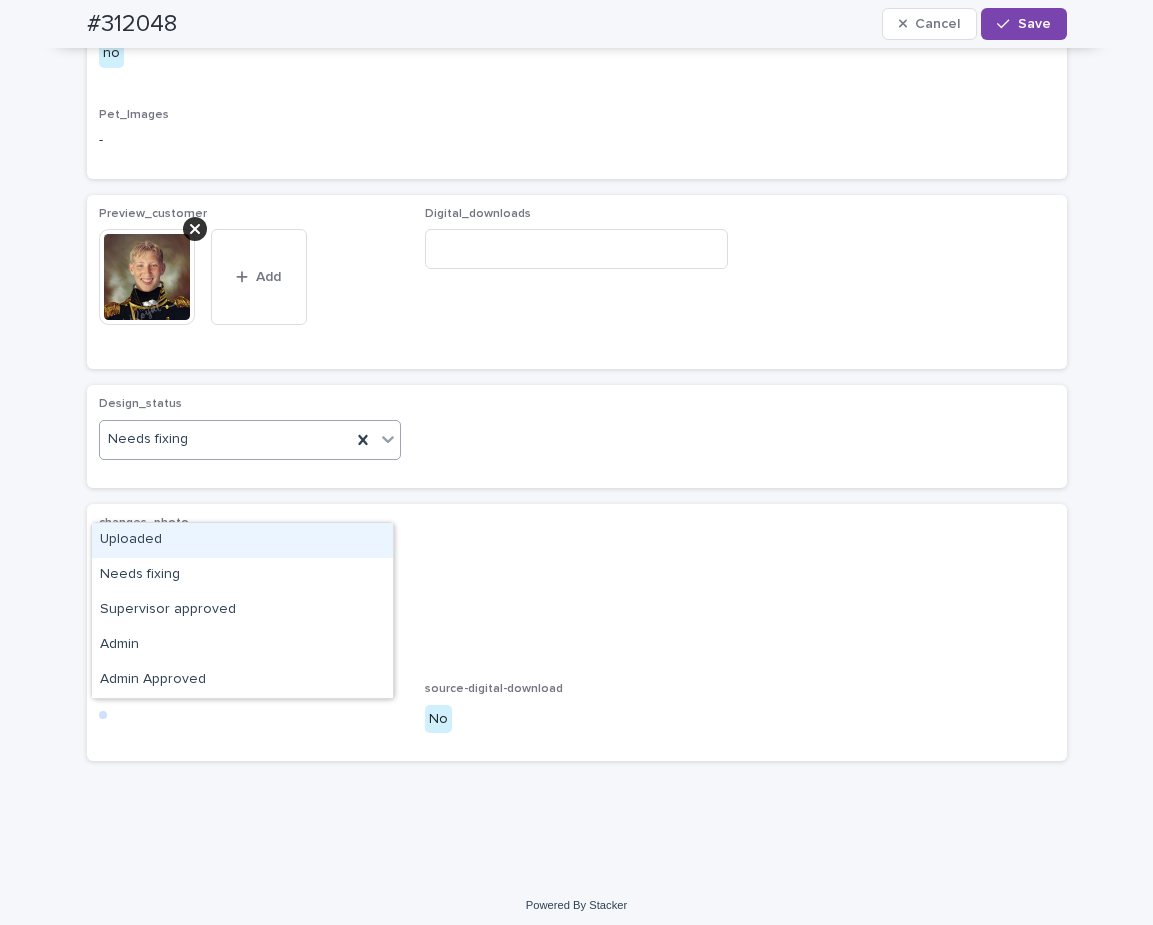 click on "Uploaded" at bounding box center (242, 540) 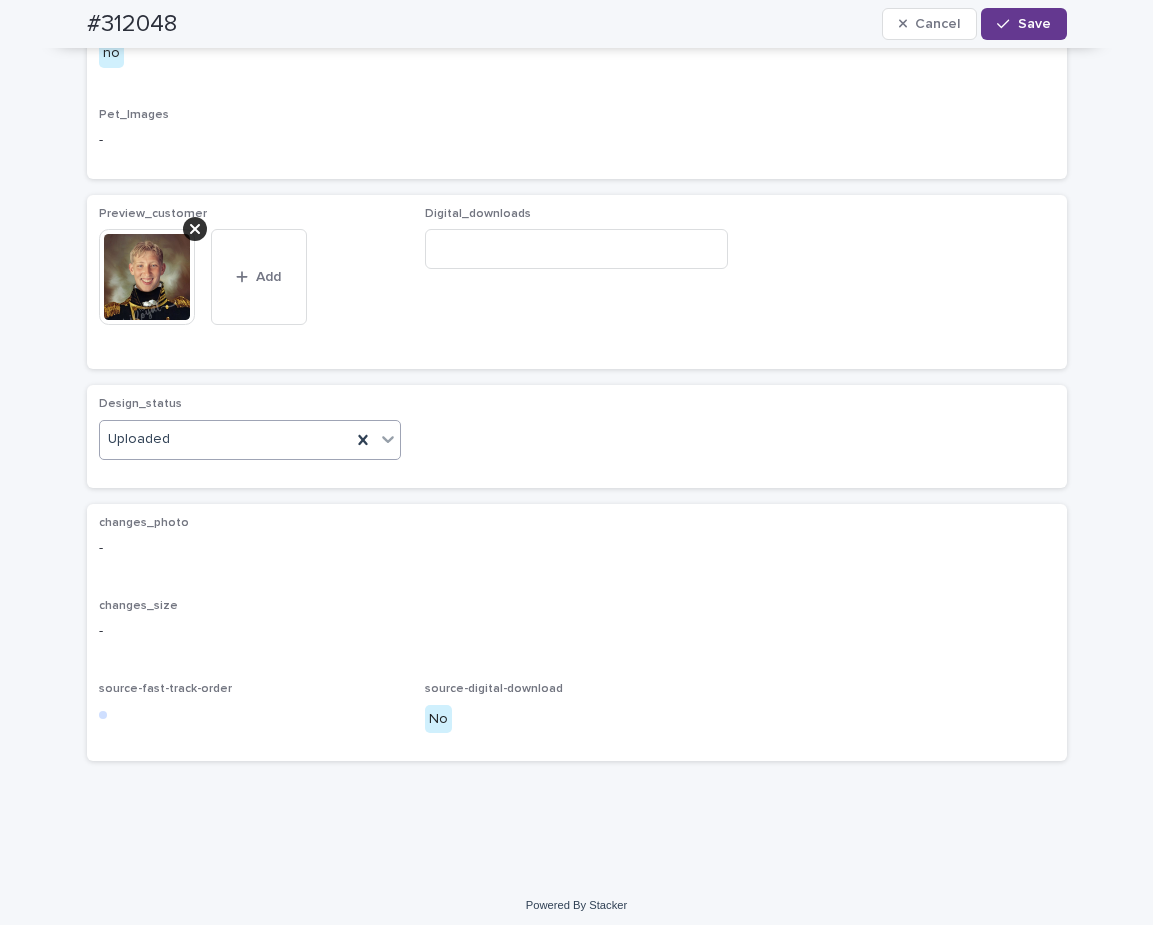 click on "Save" at bounding box center [1034, 24] 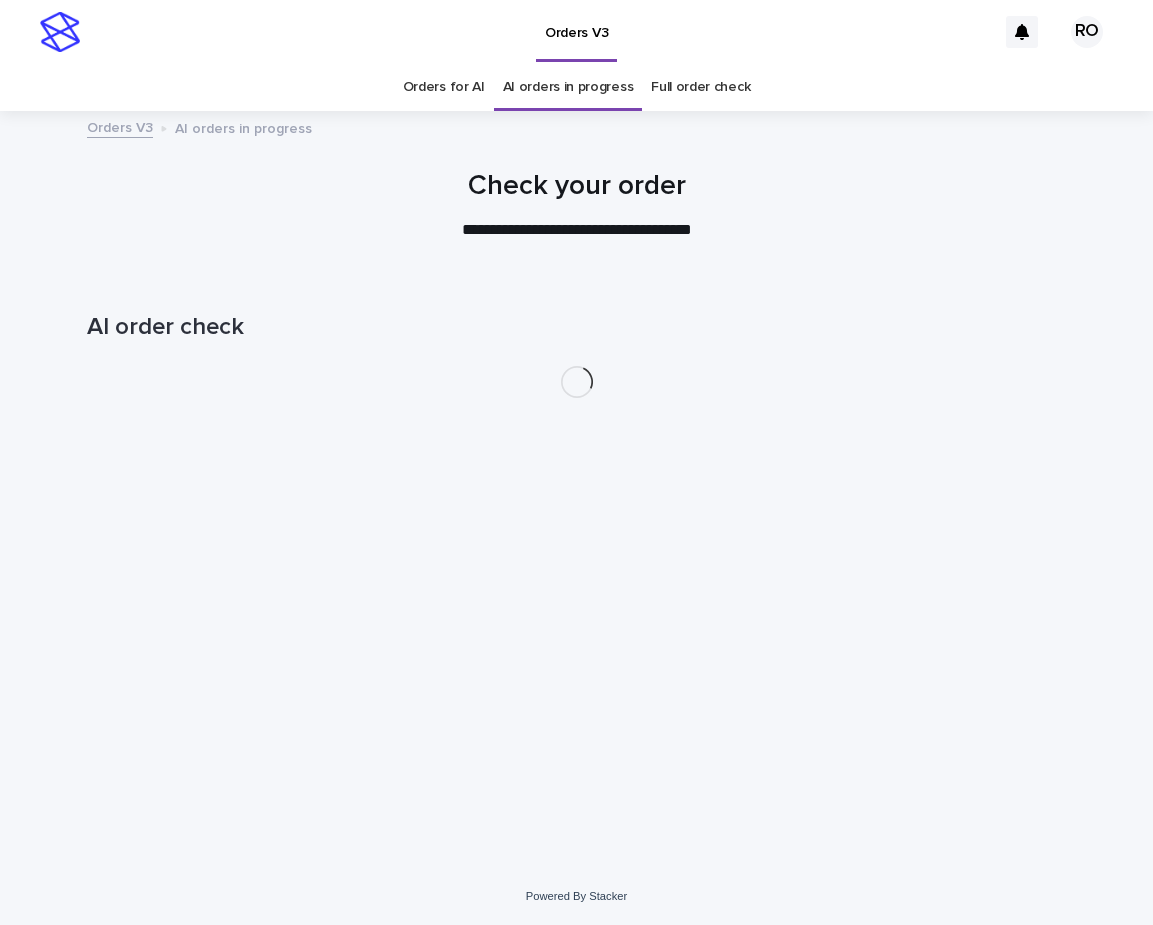 scroll, scrollTop: 0, scrollLeft: 0, axis: both 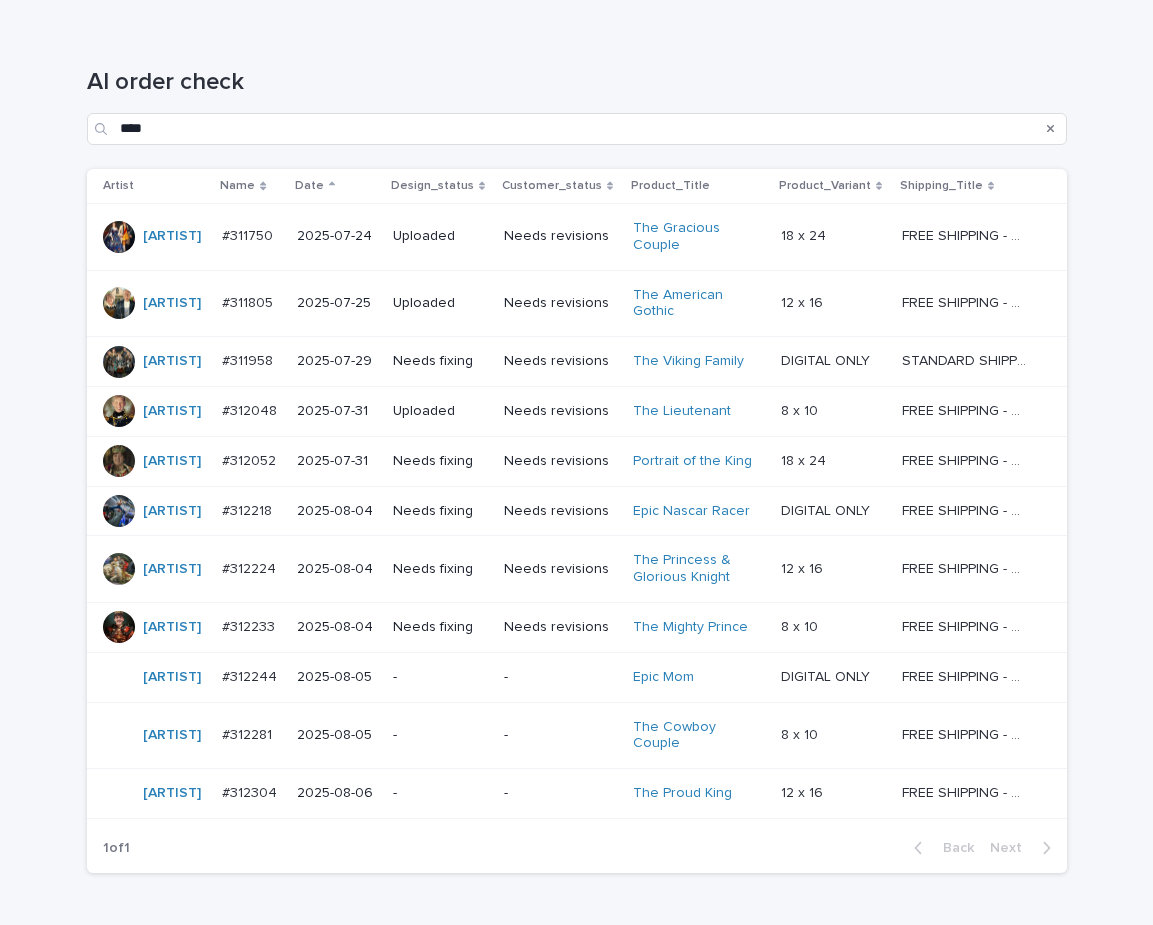 click on "Needs revisions" at bounding box center [560, 461] 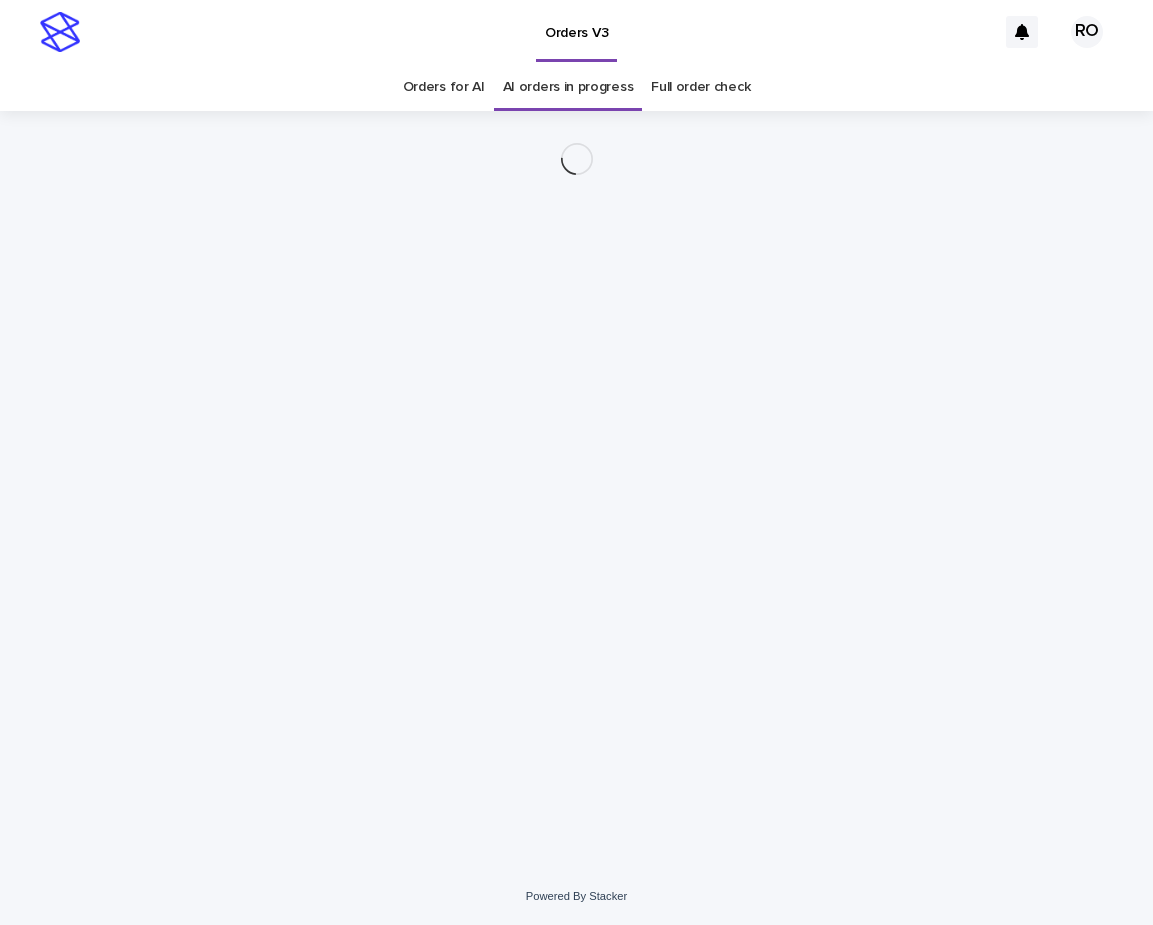scroll, scrollTop: 0, scrollLeft: 0, axis: both 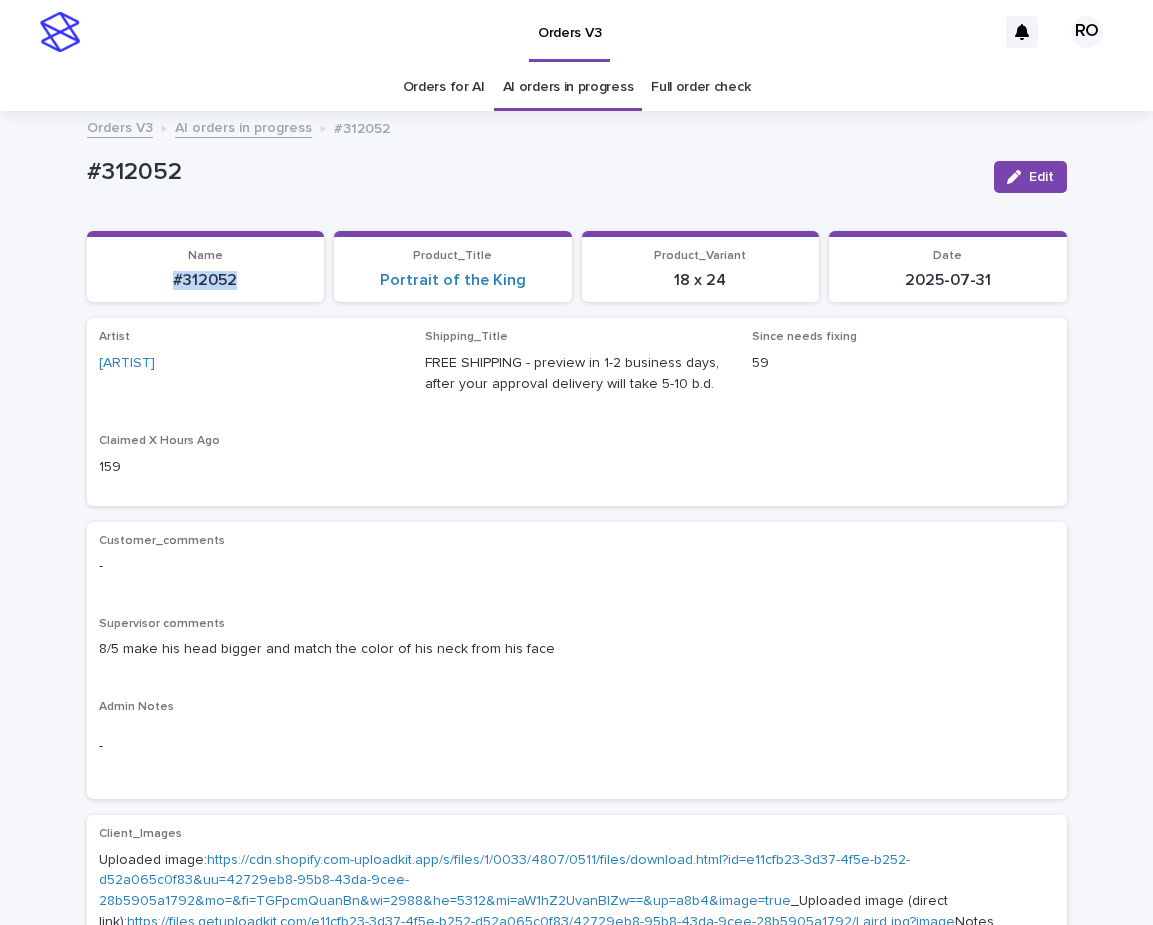 drag, startPoint x: 268, startPoint y: 294, endPoint x: 137, endPoint y: 307, distance: 131.64346 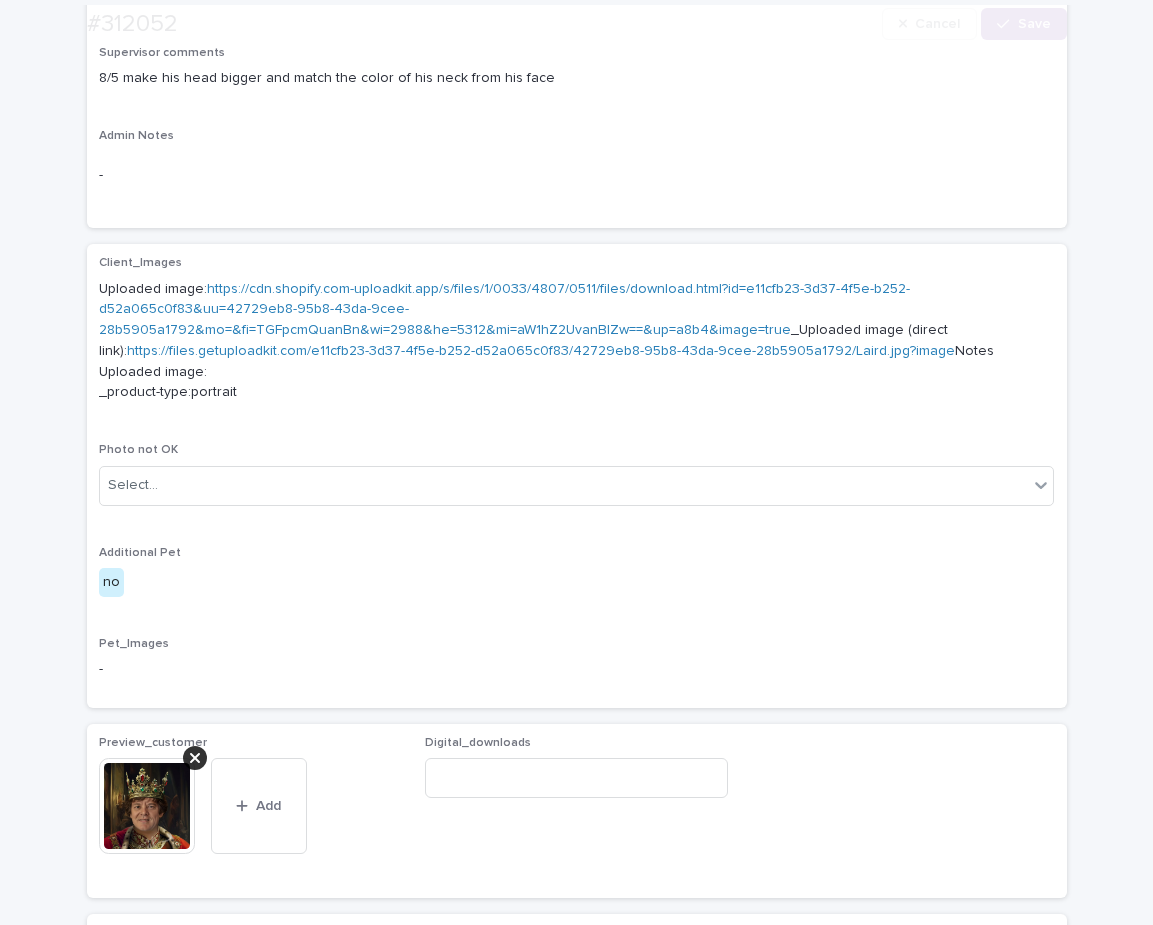 scroll, scrollTop: 1001, scrollLeft: 0, axis: vertical 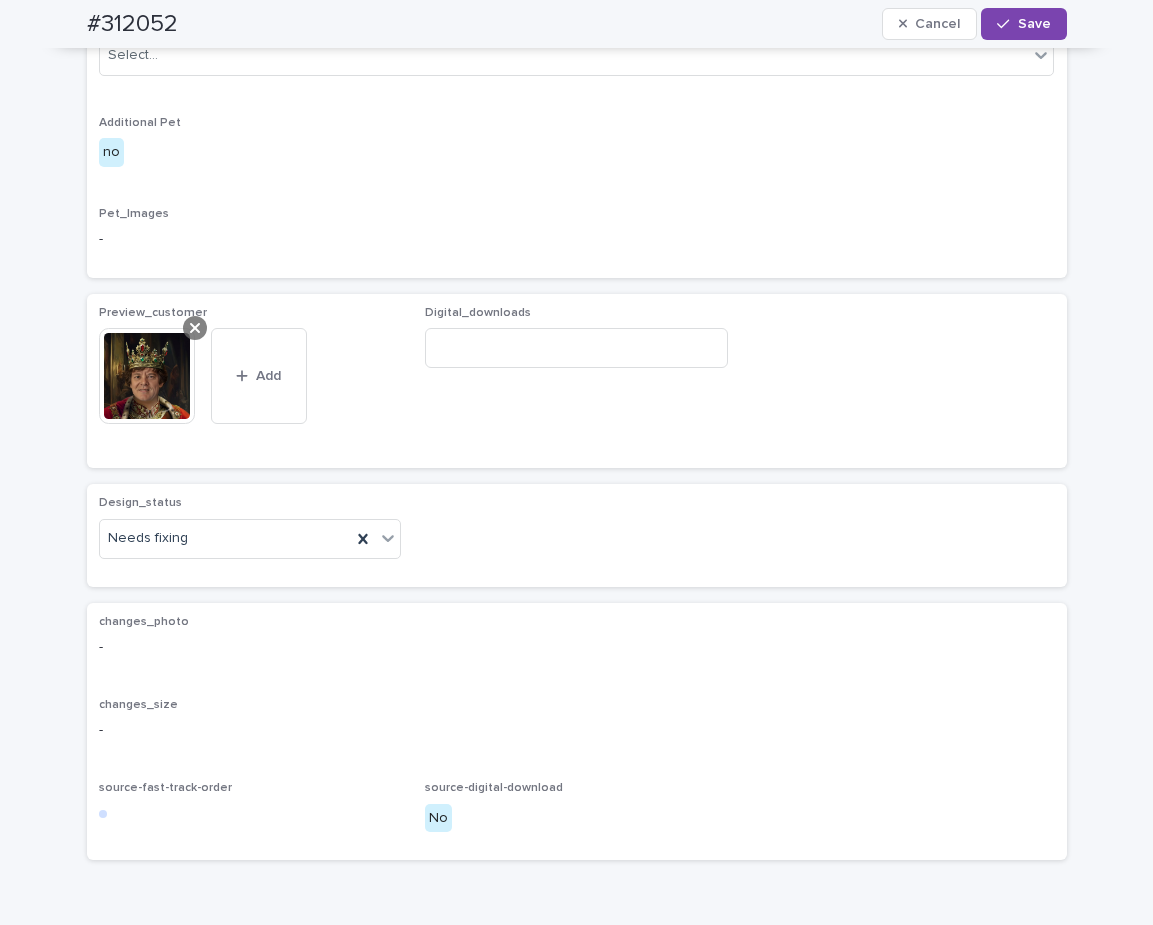 click 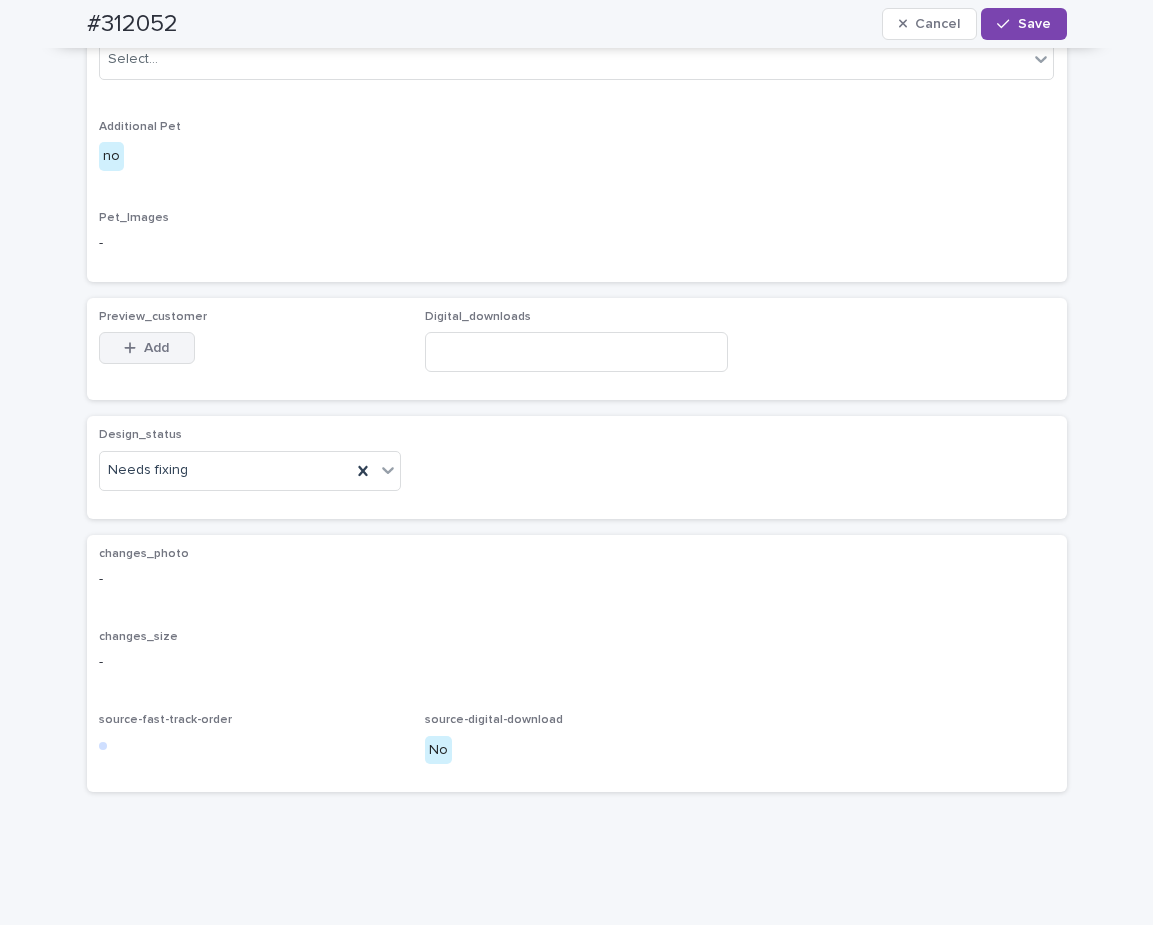 scroll, scrollTop: 965, scrollLeft: 0, axis: vertical 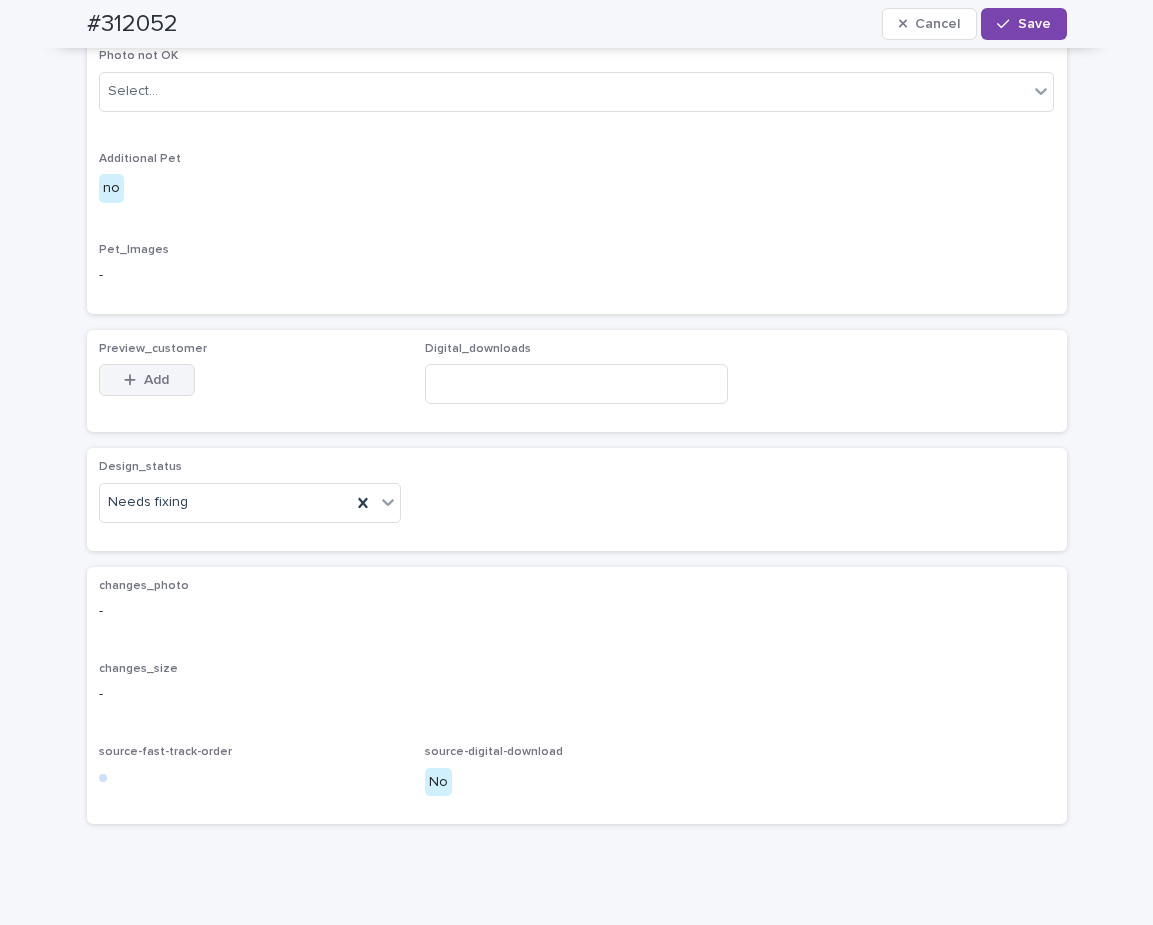click on "Add" at bounding box center [147, 380] 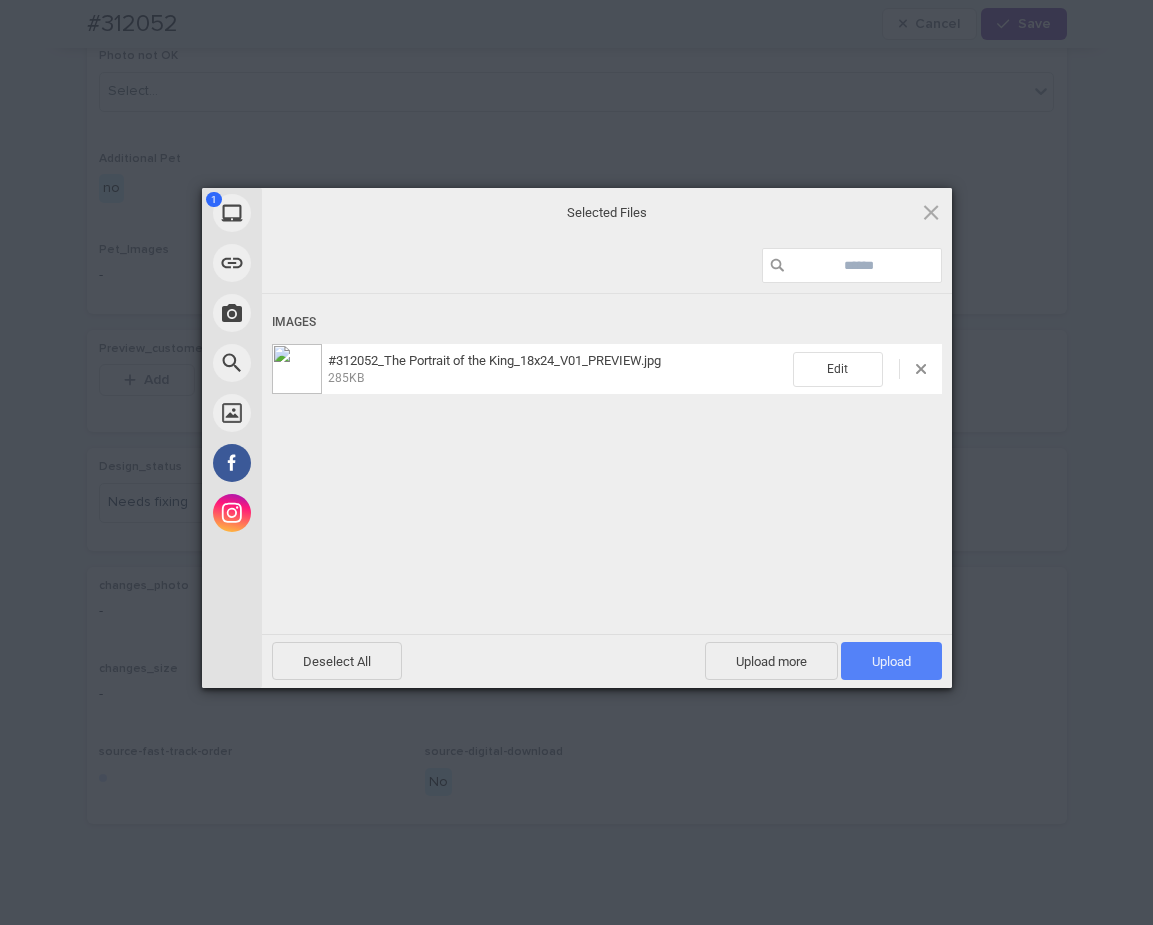 click on "Upload
1" at bounding box center (891, 661) 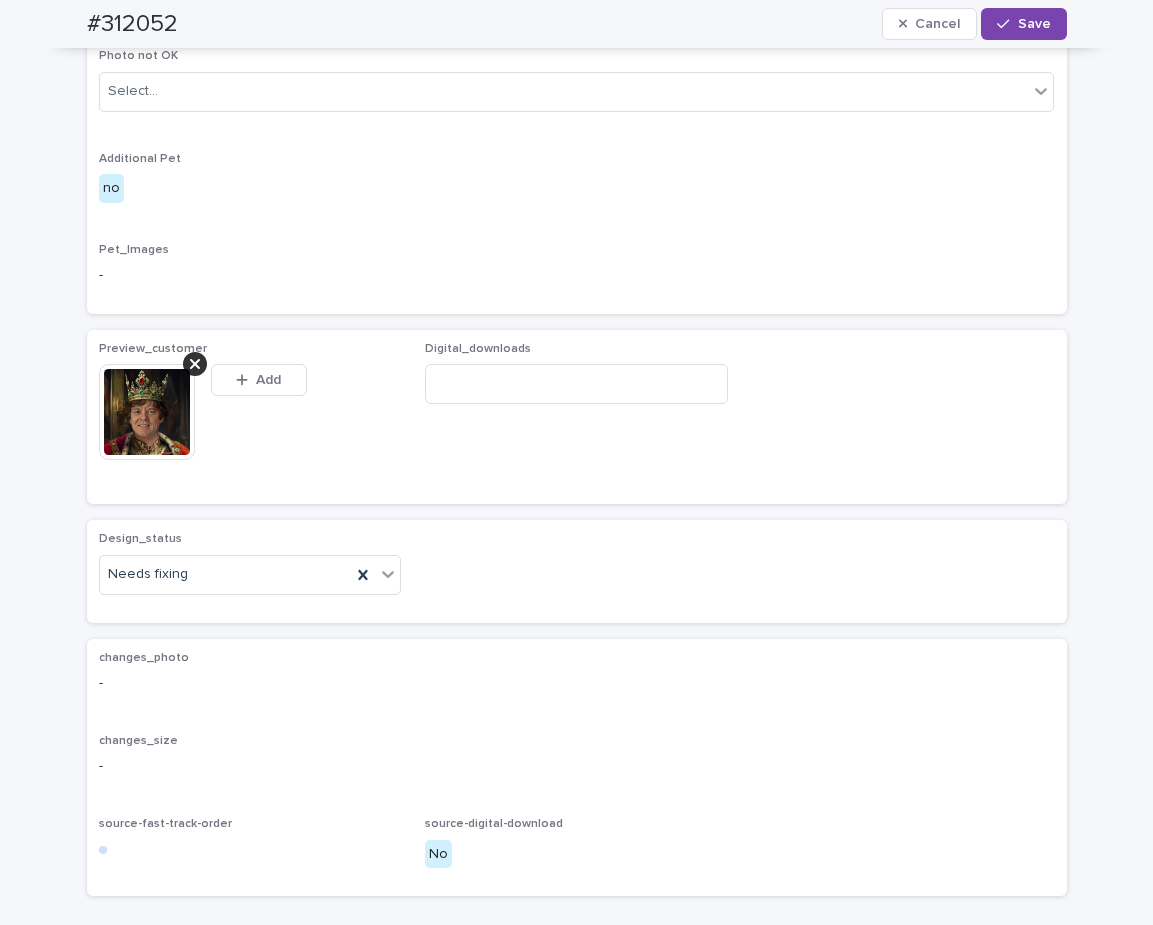 scroll, scrollTop: 1001, scrollLeft: 0, axis: vertical 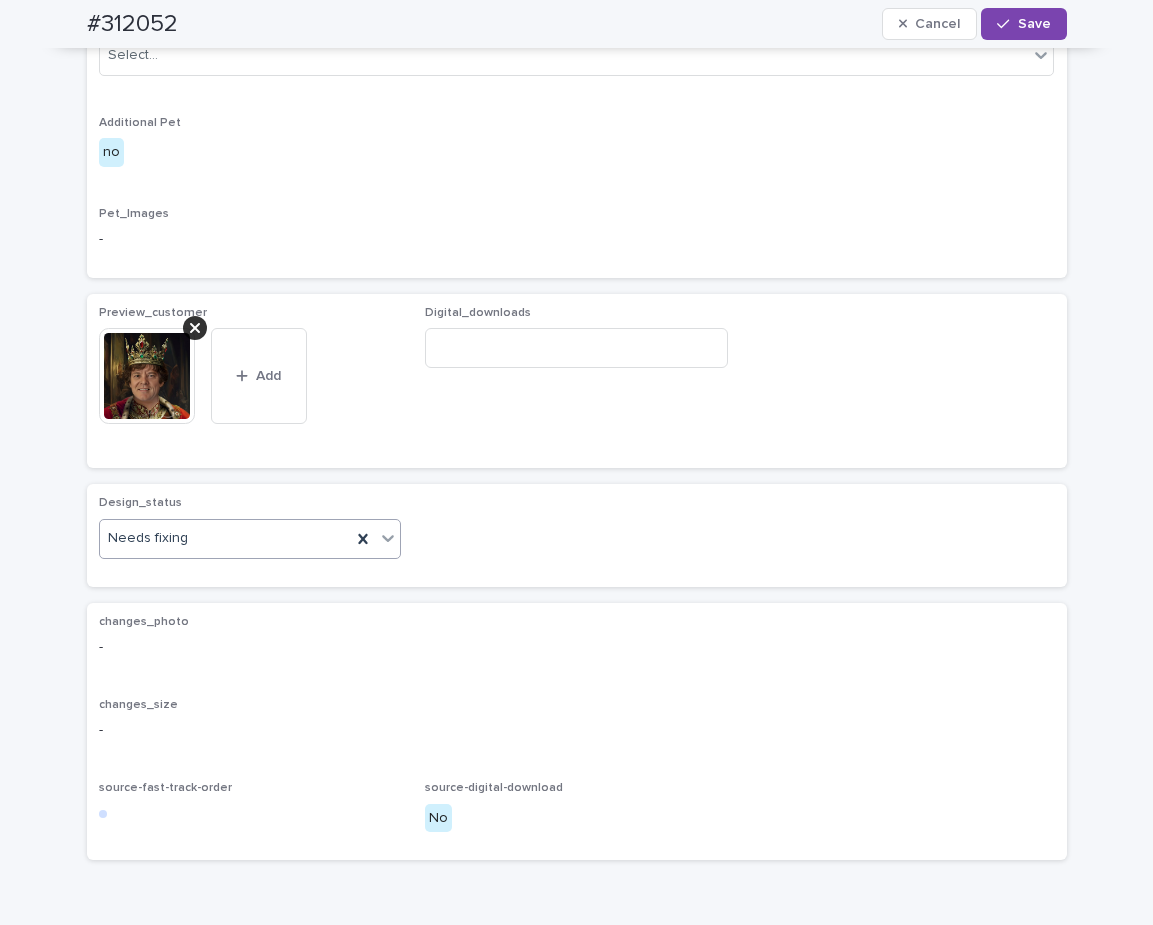 click 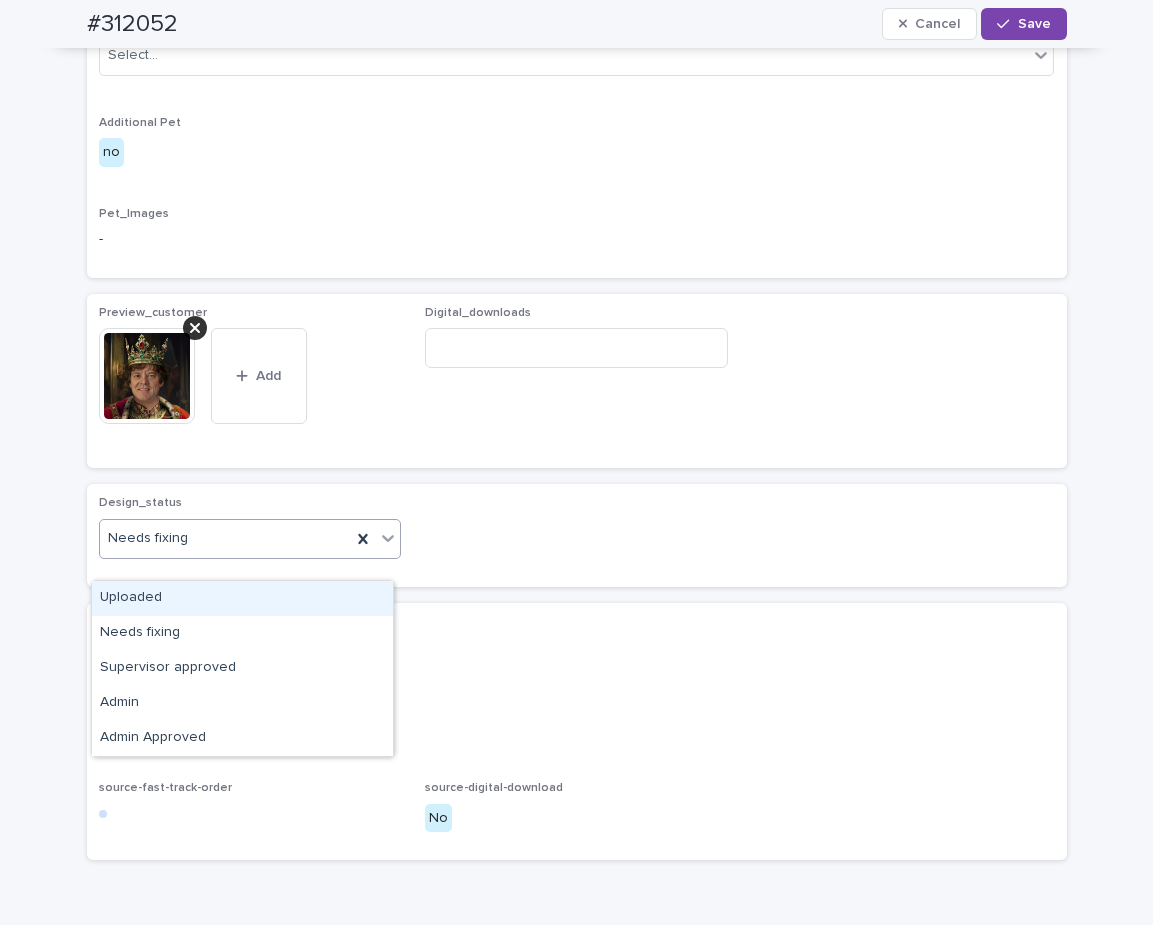 click on "Uploaded" at bounding box center (242, 598) 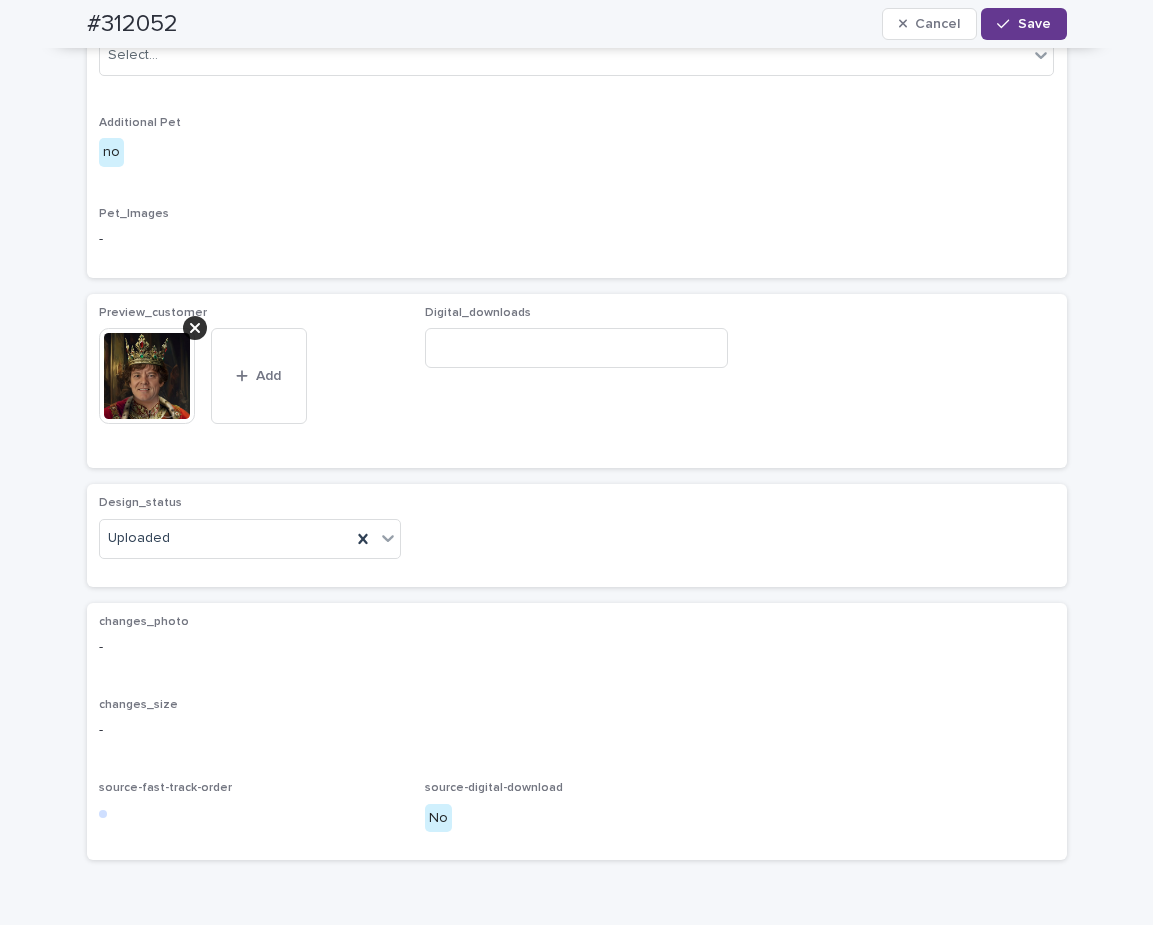 click on "Save" at bounding box center (1034, 24) 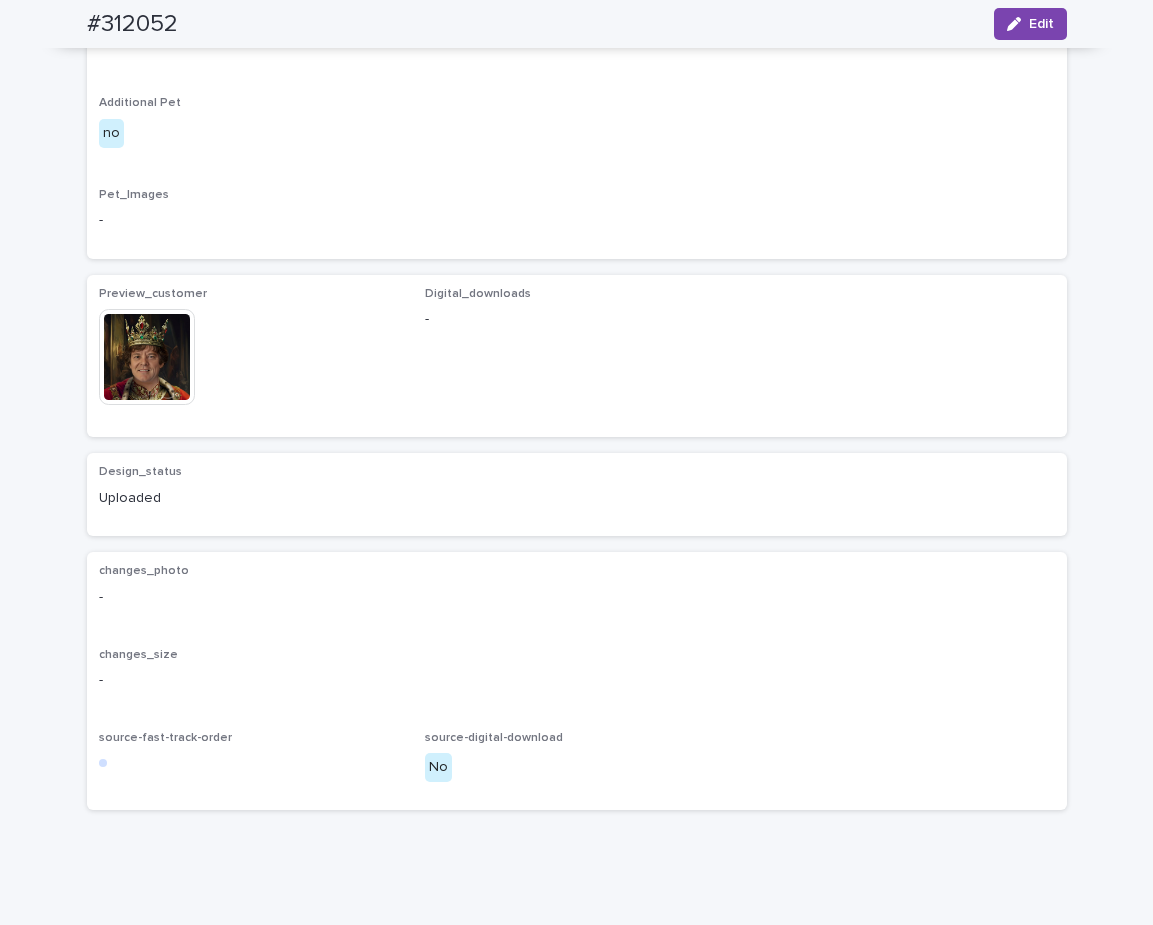 scroll, scrollTop: 976, scrollLeft: 0, axis: vertical 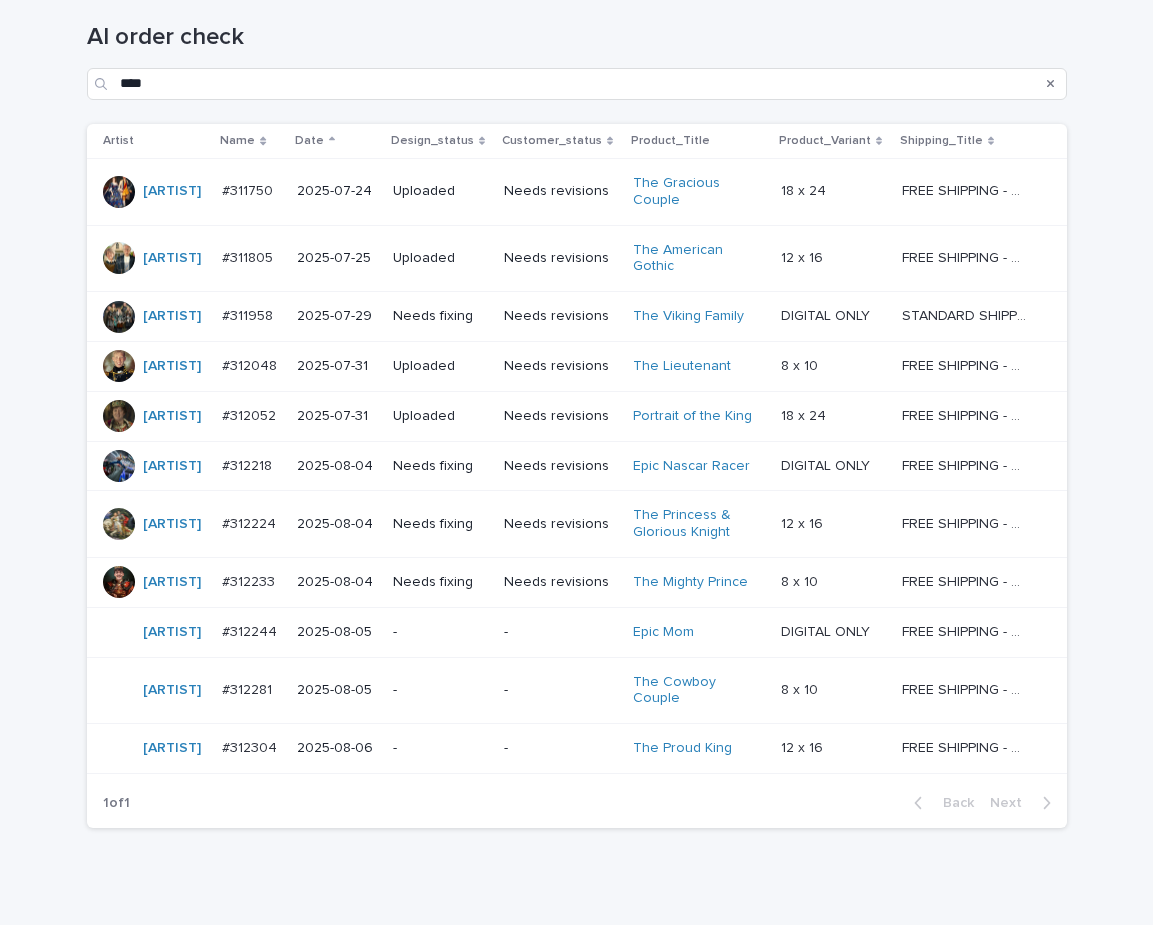click on "Needs fixing" at bounding box center [440, 466] 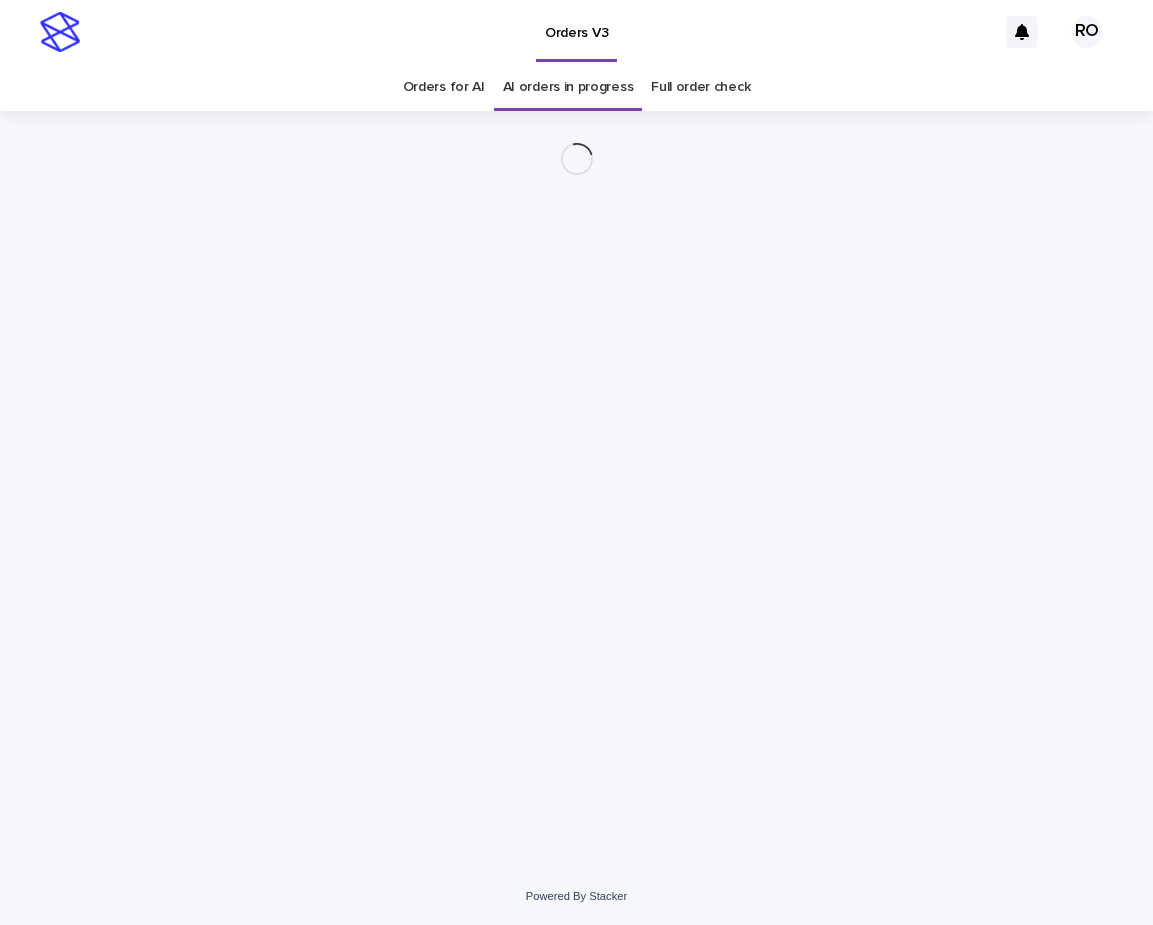 scroll, scrollTop: 0, scrollLeft: 0, axis: both 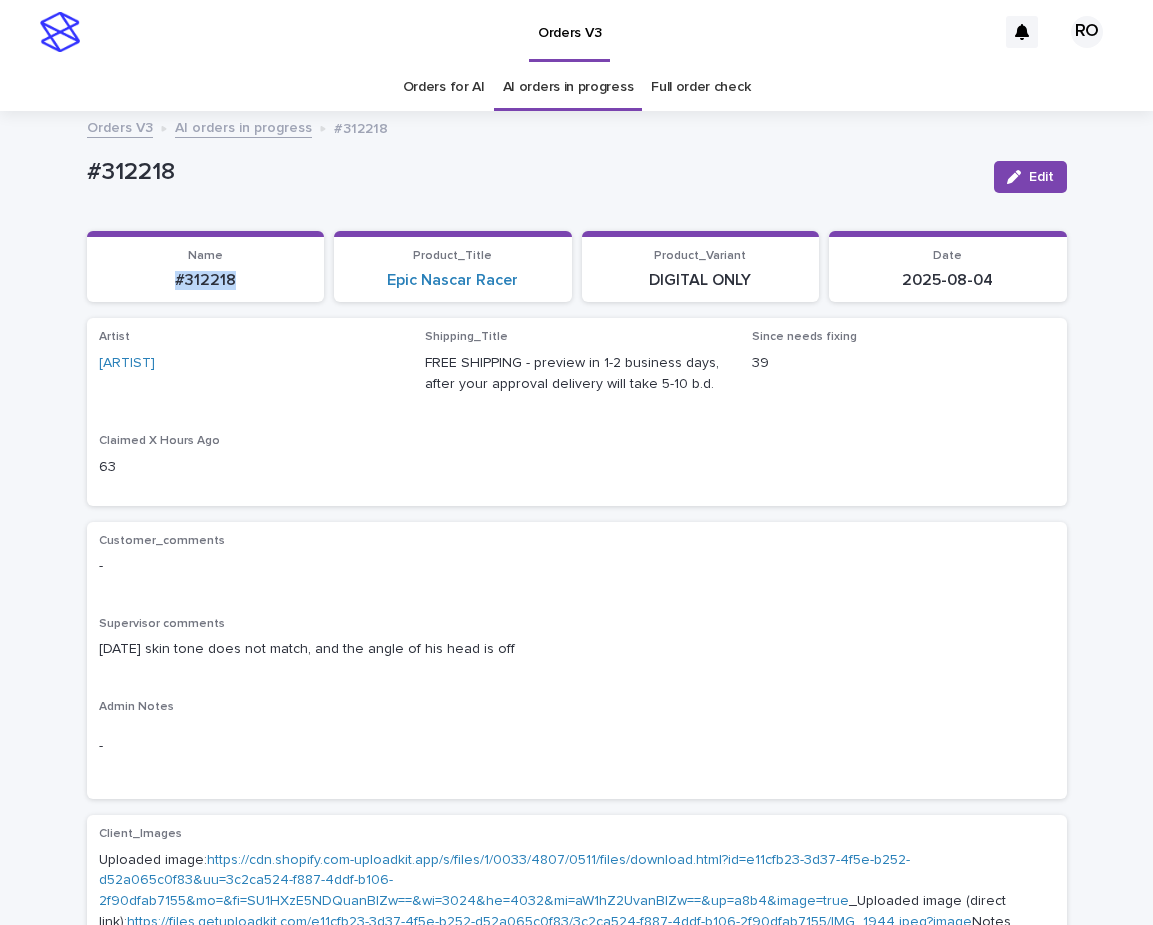 drag, startPoint x: 263, startPoint y: 304, endPoint x: 147, endPoint y: 289, distance: 116.965805 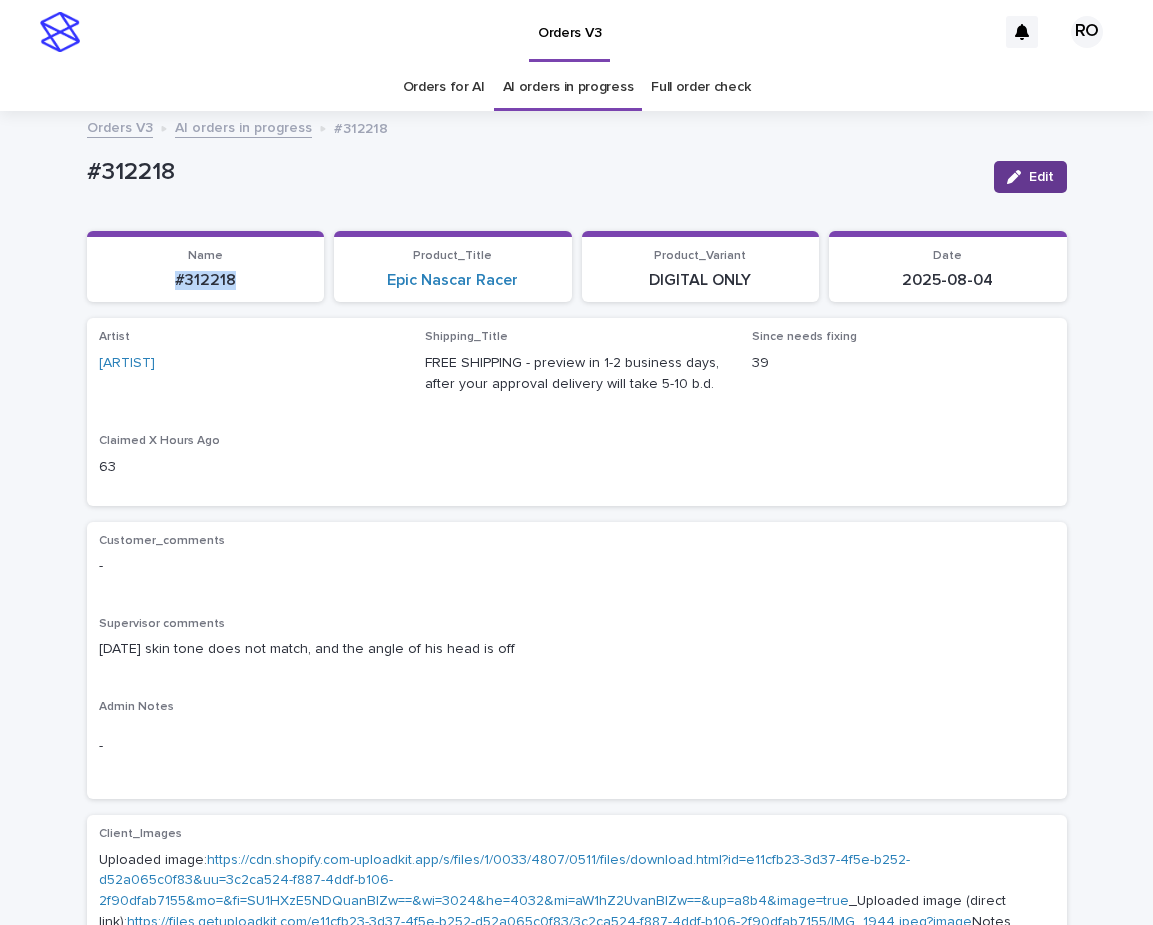 drag, startPoint x: 1025, startPoint y: 176, endPoint x: 1136, endPoint y: 149, distance: 114.236595 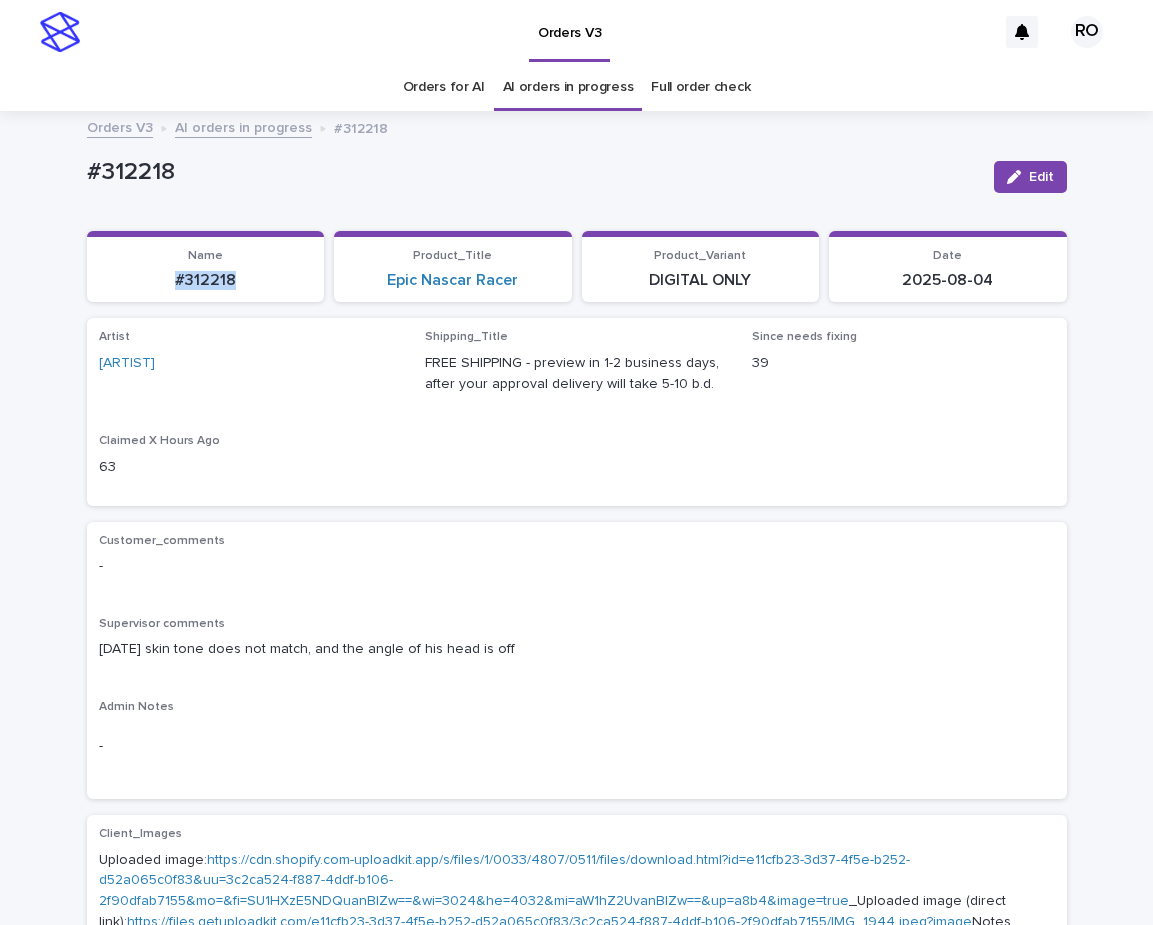 click on "Edit" at bounding box center [1041, 177] 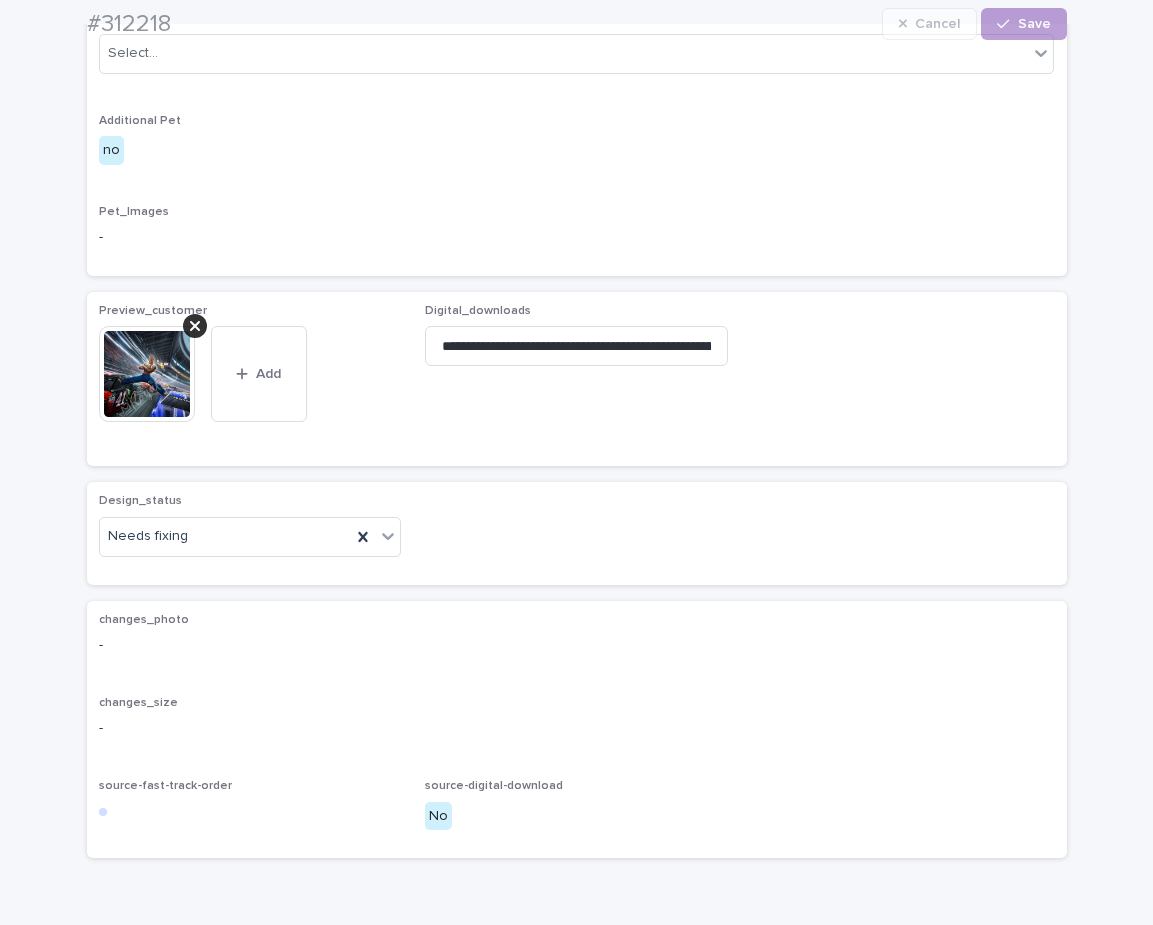 scroll, scrollTop: 1019, scrollLeft: 0, axis: vertical 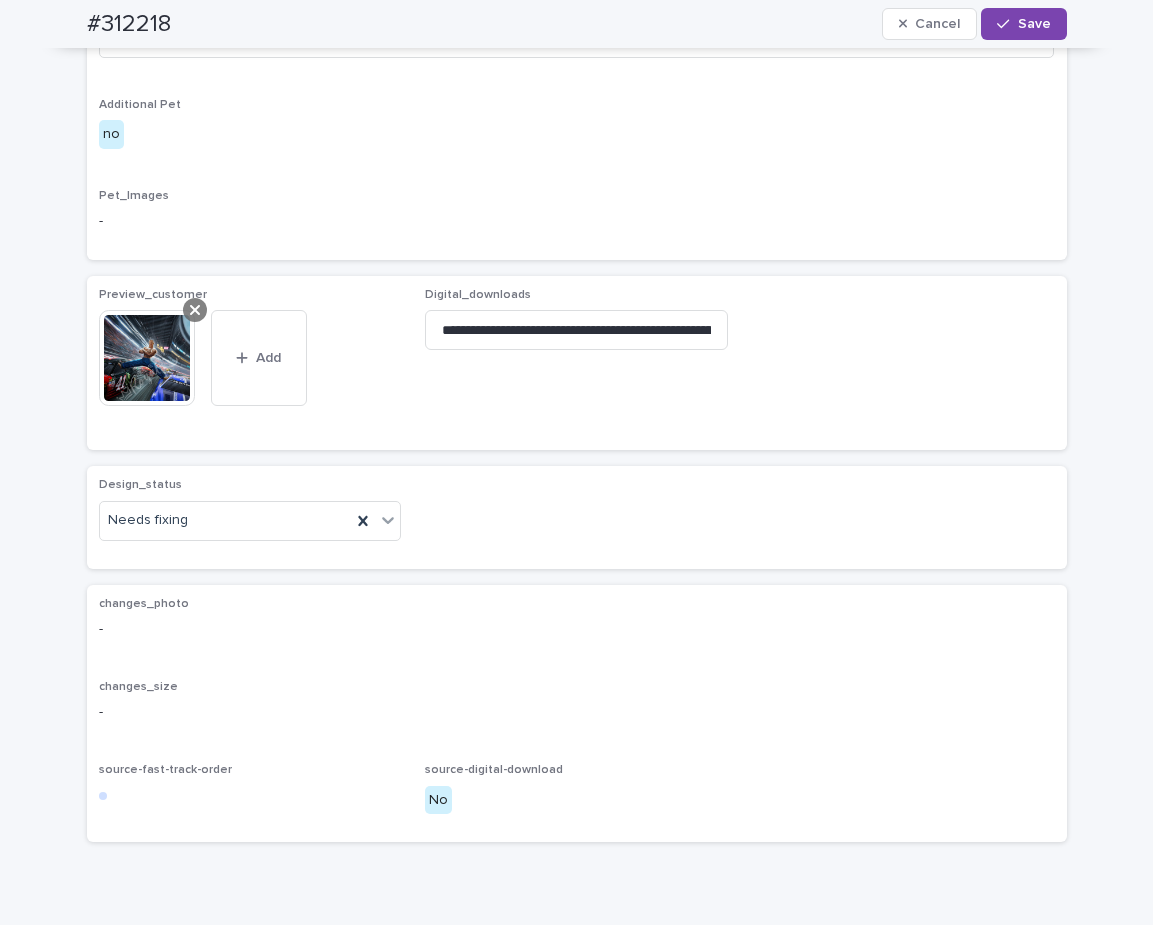 click 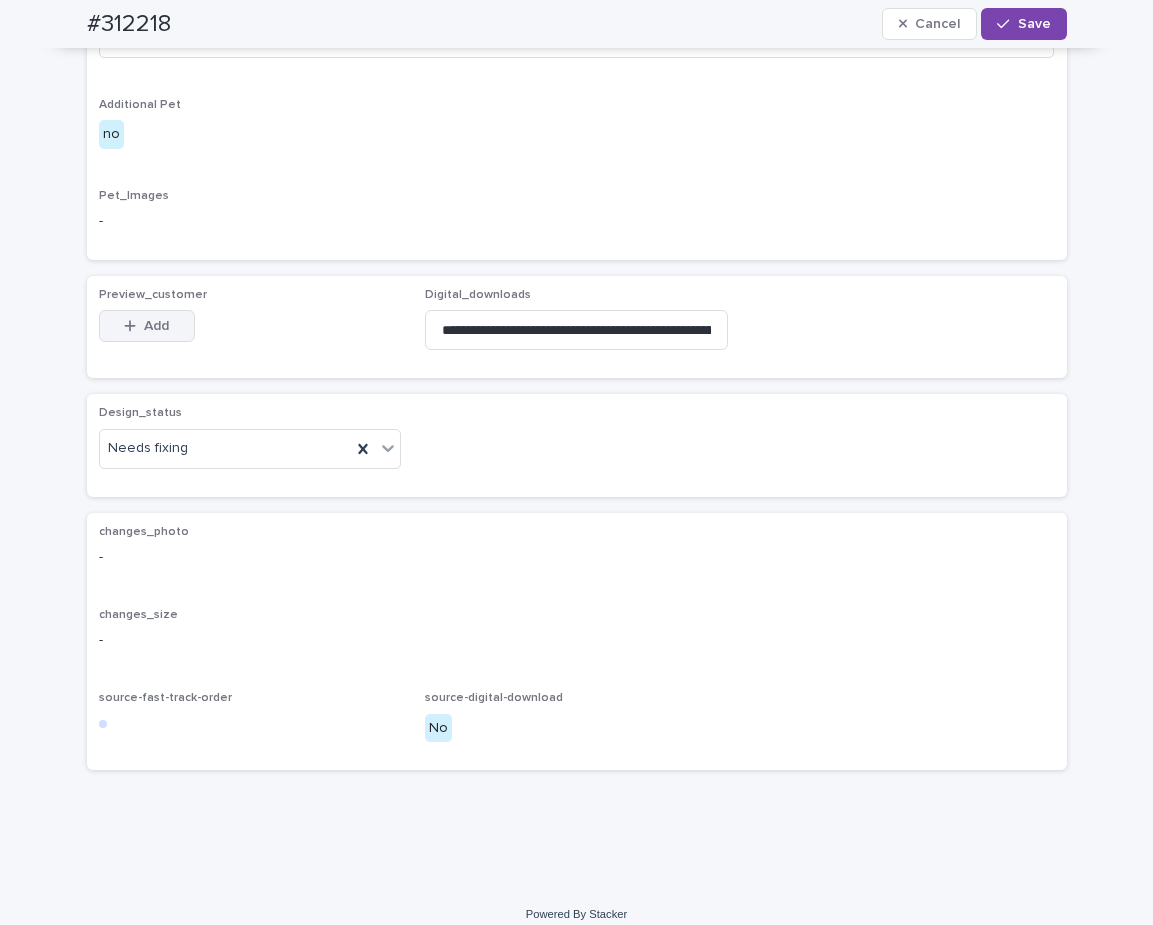 click on "Add" at bounding box center (147, 326) 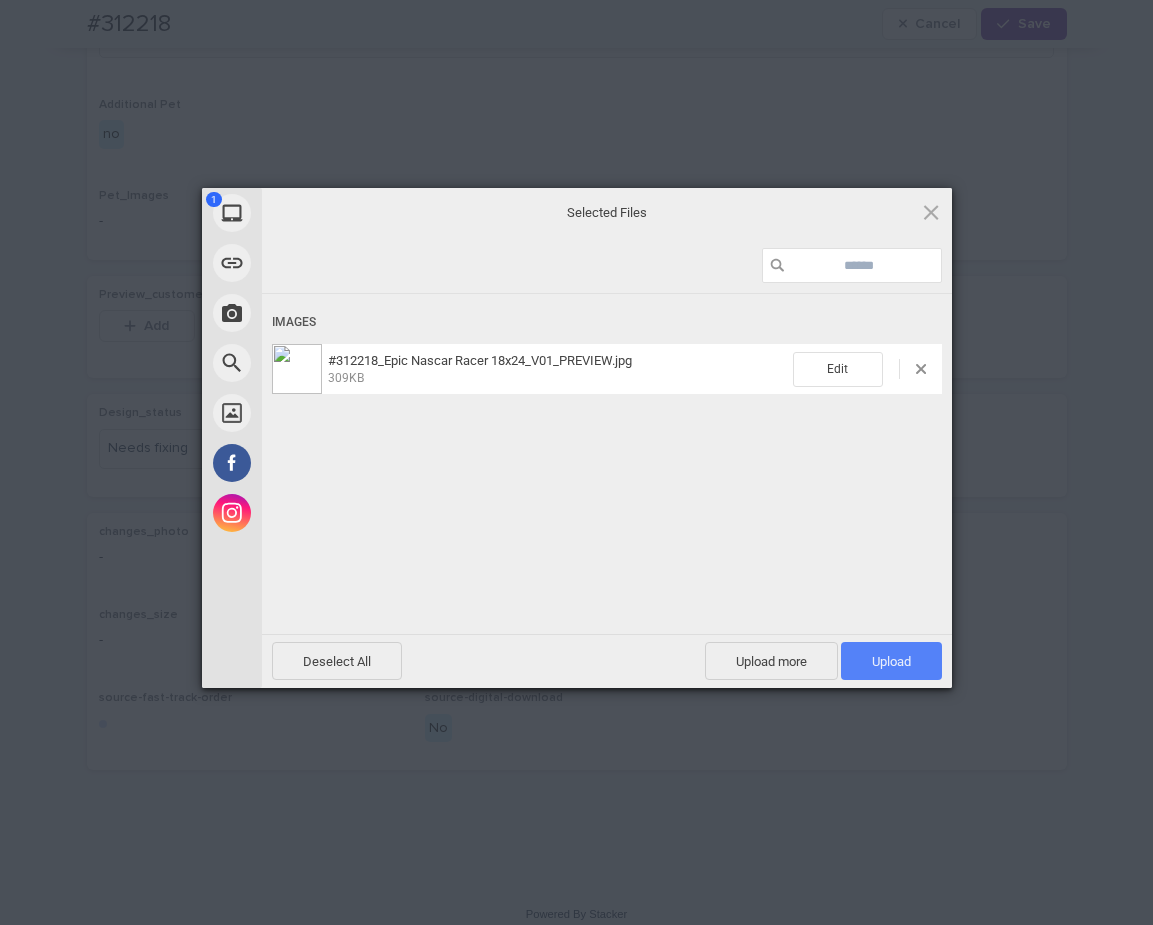 click on "Upload
1" at bounding box center (891, 661) 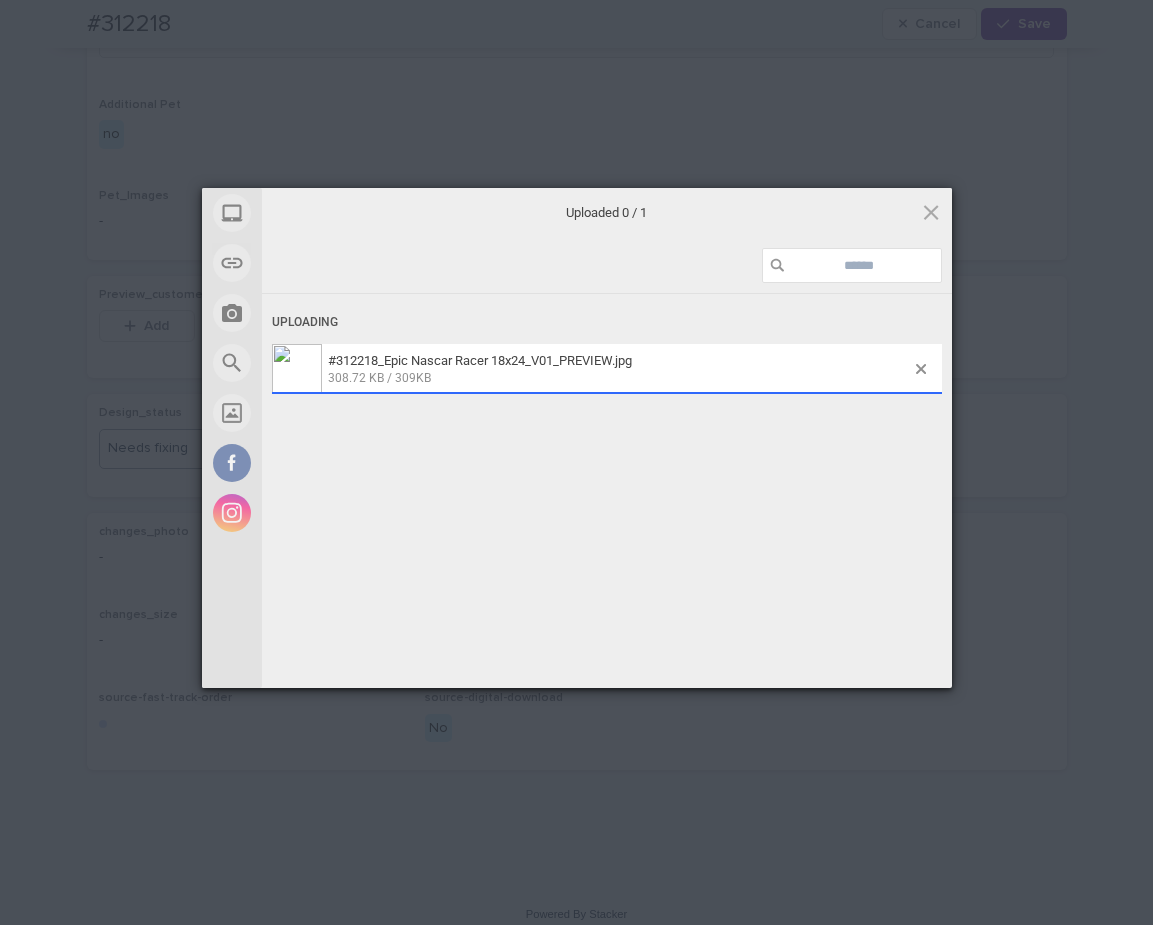 scroll, scrollTop: 1055, scrollLeft: 0, axis: vertical 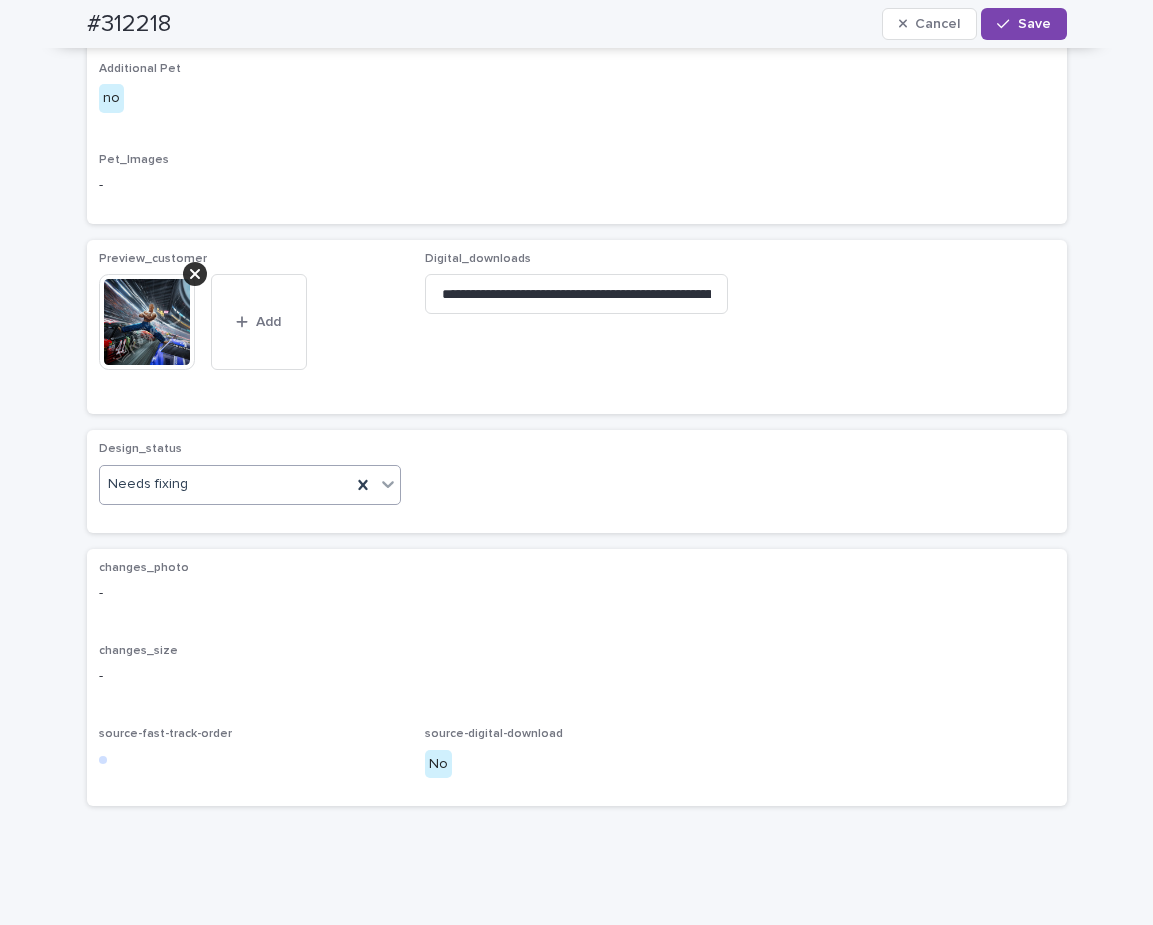 click on "Needs fixing" at bounding box center [226, 484] 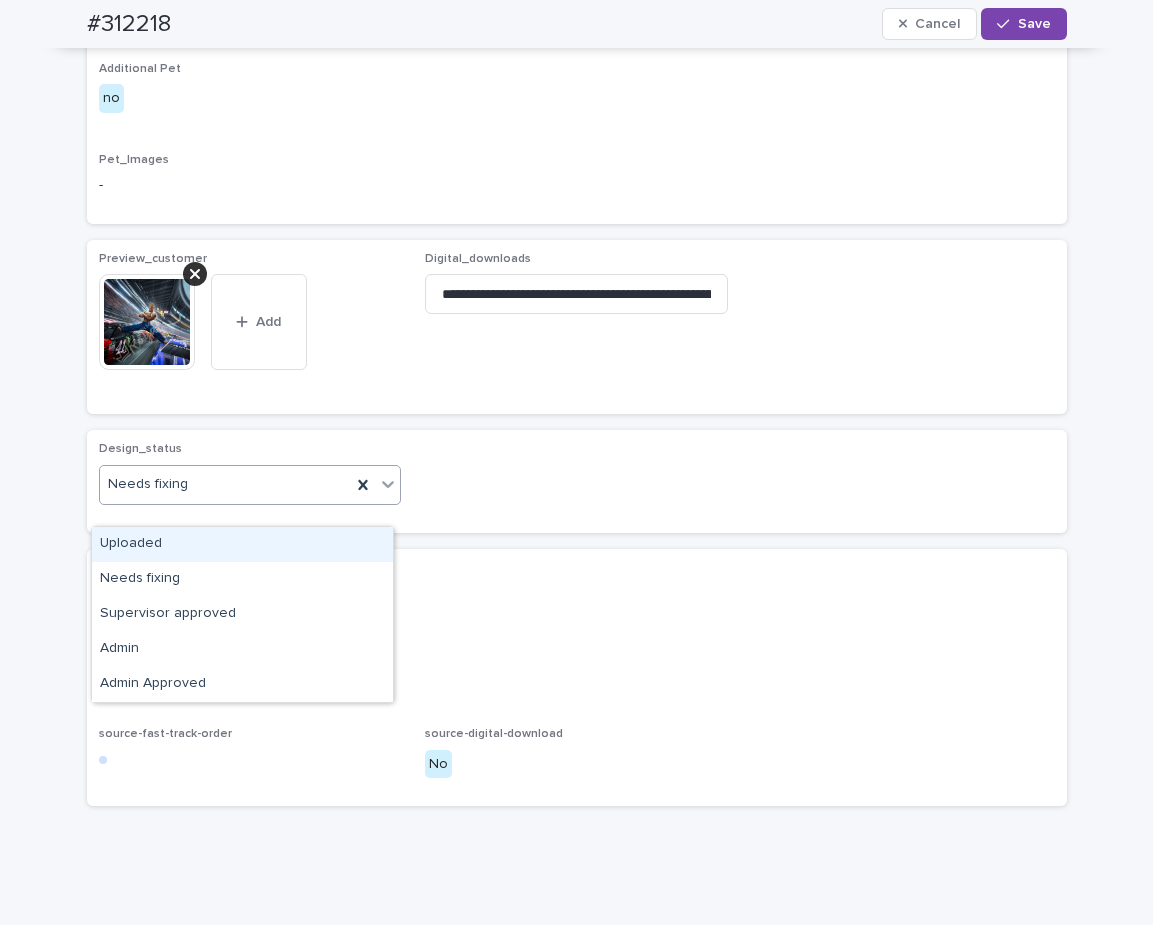 click on "Uploaded" at bounding box center (242, 544) 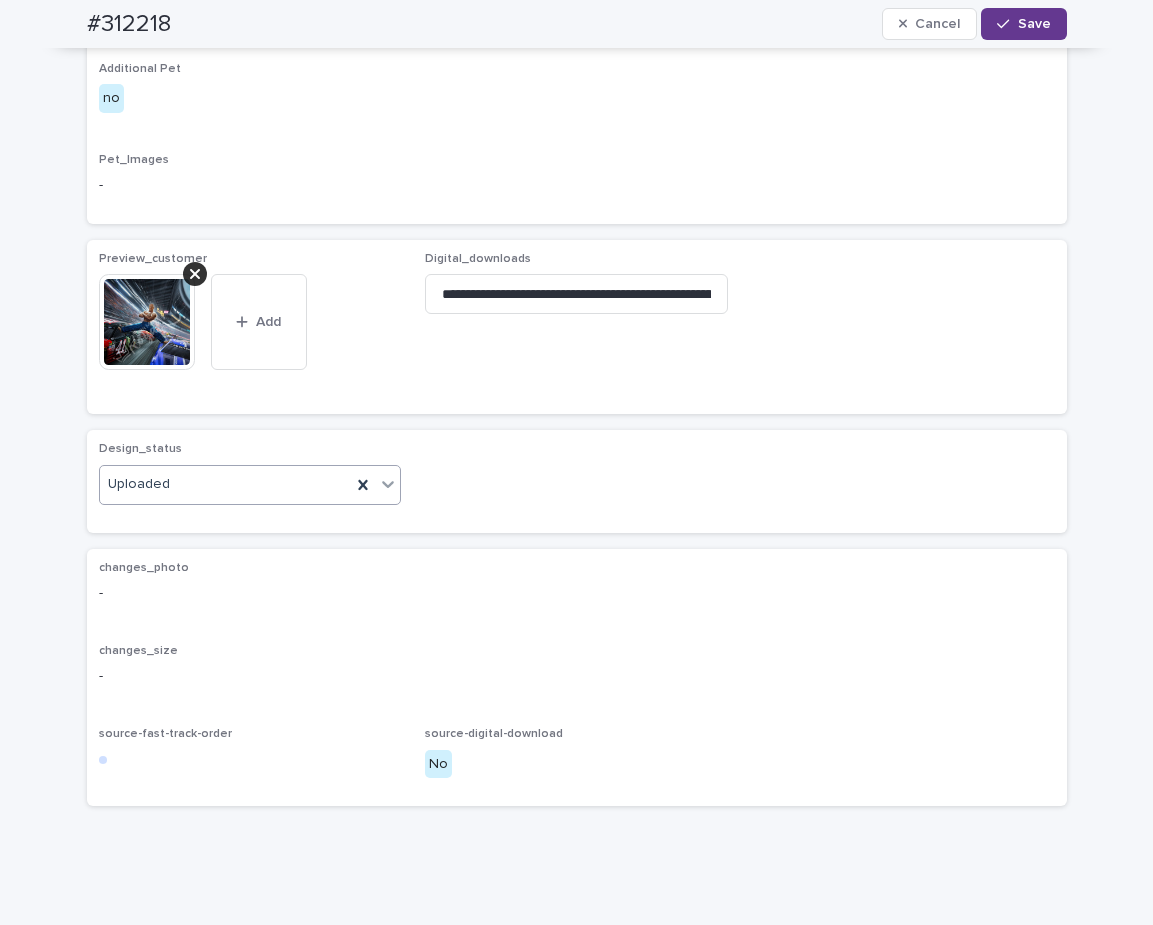 click on "Save" at bounding box center [1034, 24] 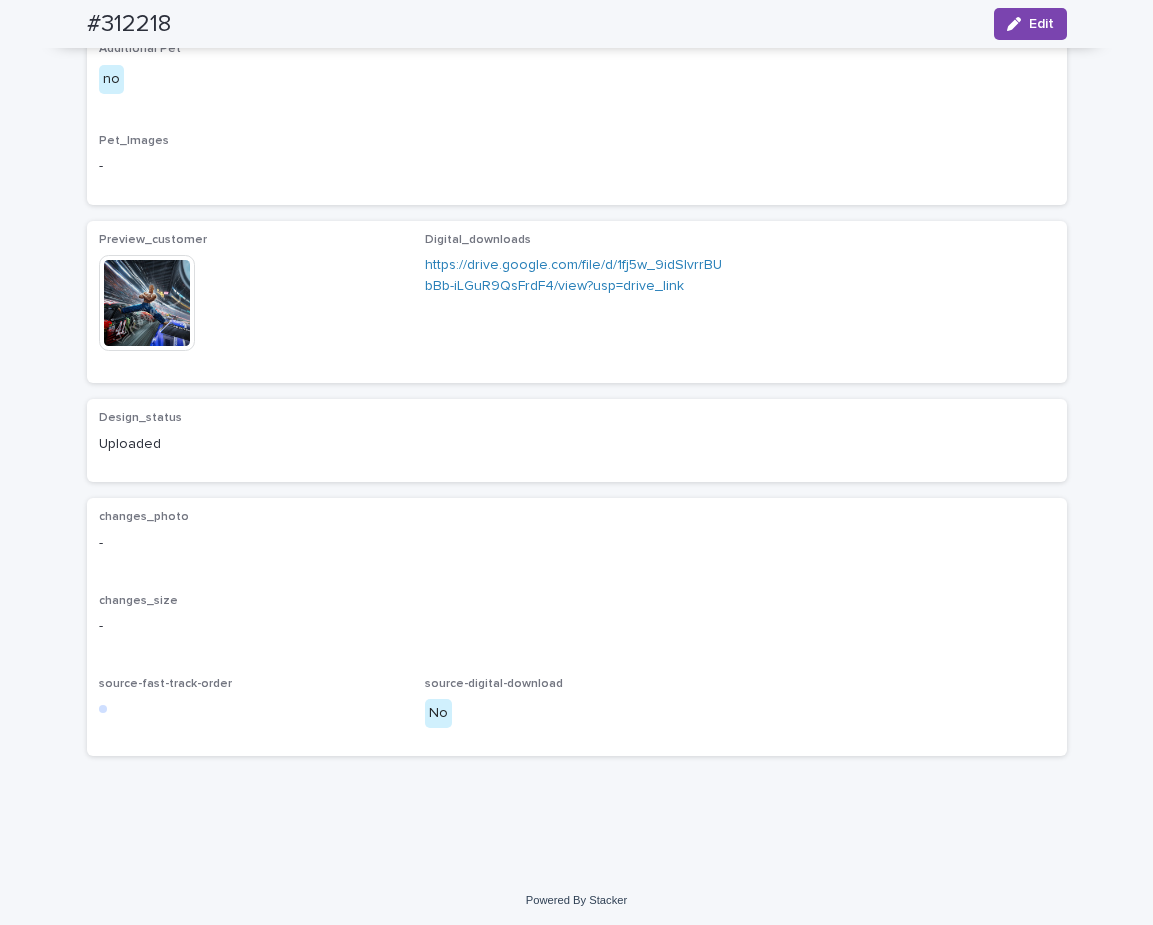 scroll, scrollTop: 1030, scrollLeft: 0, axis: vertical 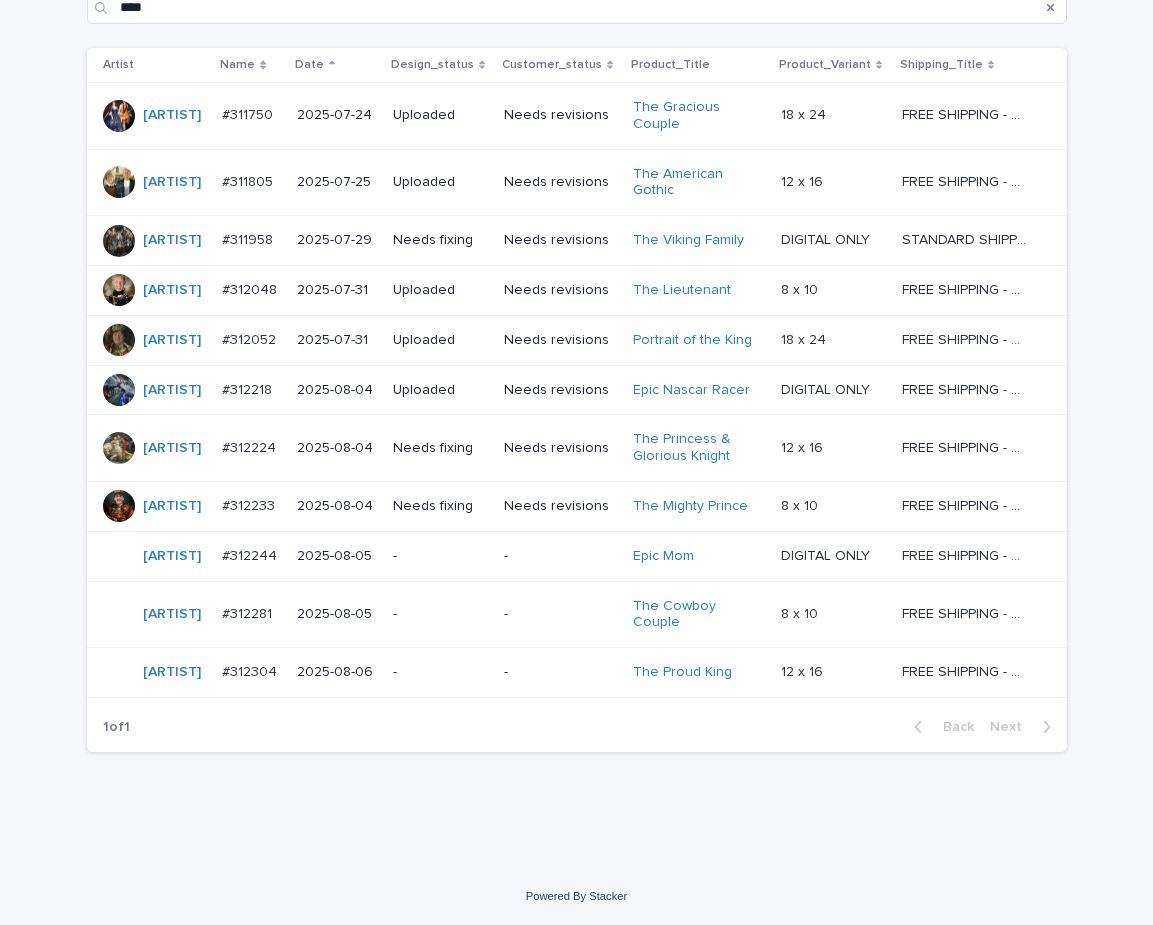 click on "Needs revisions" at bounding box center (560, 448) 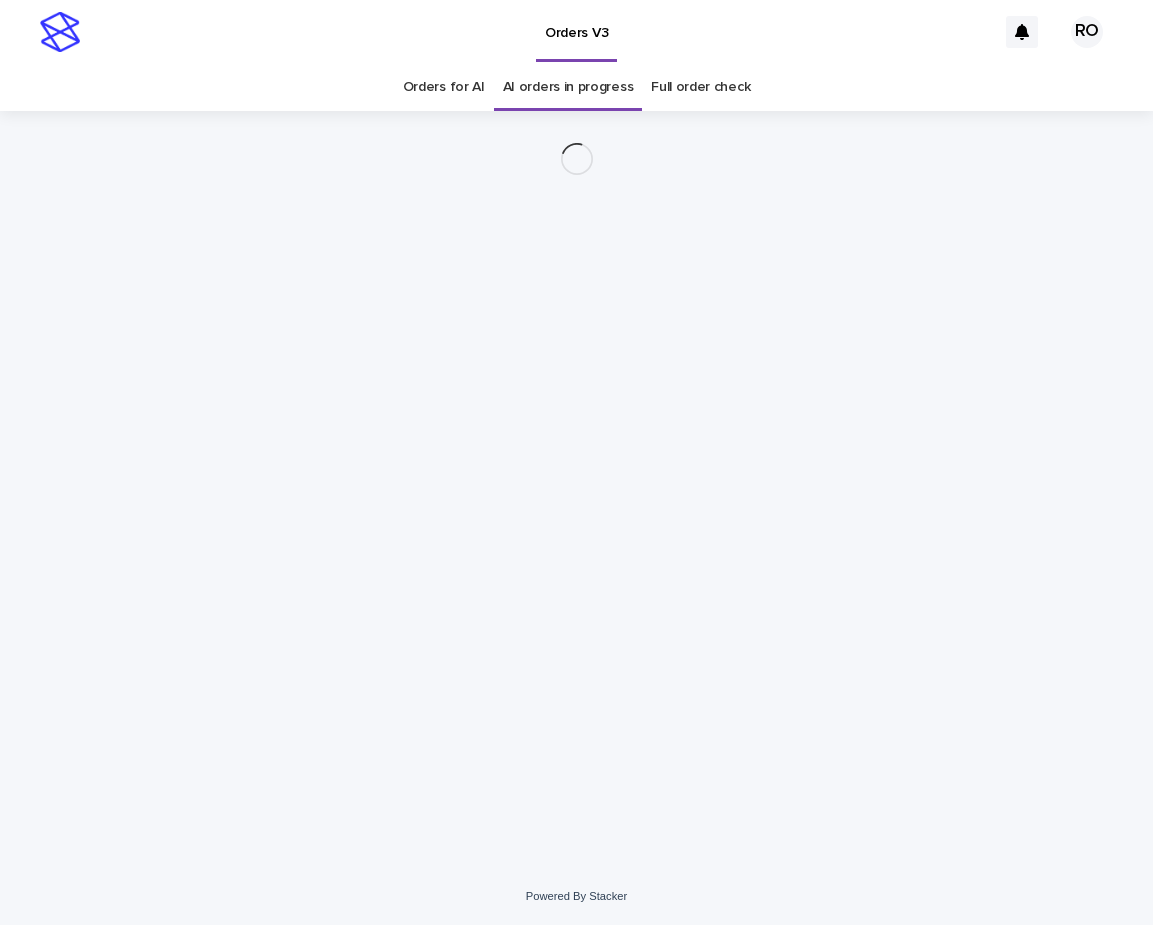 scroll, scrollTop: 0, scrollLeft: 0, axis: both 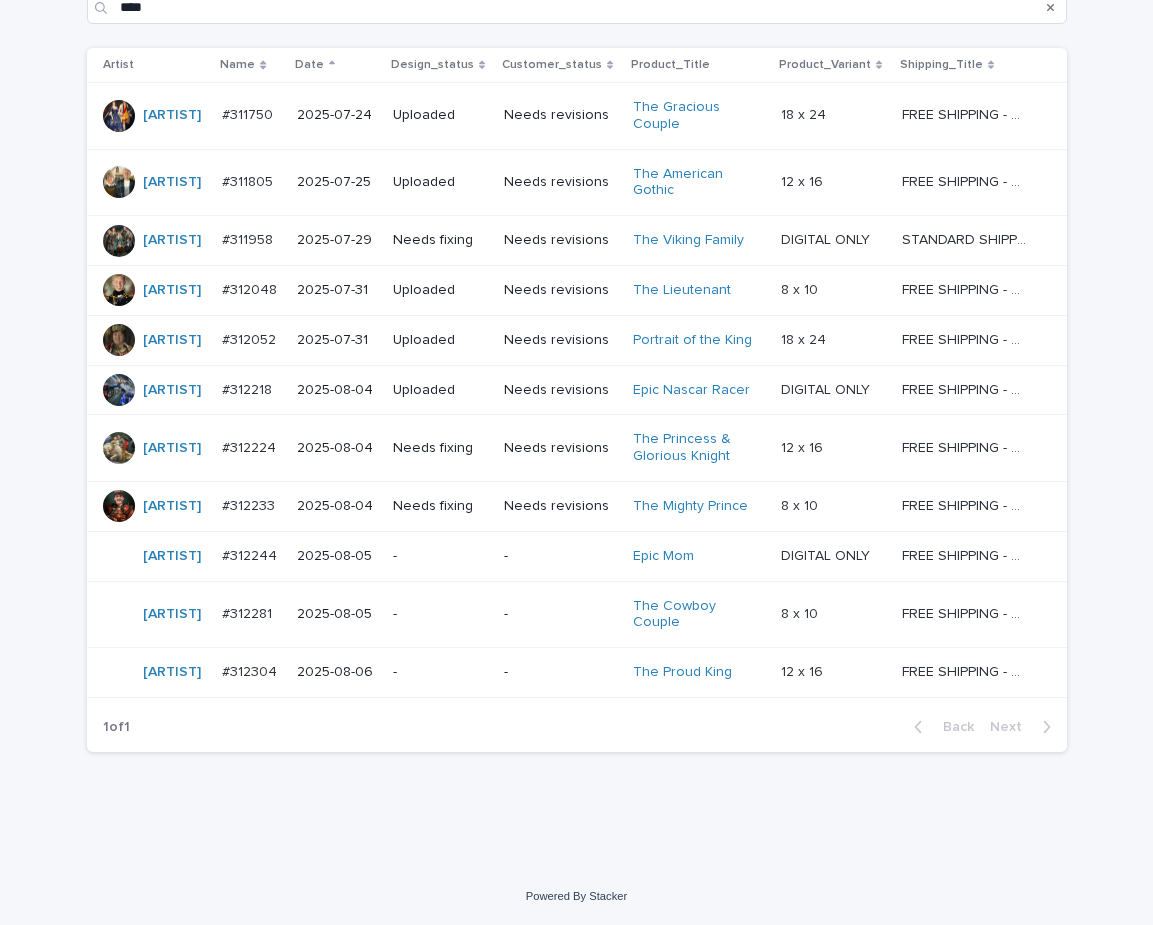 click on "-" at bounding box center (560, 556) 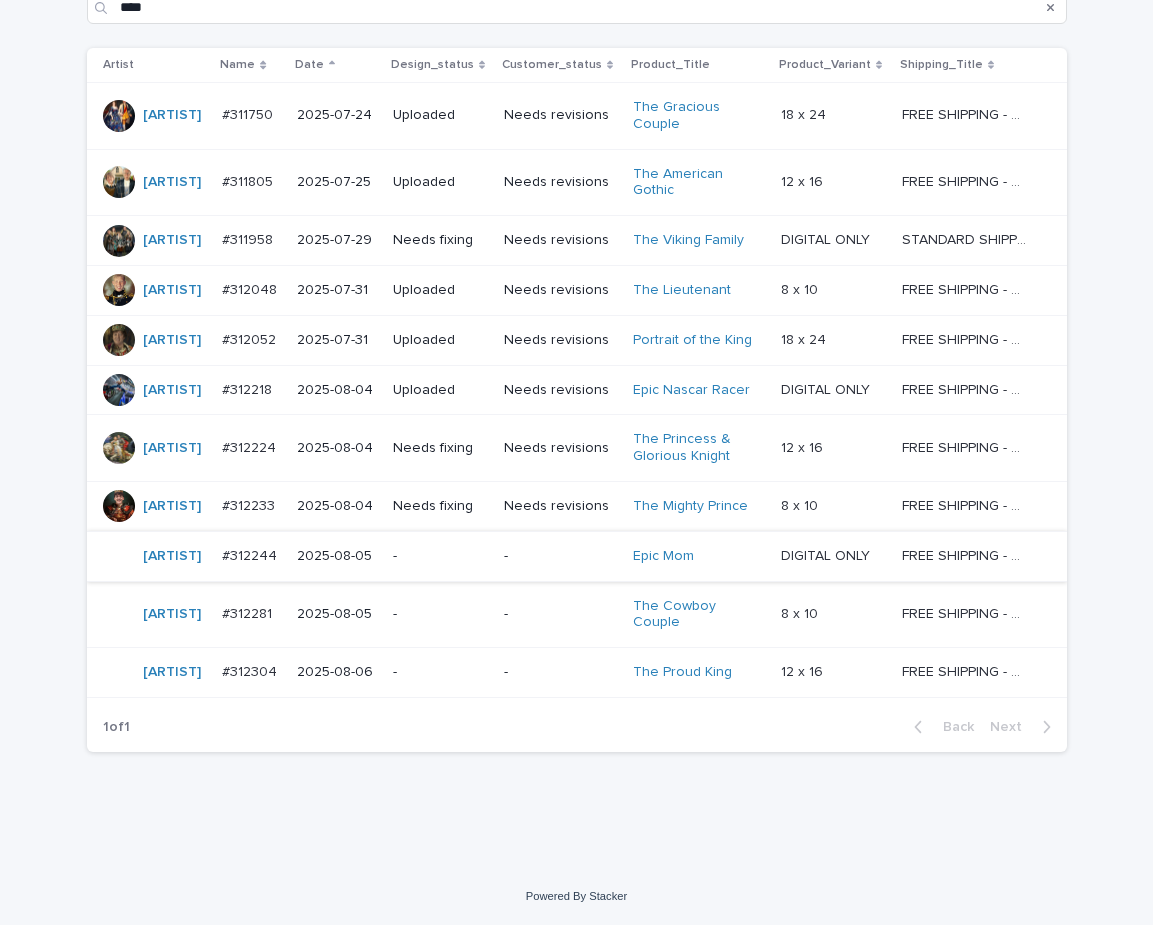scroll, scrollTop: 0, scrollLeft: 0, axis: both 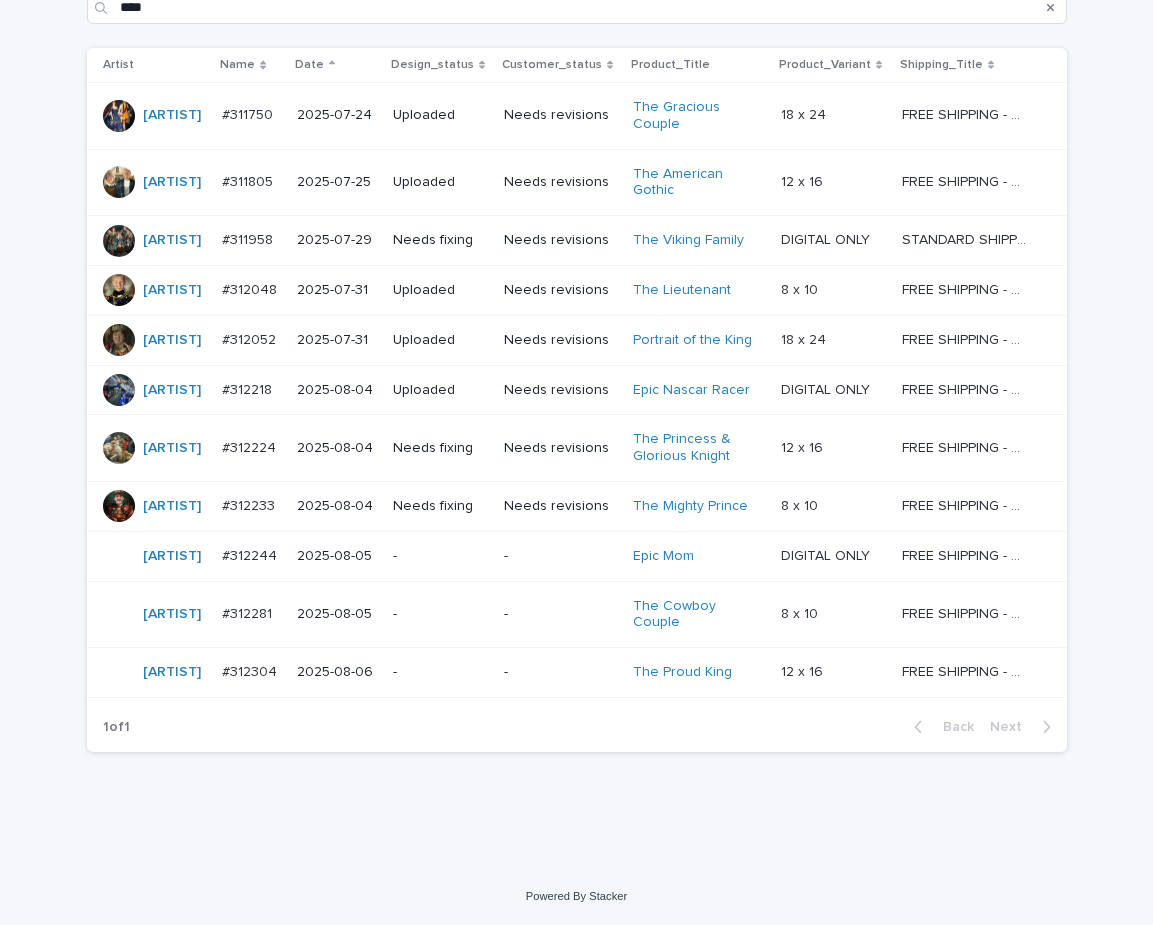 click on "Needs revisions" at bounding box center [560, 448] 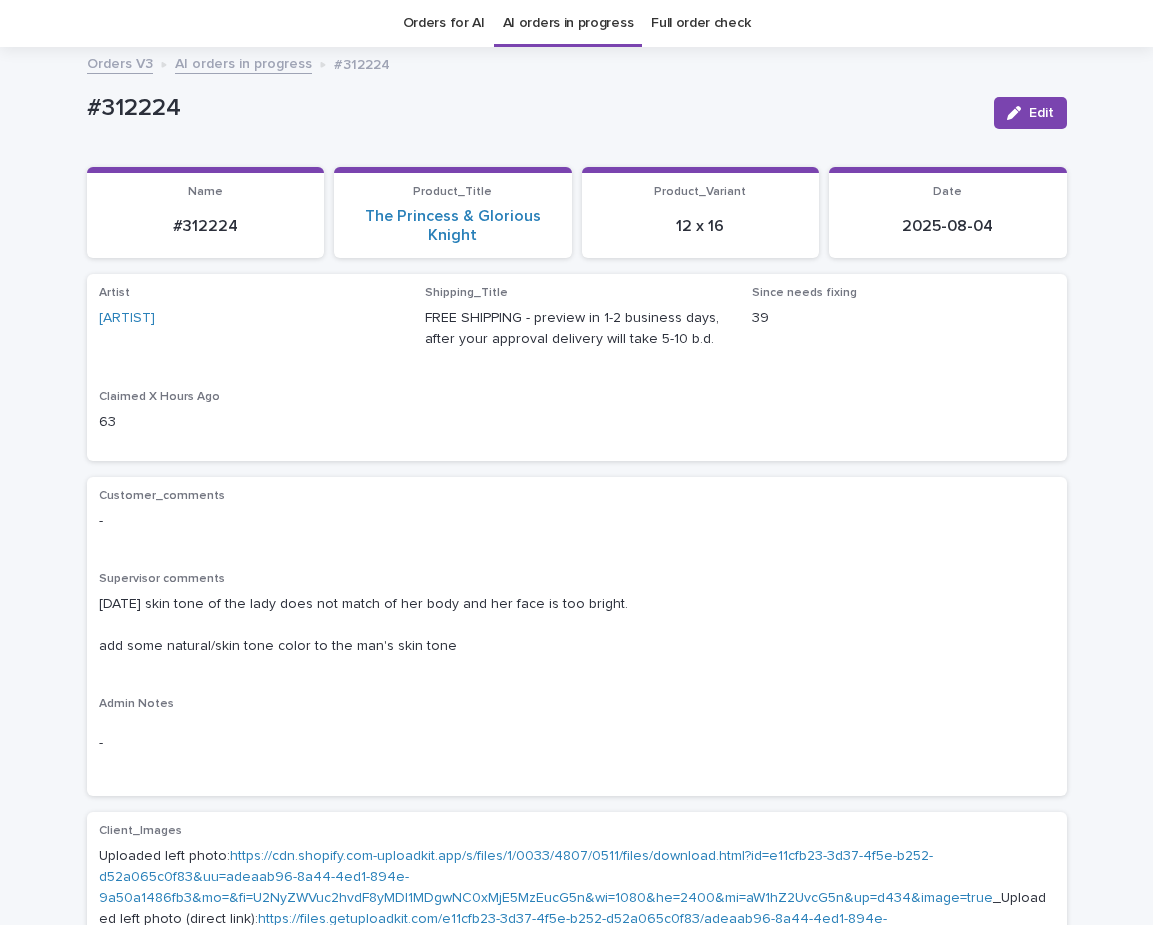 scroll, scrollTop: 66, scrollLeft: 0, axis: vertical 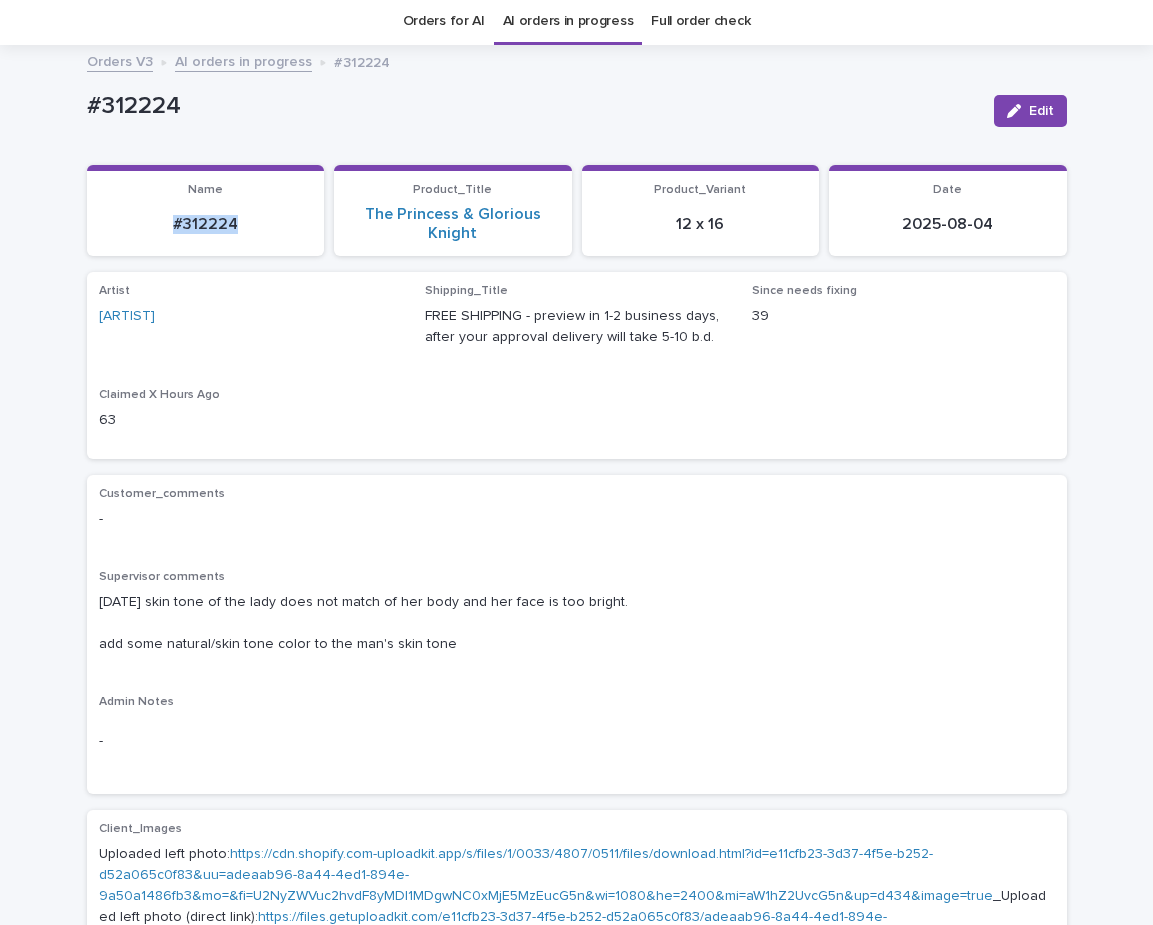 drag, startPoint x: 247, startPoint y: 225, endPoint x: 123, endPoint y: 214, distance: 124.486946 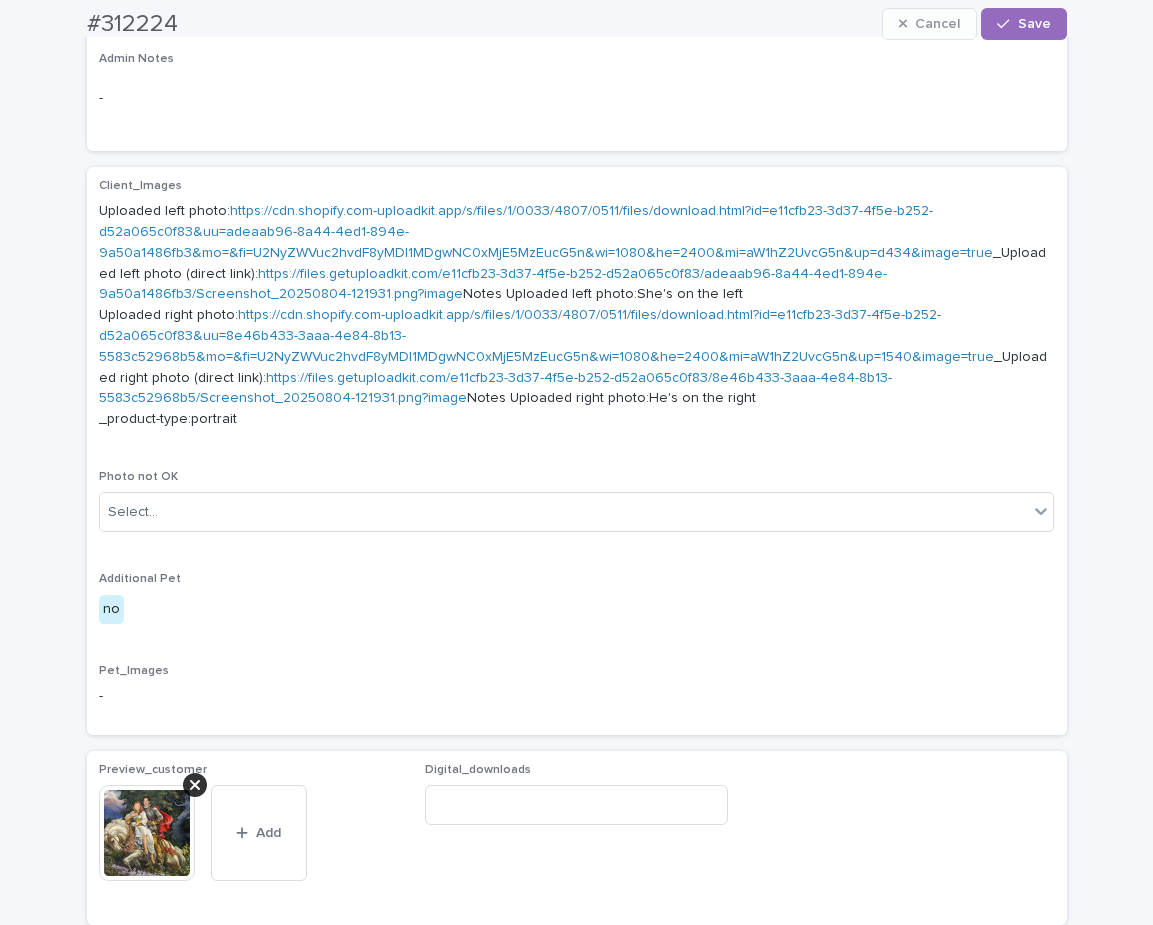 scroll, scrollTop: 972, scrollLeft: 0, axis: vertical 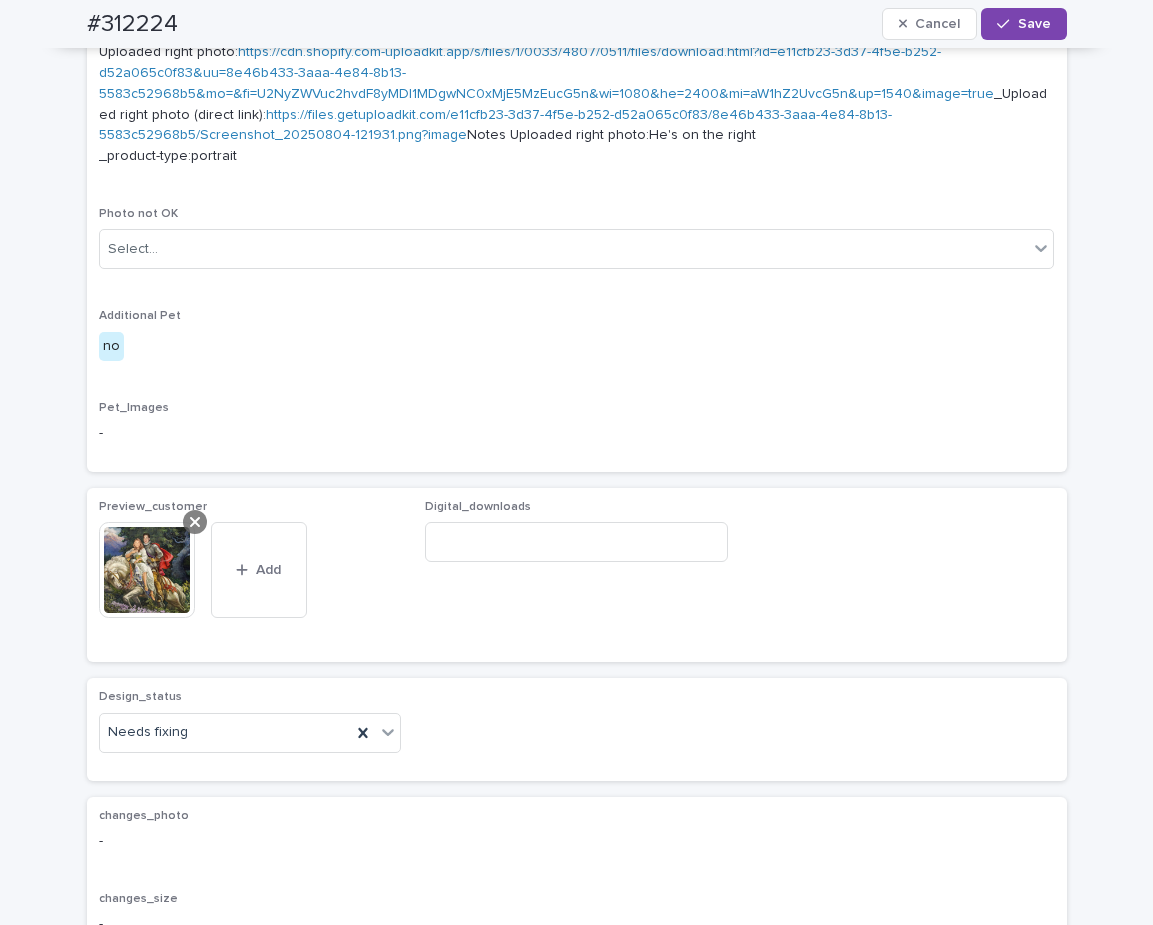 click 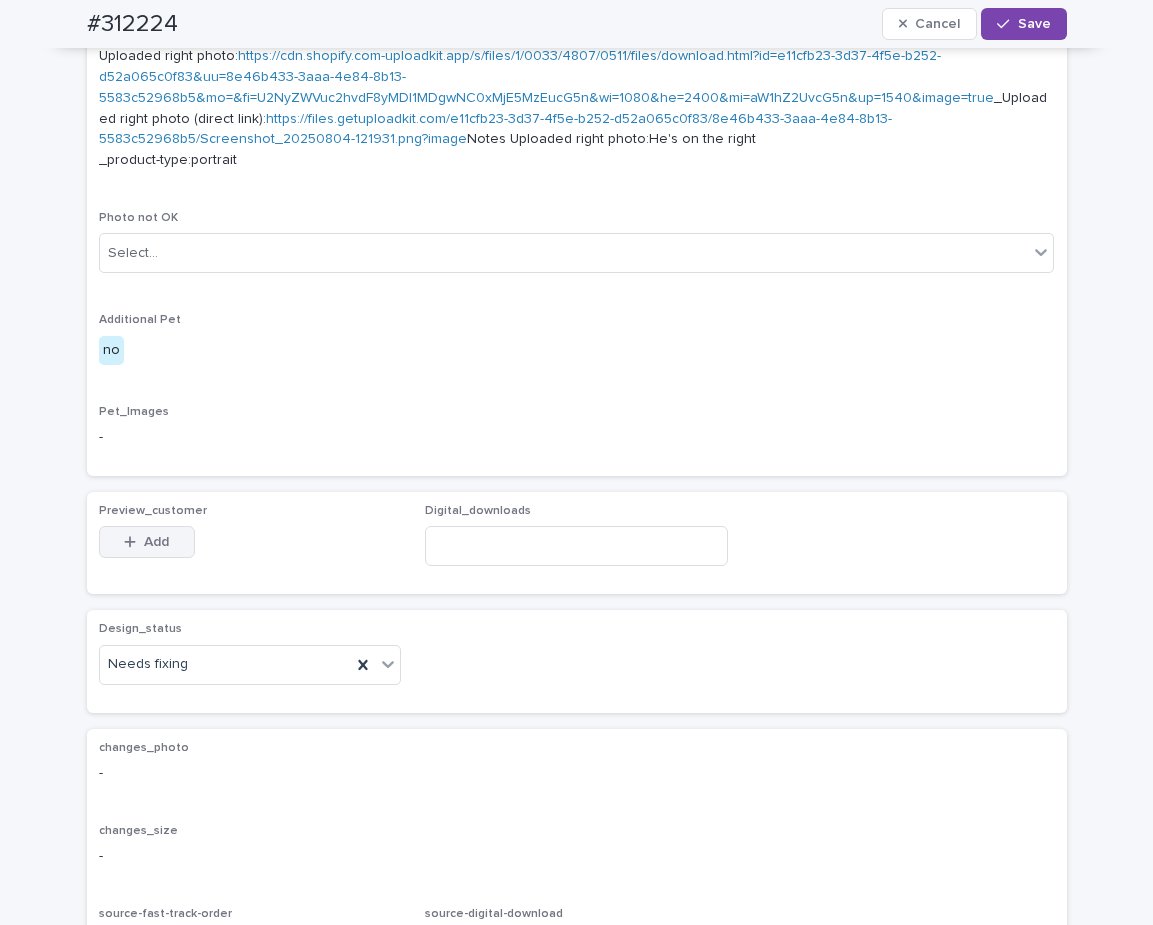 scroll, scrollTop: 936, scrollLeft: 0, axis: vertical 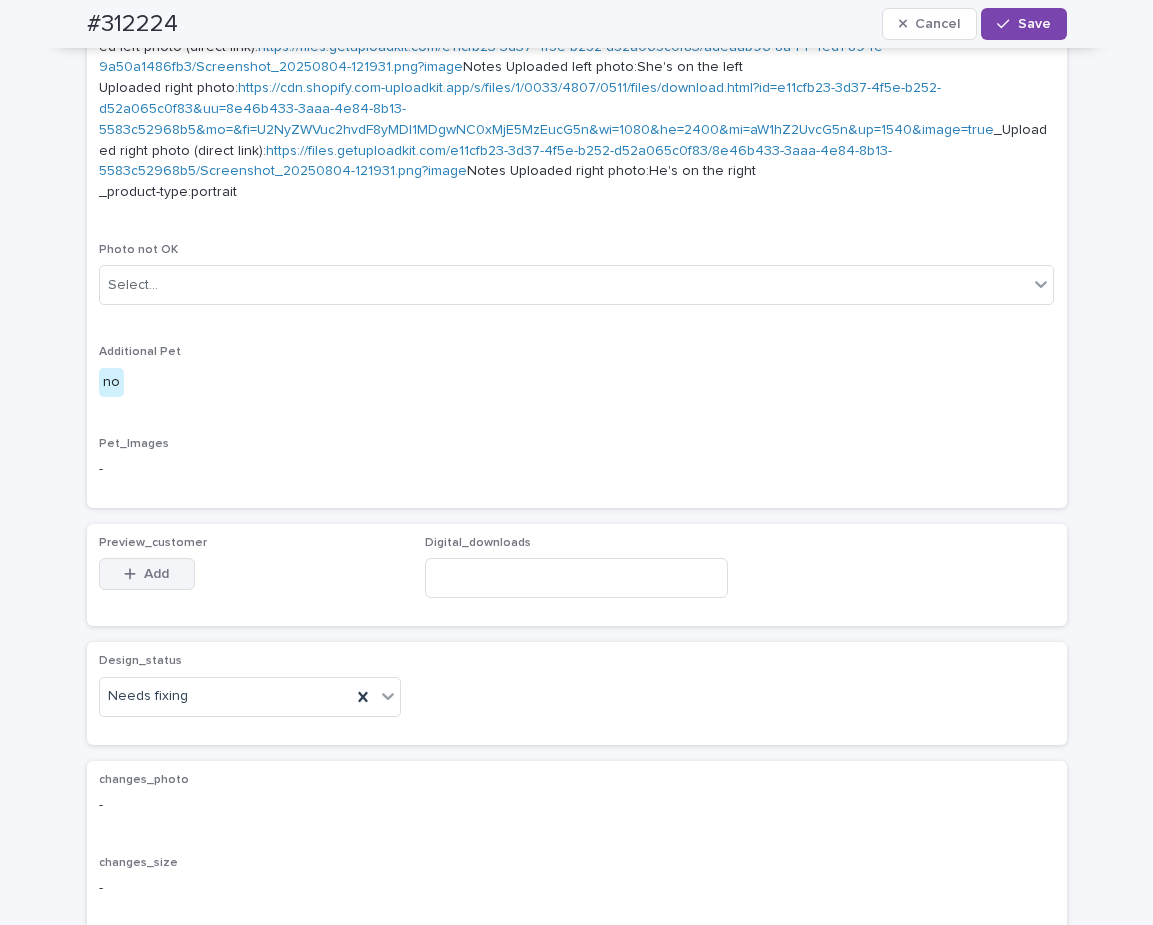 click on "Add" at bounding box center (147, 574) 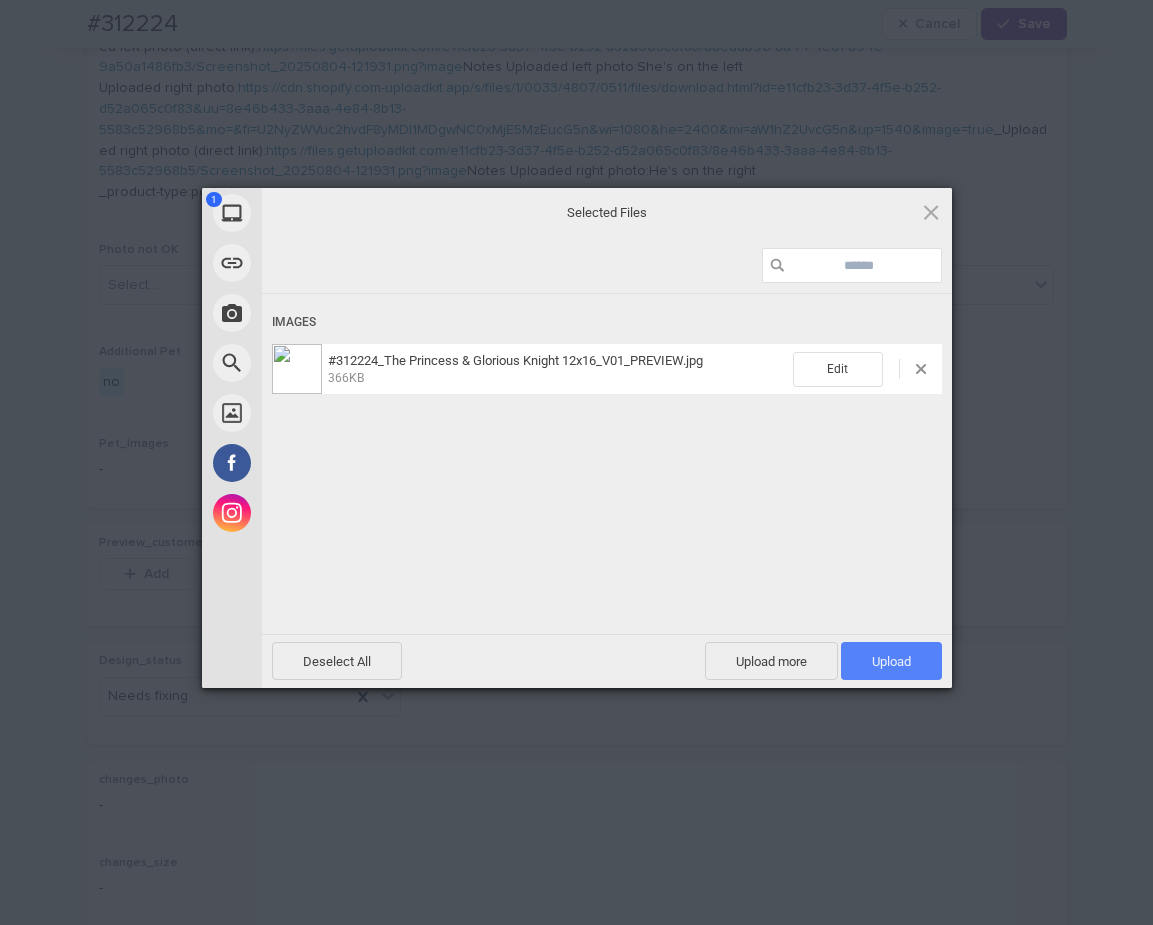drag, startPoint x: 865, startPoint y: 665, endPoint x: 832, endPoint y: 675, distance: 34.48188 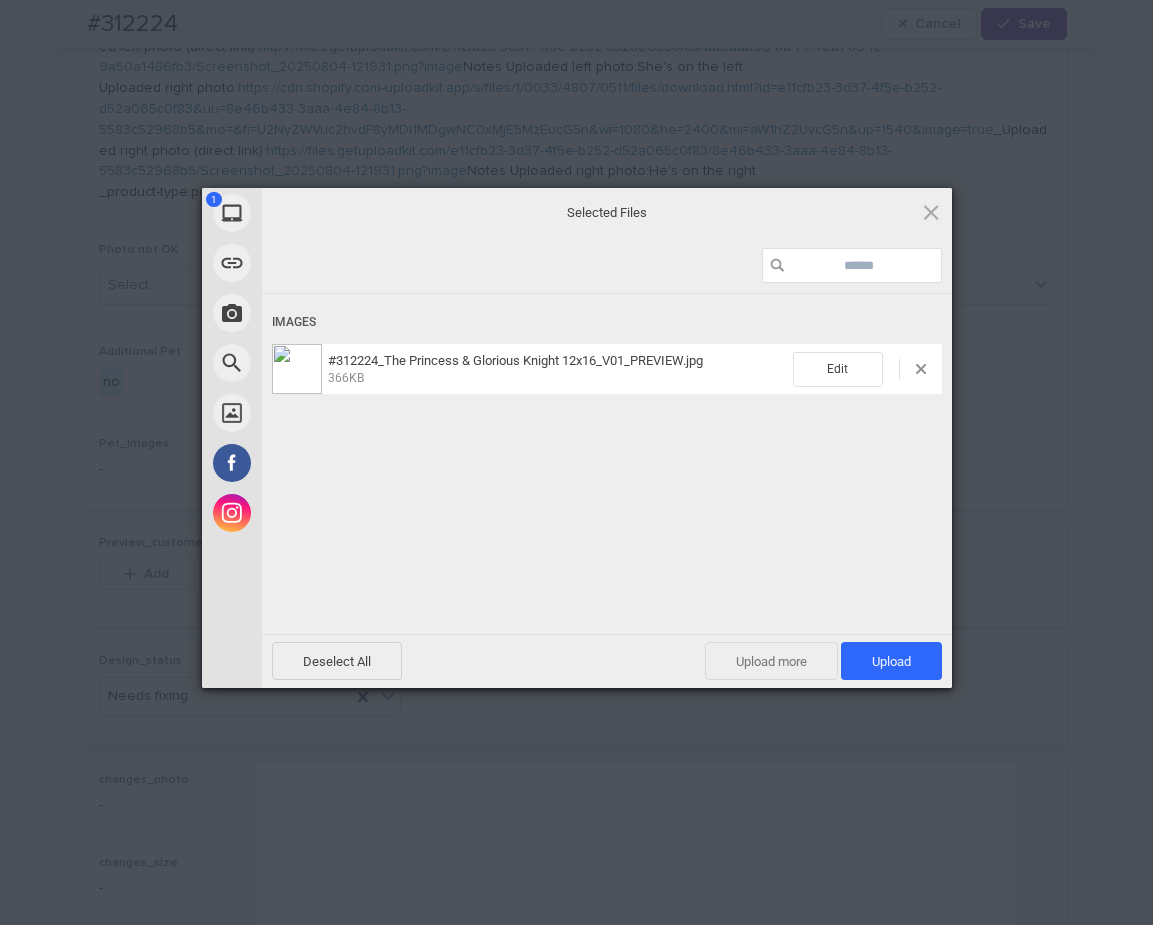 click on "Upload
1" at bounding box center (891, 661) 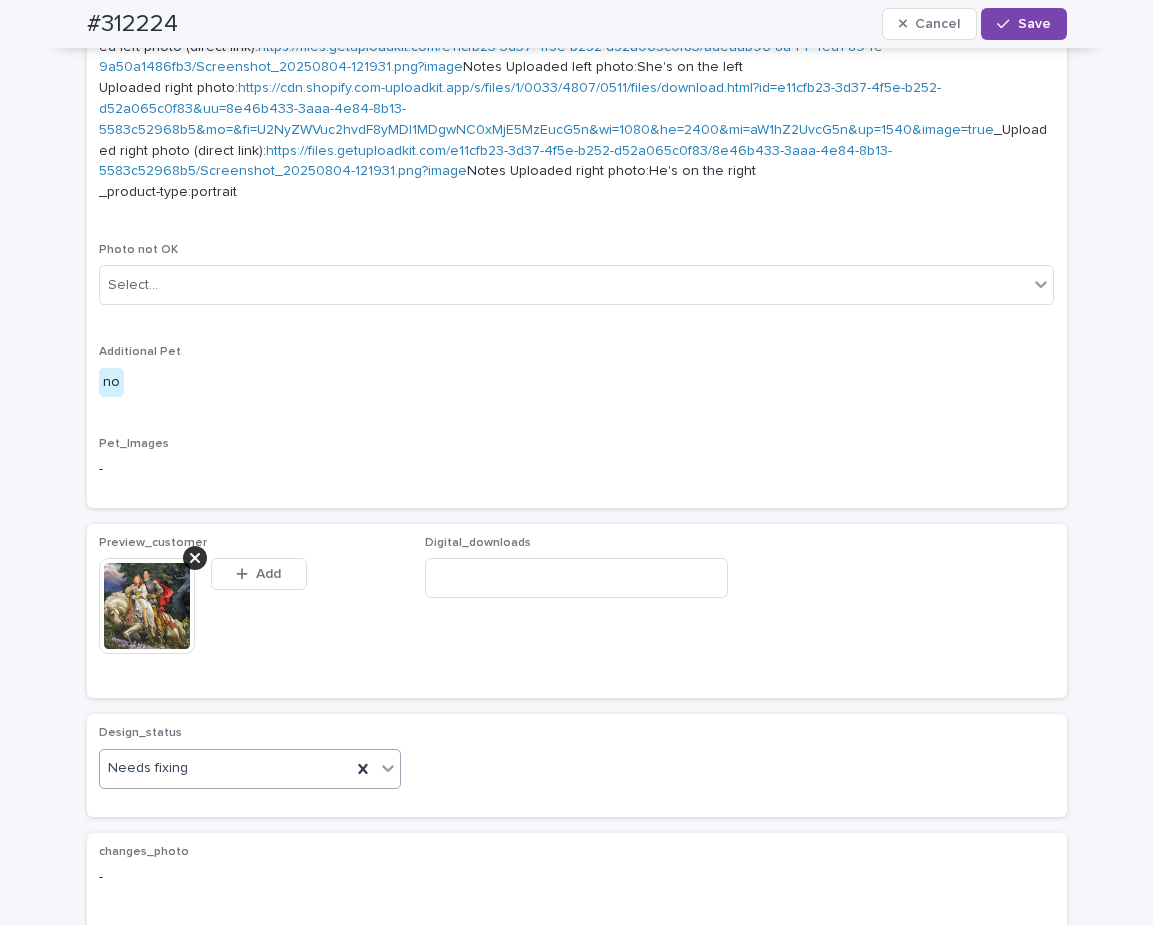 scroll, scrollTop: 972, scrollLeft: 0, axis: vertical 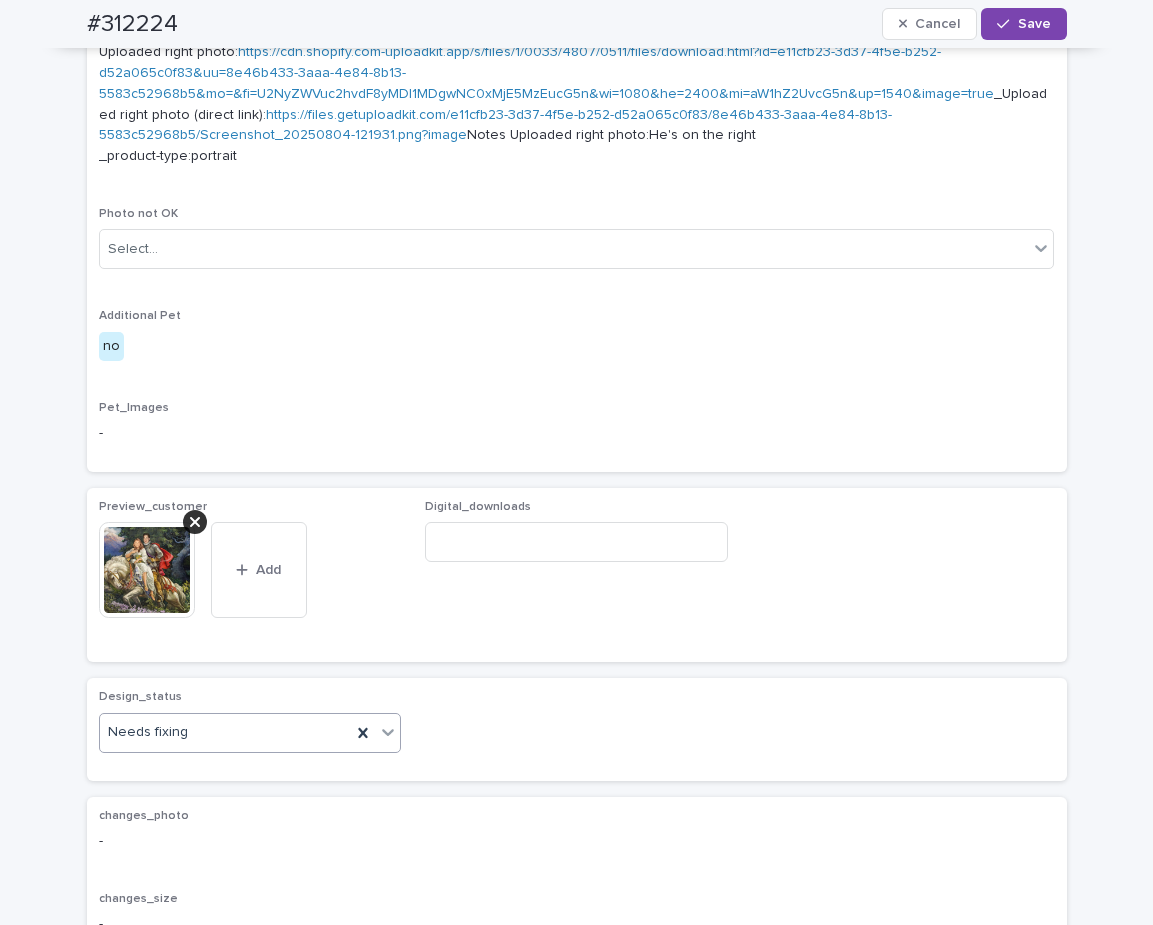 click 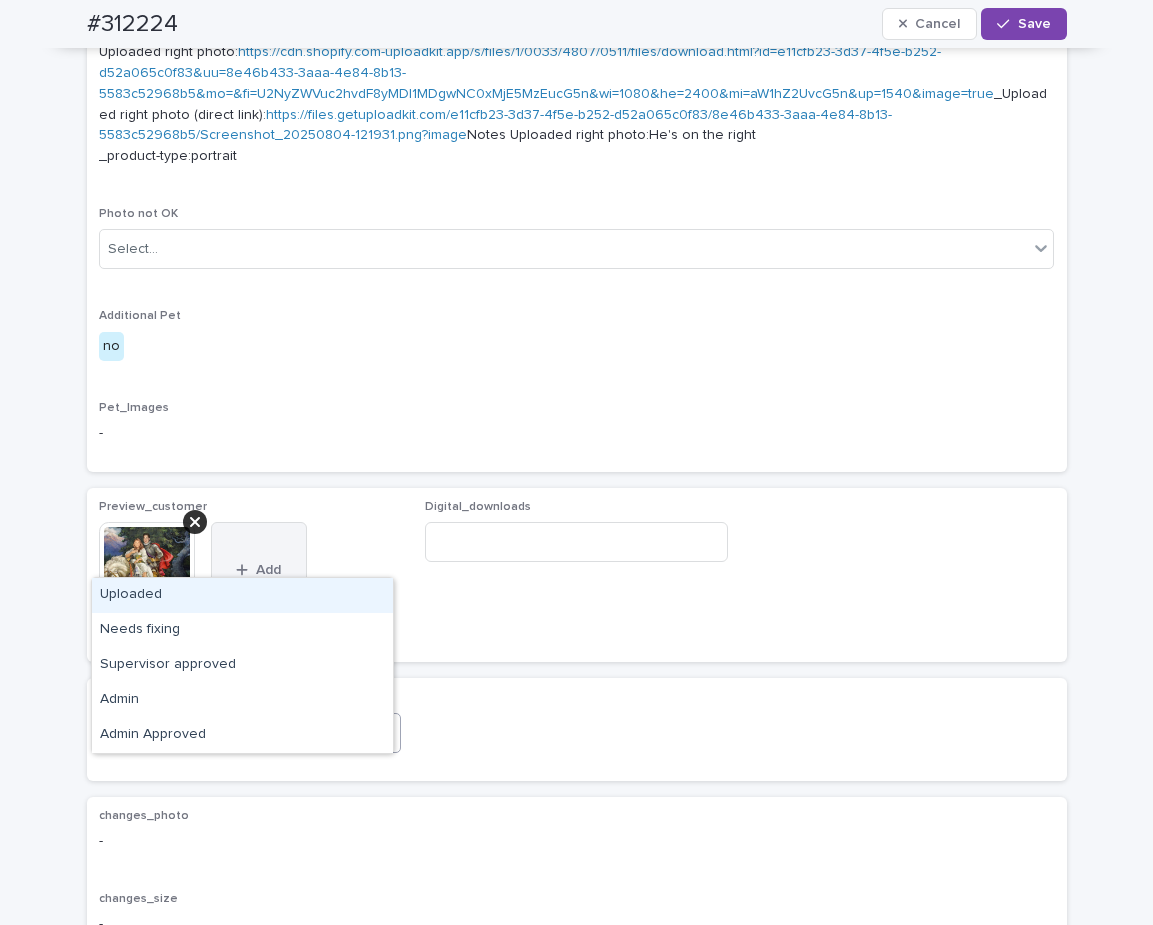 click on "Uploaded" at bounding box center [242, 595] 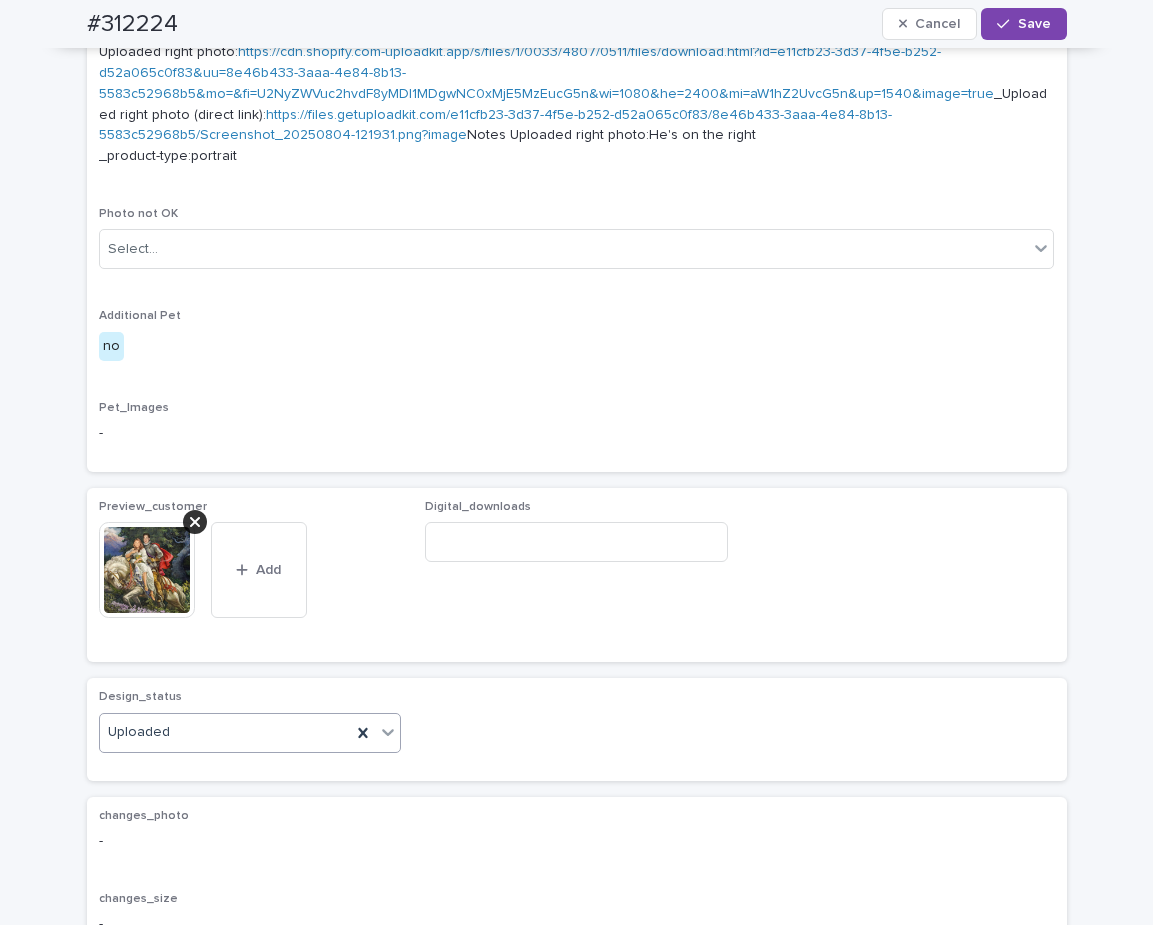 click on "Save" at bounding box center [1023, 24] 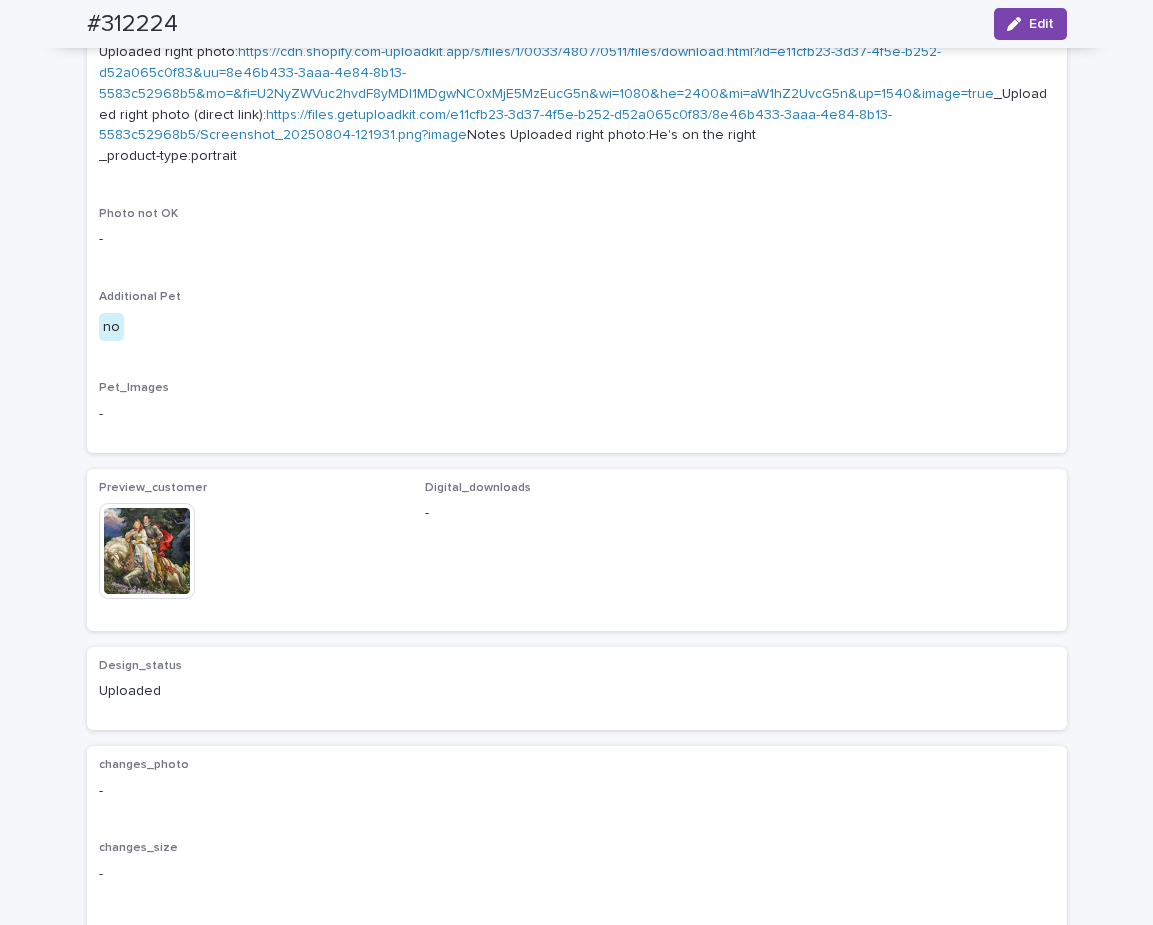 scroll, scrollTop: 947, scrollLeft: 0, axis: vertical 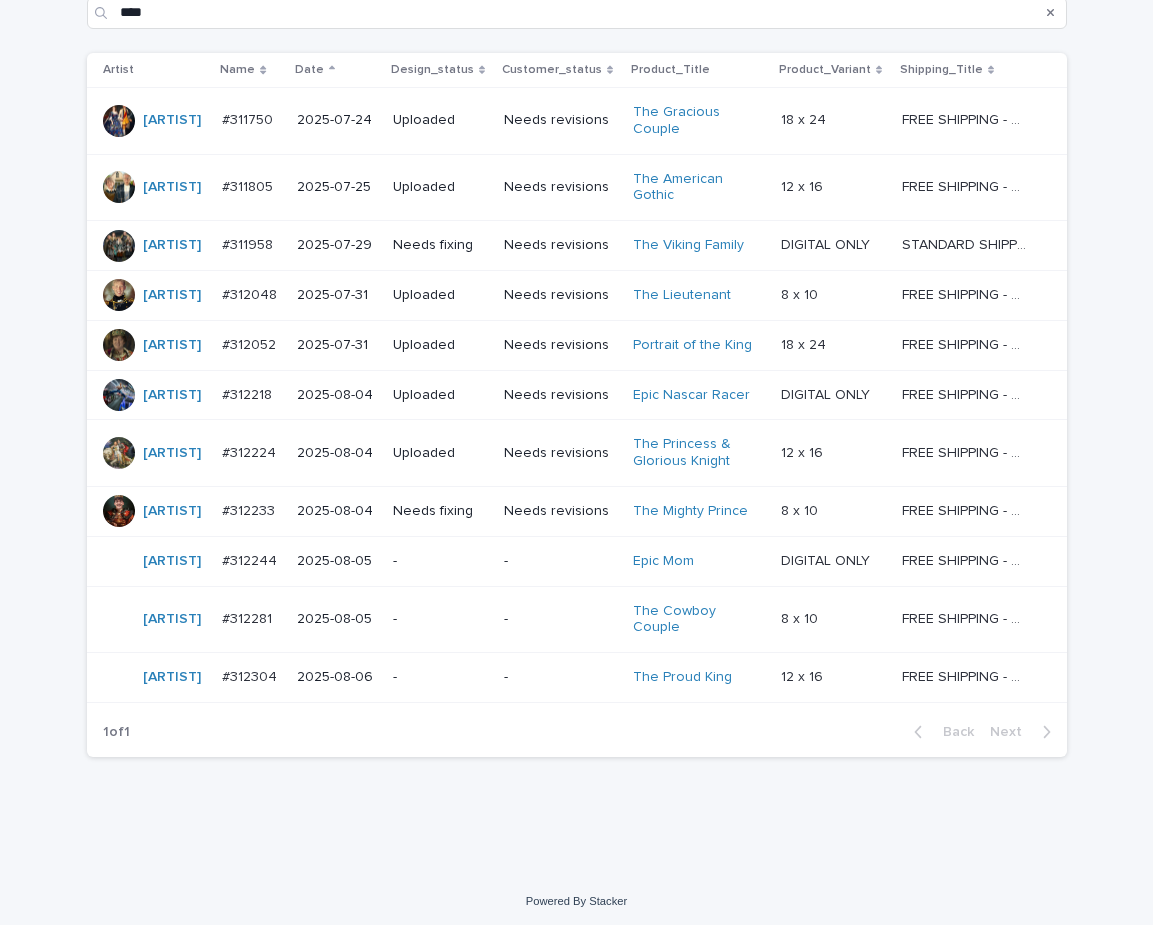click on "Needs revisions" at bounding box center (560, 511) 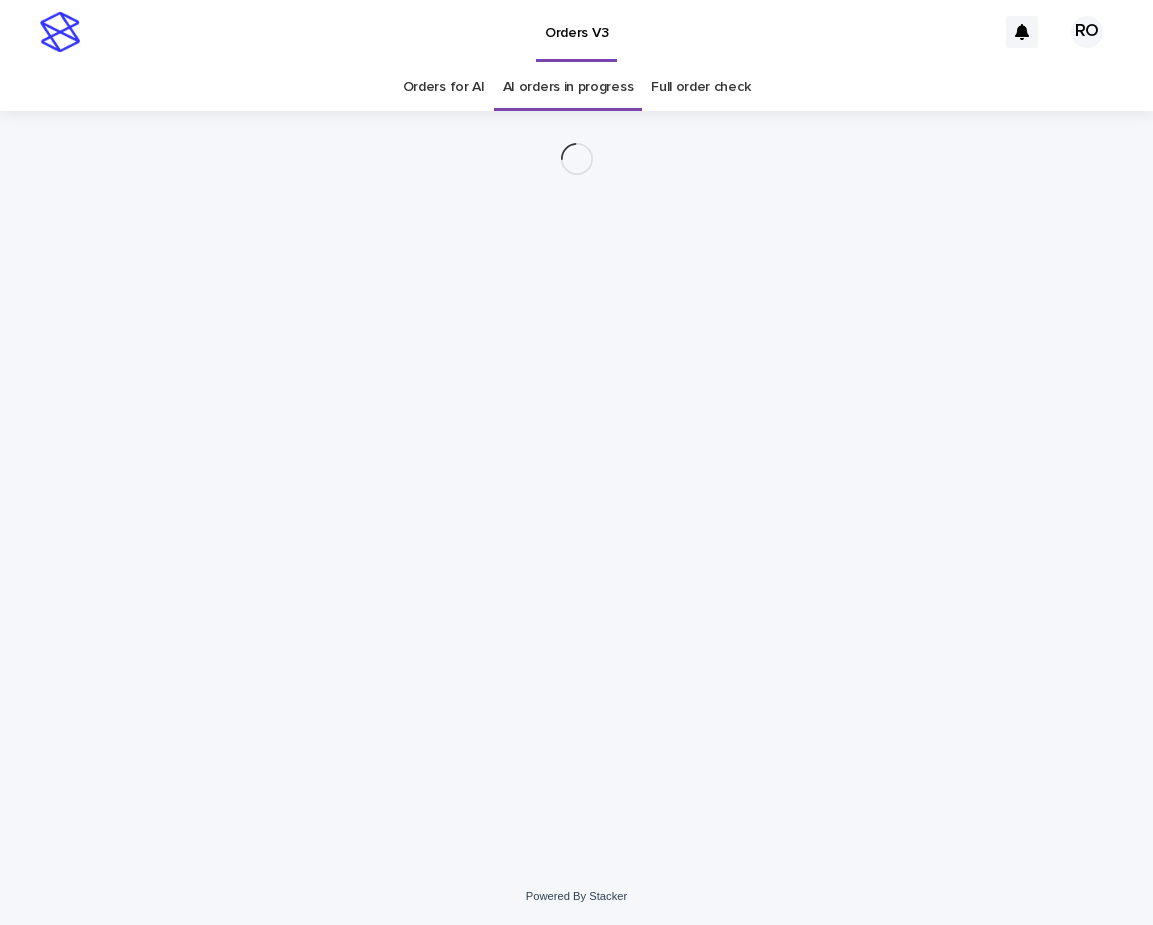 scroll, scrollTop: 0, scrollLeft: 0, axis: both 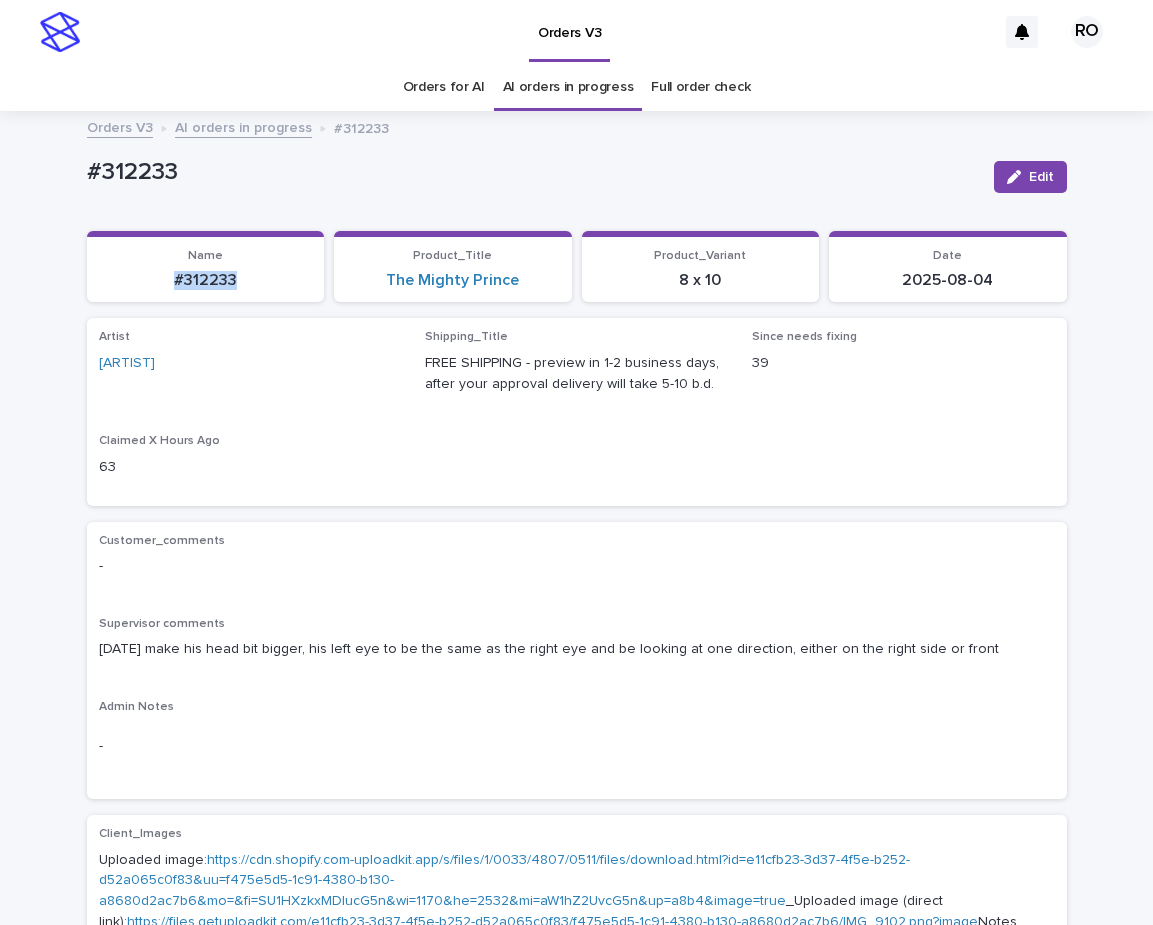 drag, startPoint x: 237, startPoint y: 293, endPoint x: 139, endPoint y: 266, distance: 101.65137 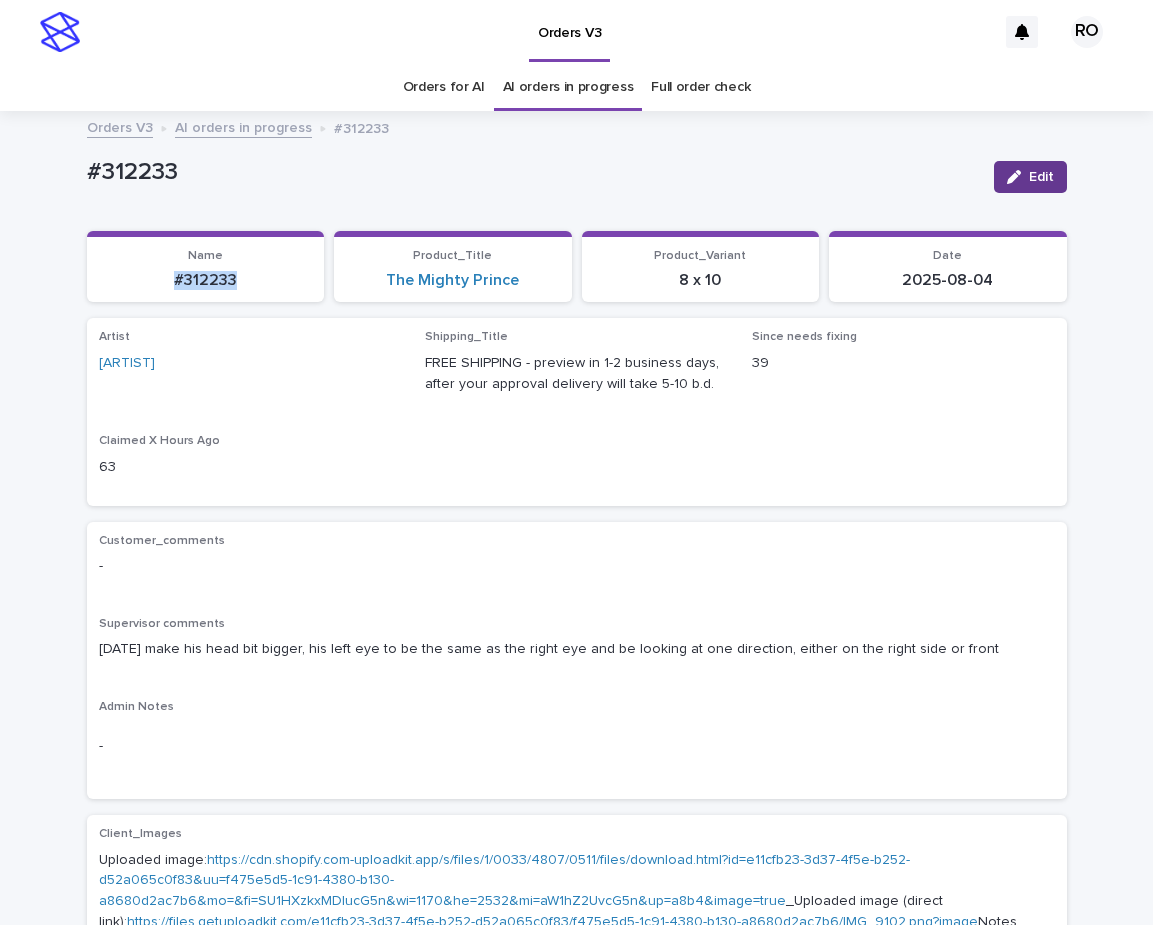 click on "Edit" at bounding box center (1041, 177) 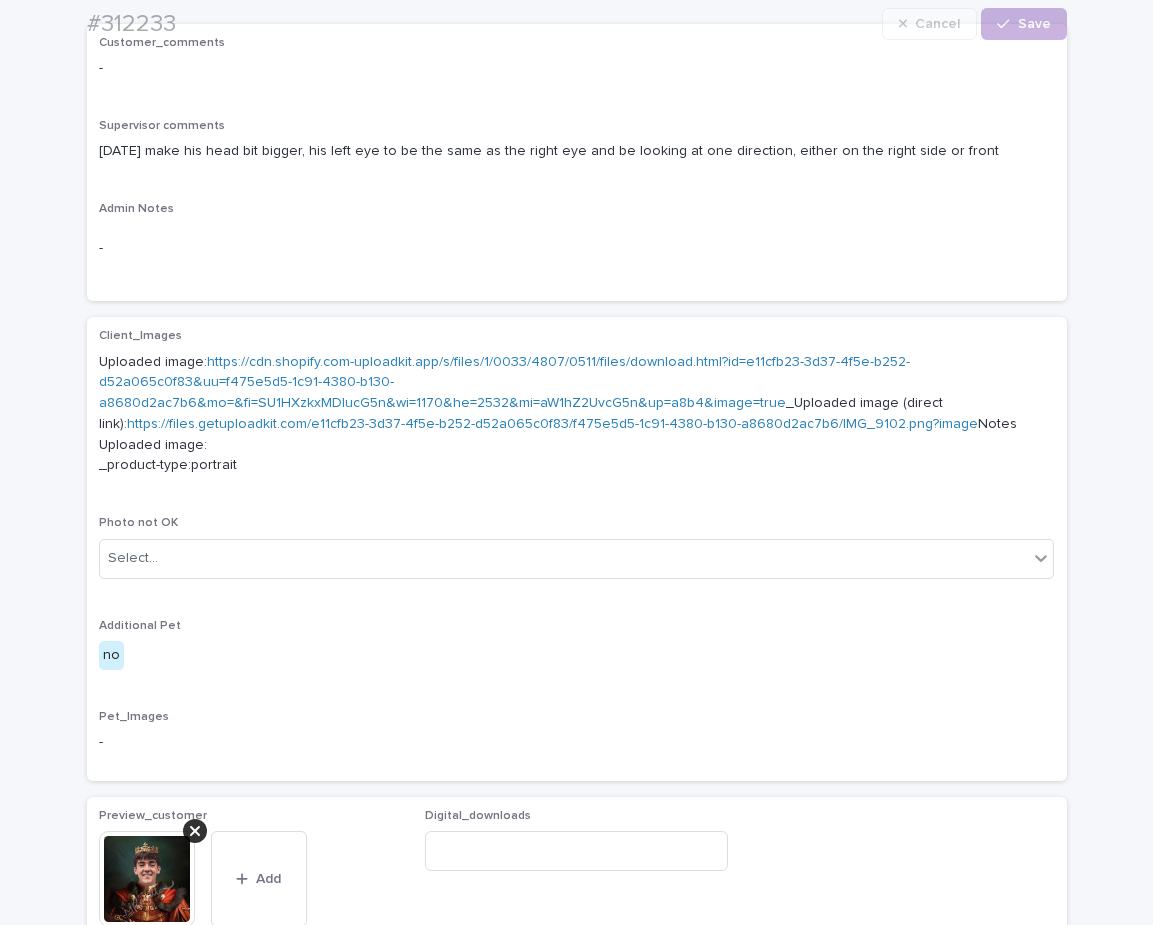 scroll, scrollTop: 995, scrollLeft: 0, axis: vertical 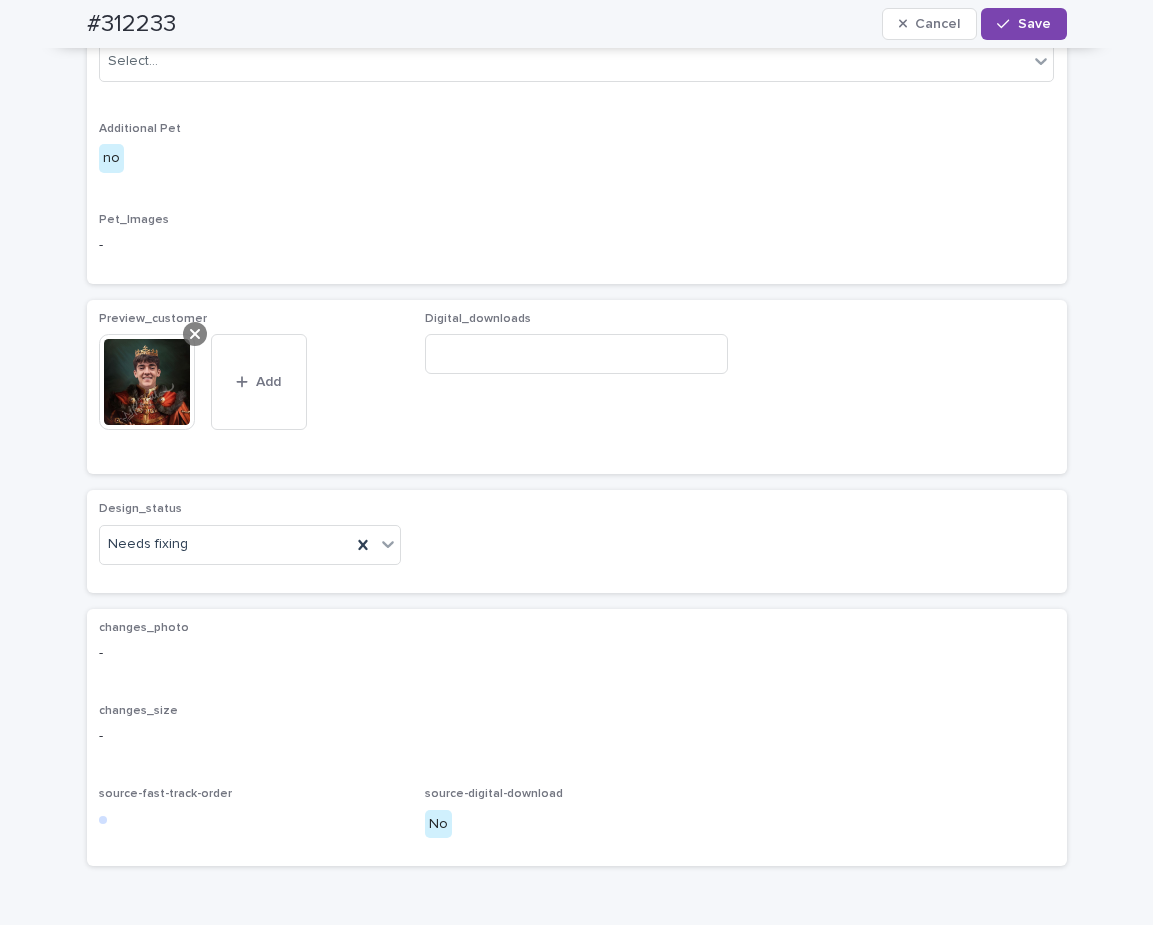 click 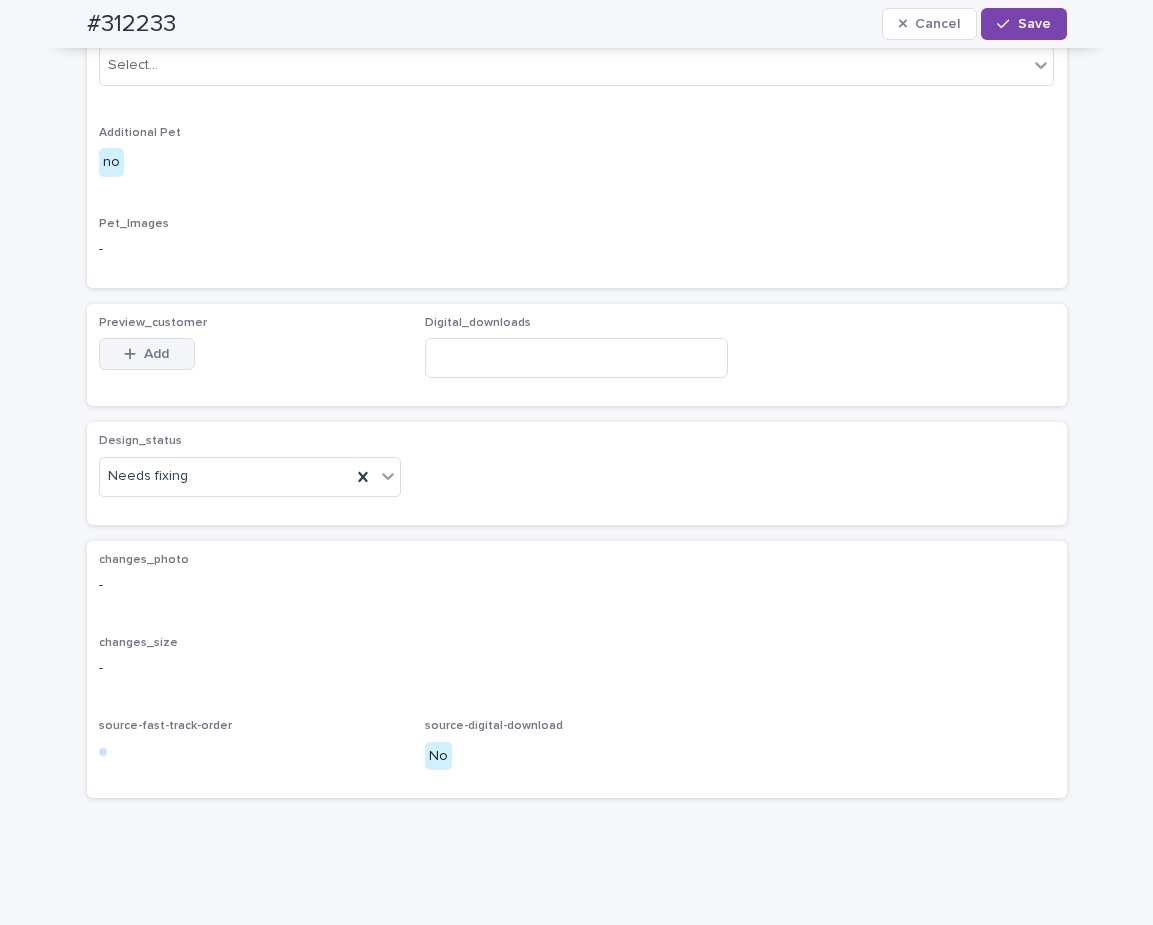 scroll, scrollTop: 959, scrollLeft: 0, axis: vertical 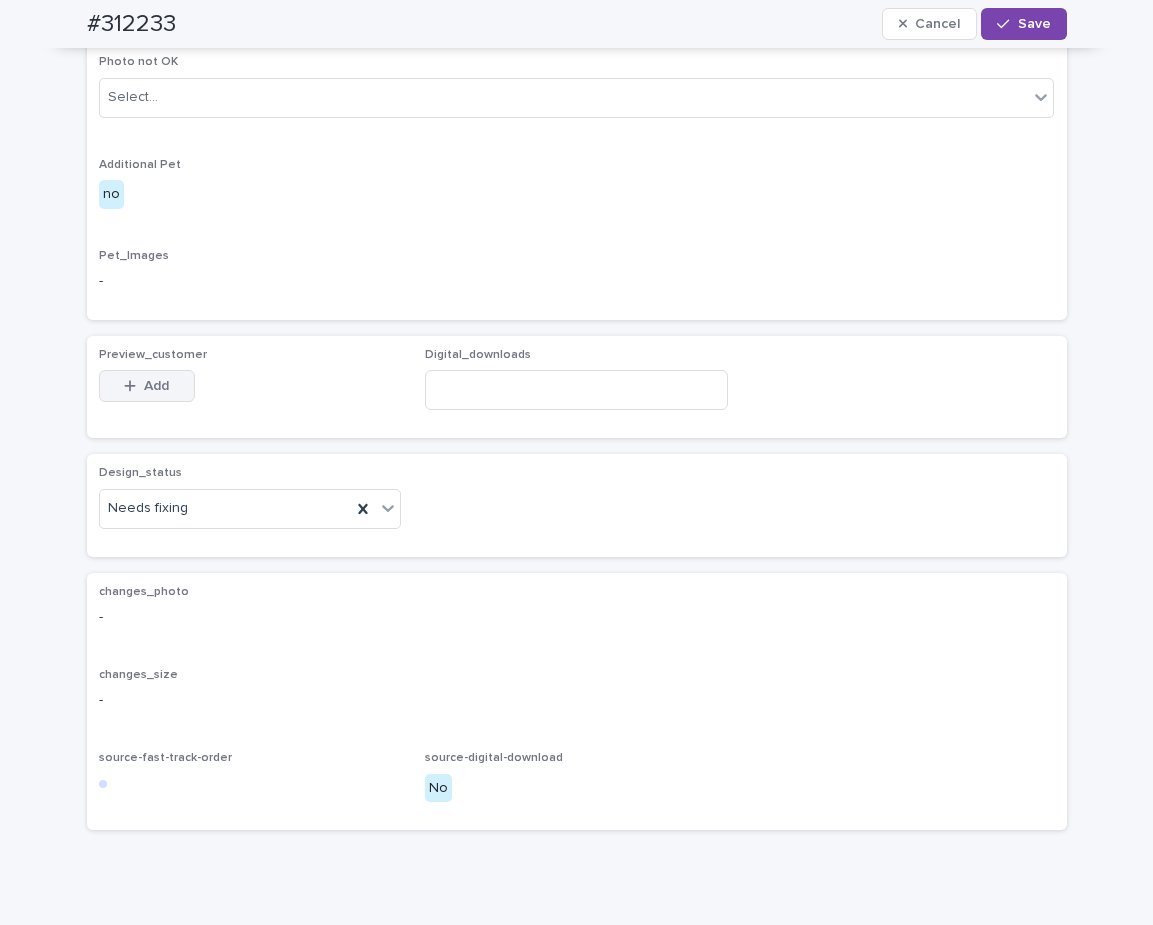 click on "Add" at bounding box center [147, 386] 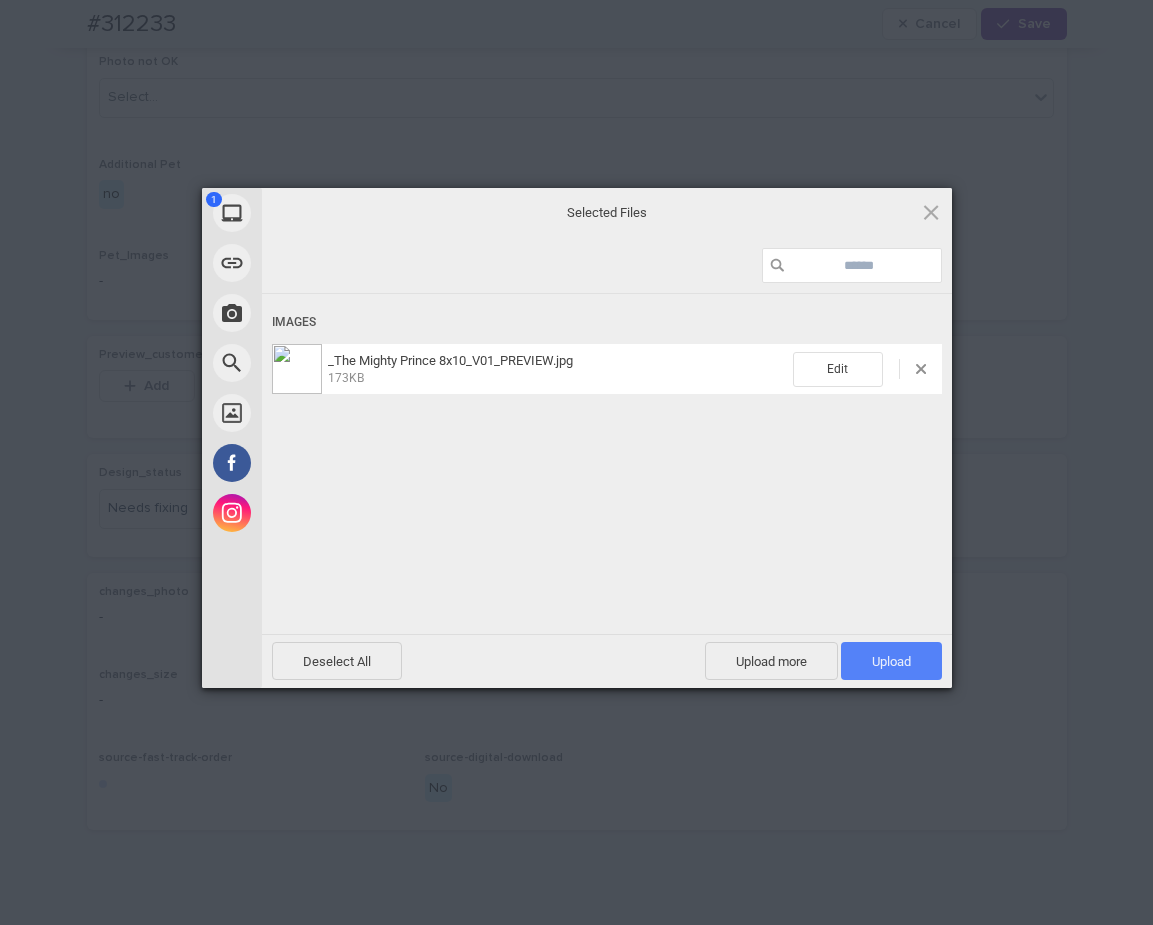 click on "Upload
1" at bounding box center (891, 661) 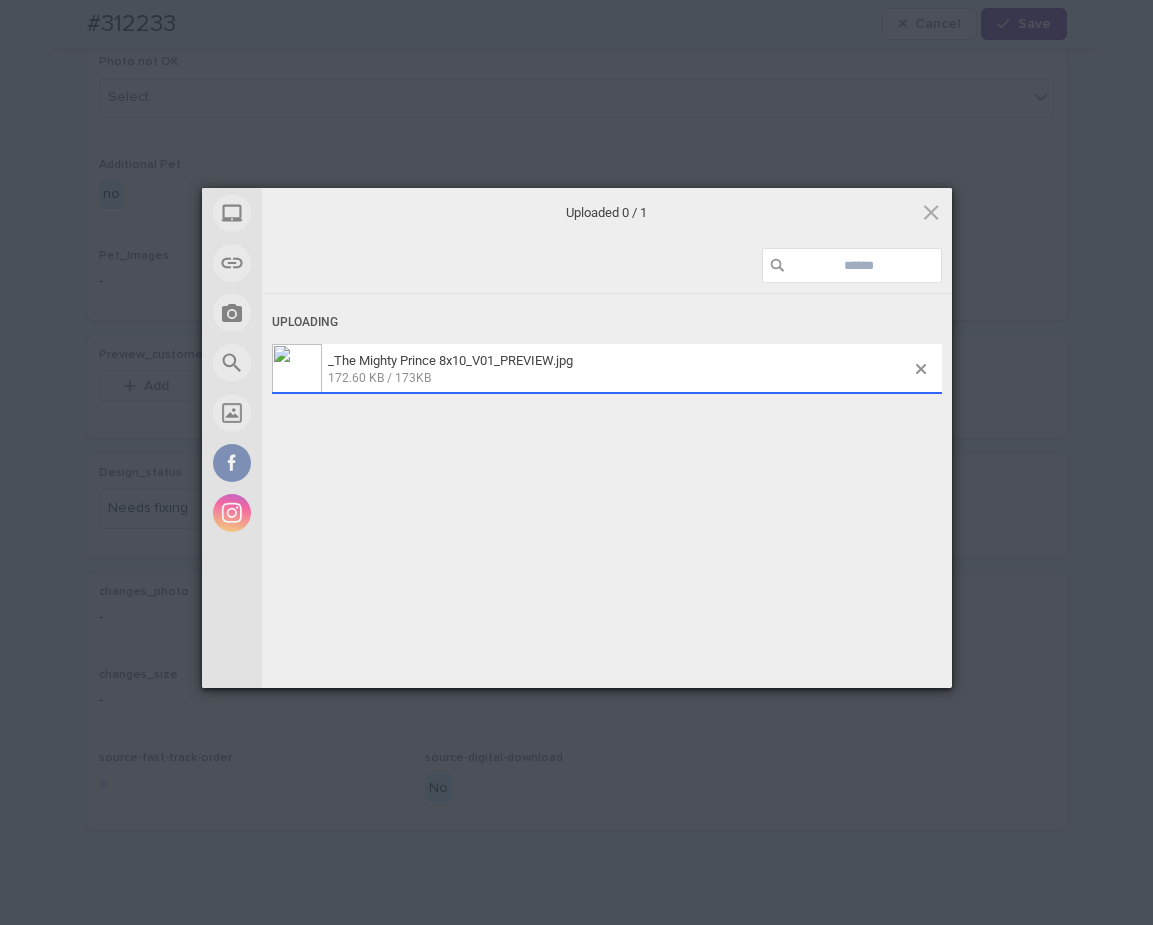 scroll, scrollTop: 995, scrollLeft: 0, axis: vertical 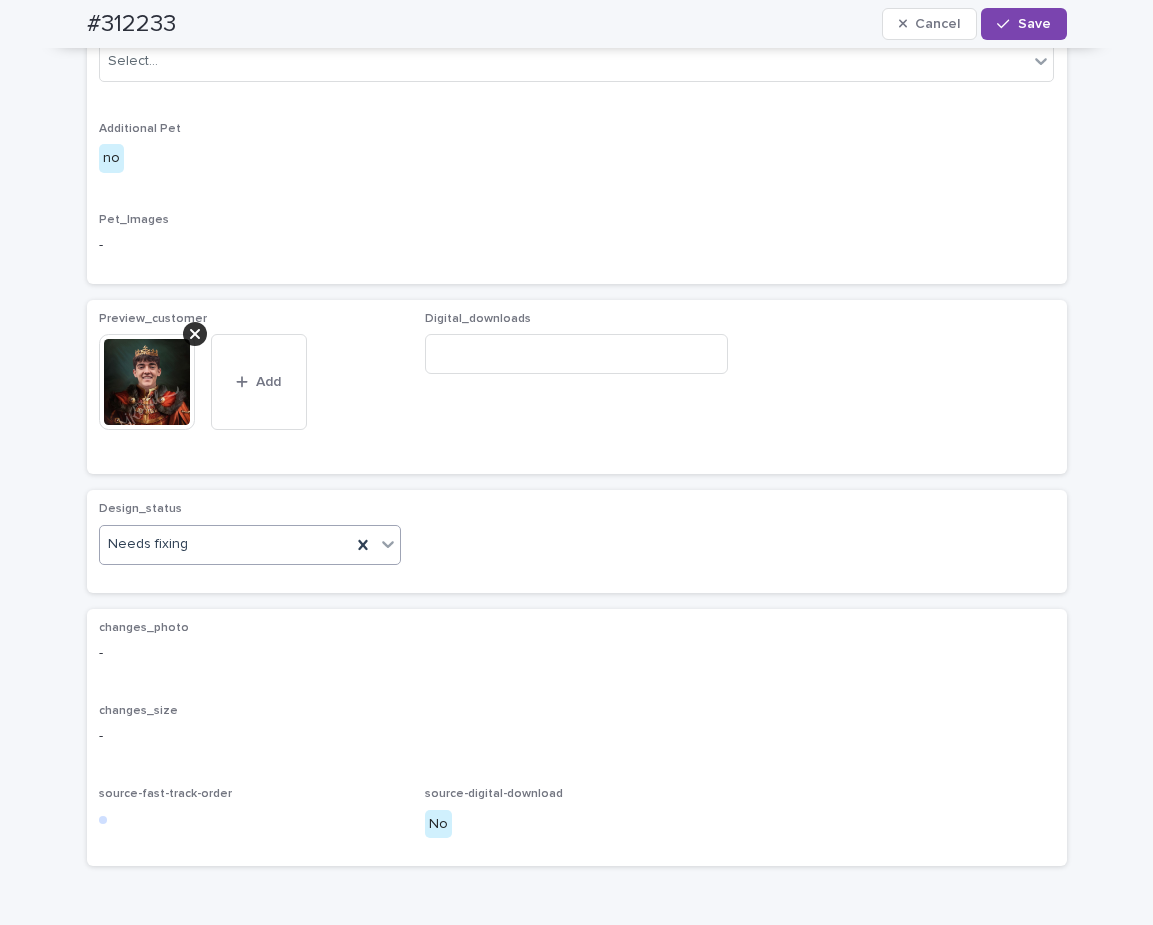 drag, startPoint x: 382, startPoint y: 549, endPoint x: 372, endPoint y: 561, distance: 15.6205 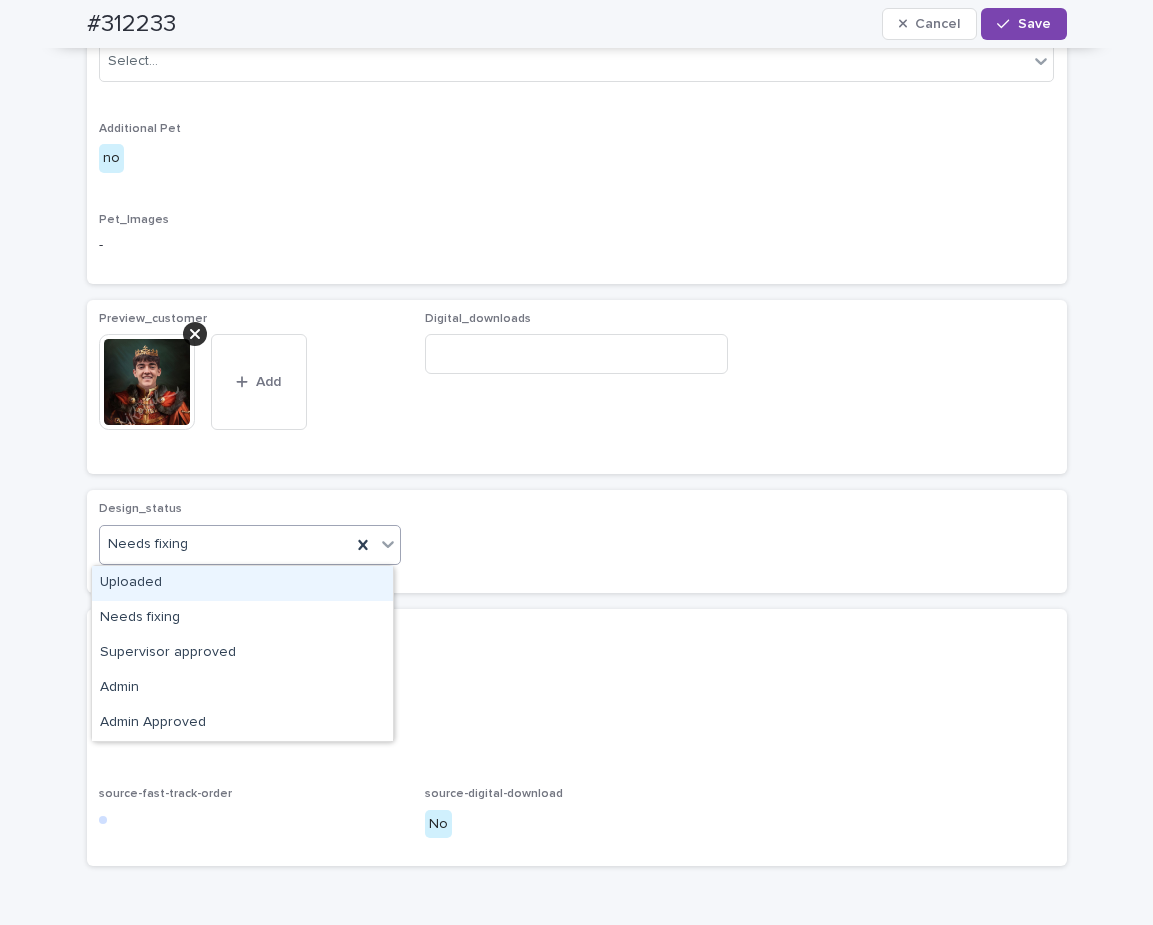 click on "Uploaded" at bounding box center [242, 583] 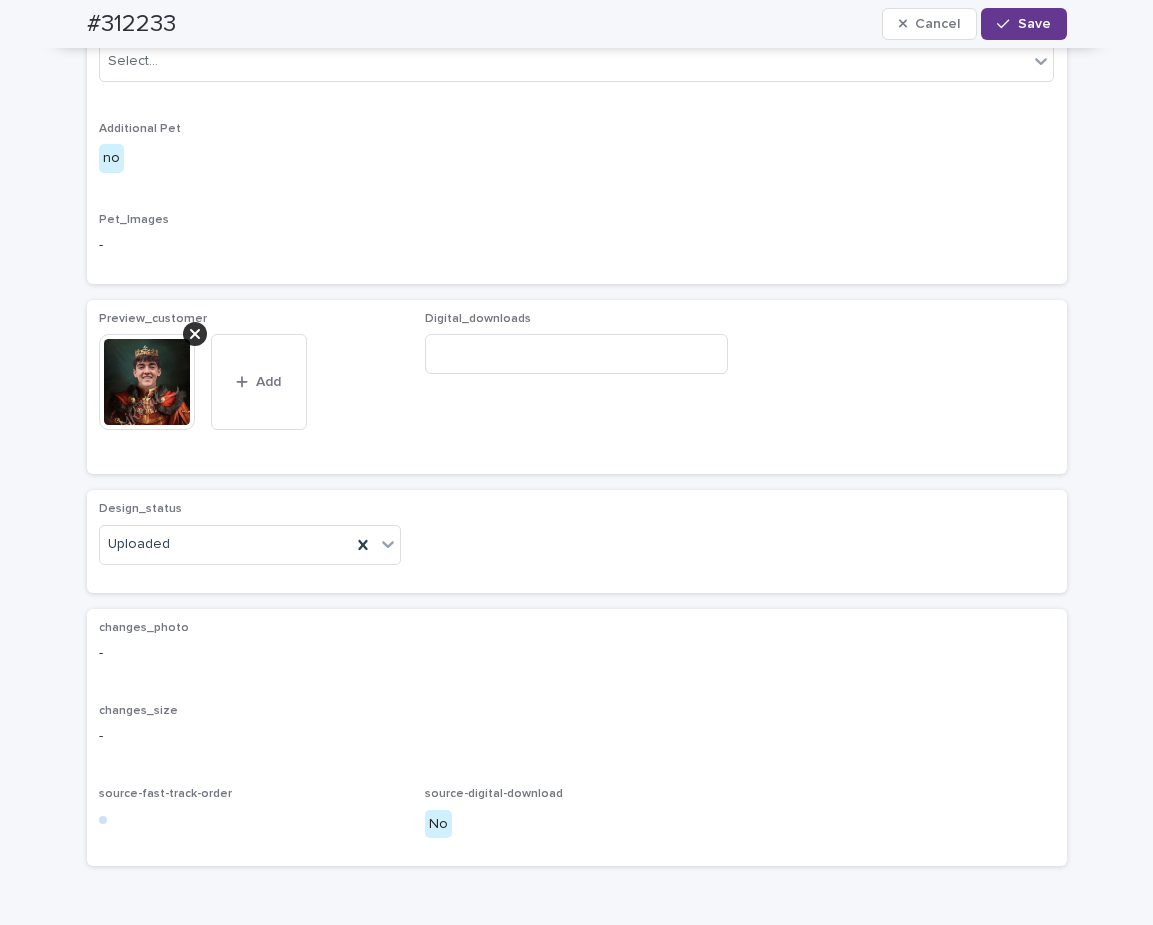 drag, startPoint x: 1037, startPoint y: 24, endPoint x: 1007, endPoint y: 20, distance: 30.265491 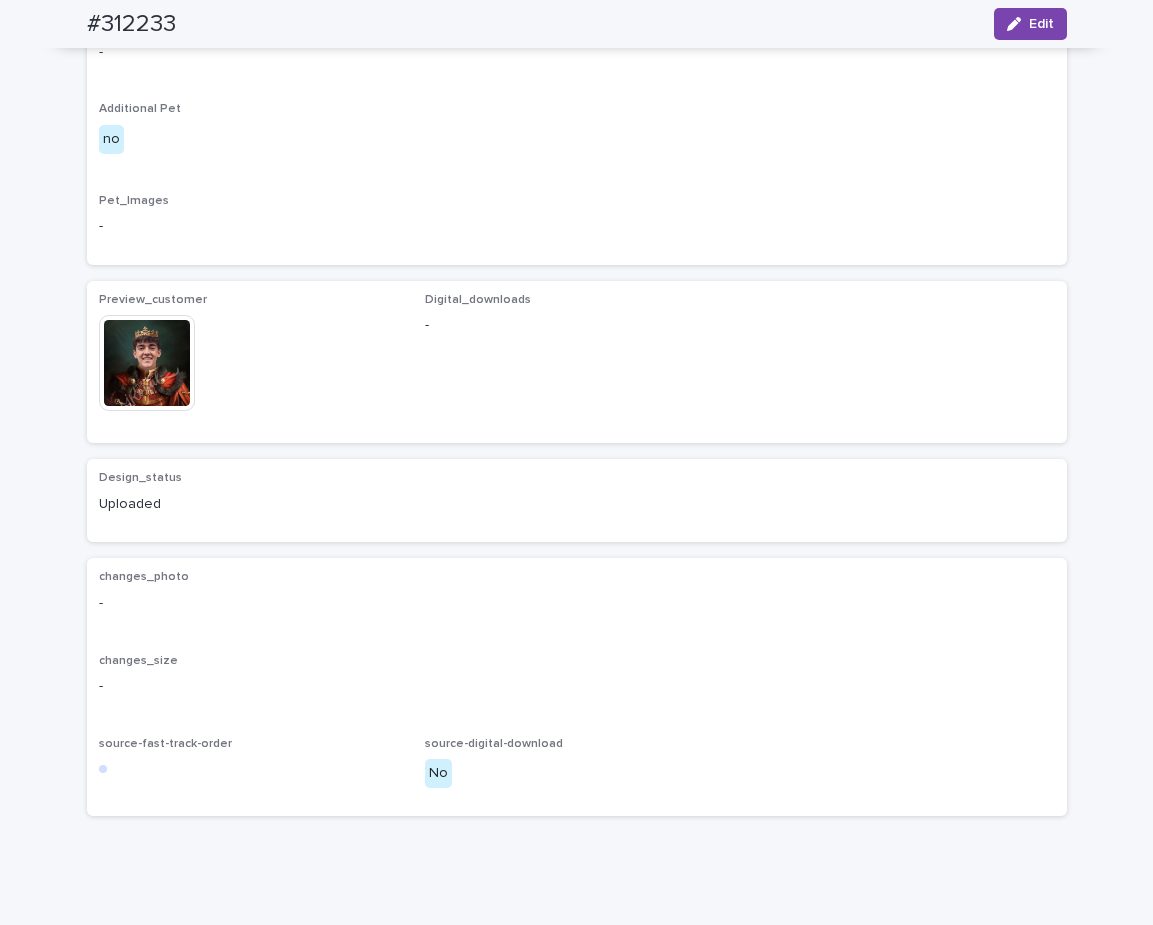 scroll, scrollTop: 969, scrollLeft: 0, axis: vertical 